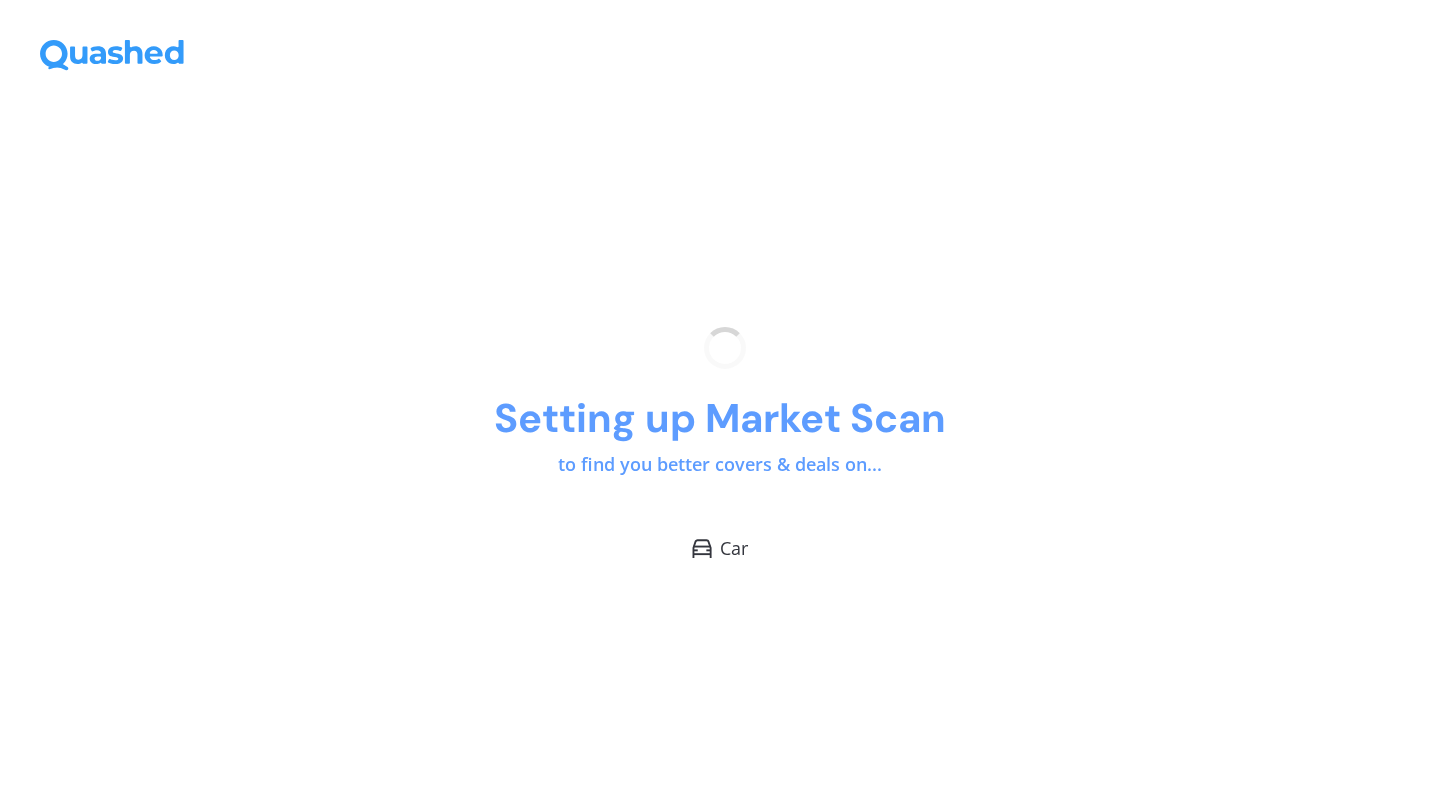 scroll, scrollTop: 0, scrollLeft: 0, axis: both 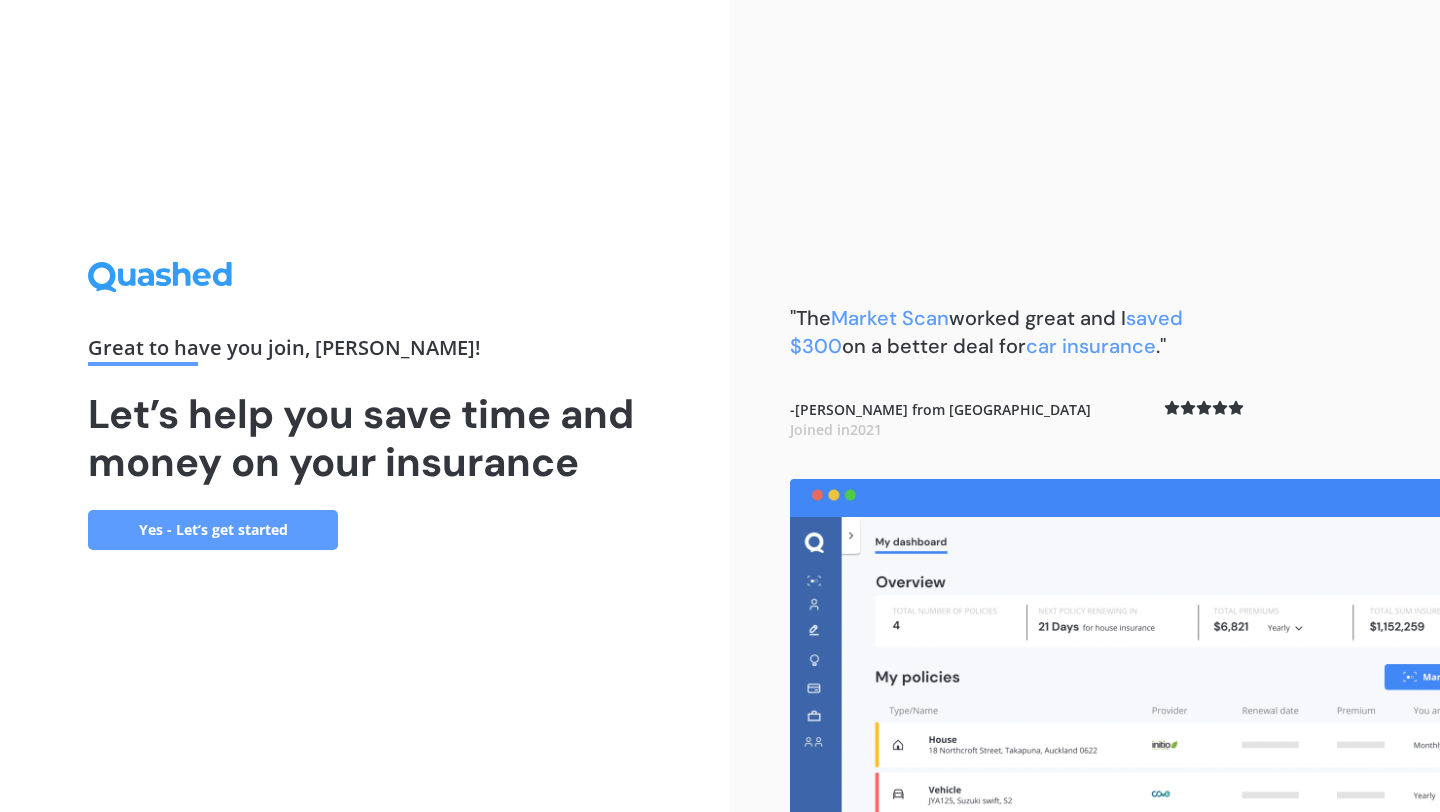 click on "Yes - Let’s get started" at bounding box center [213, 530] 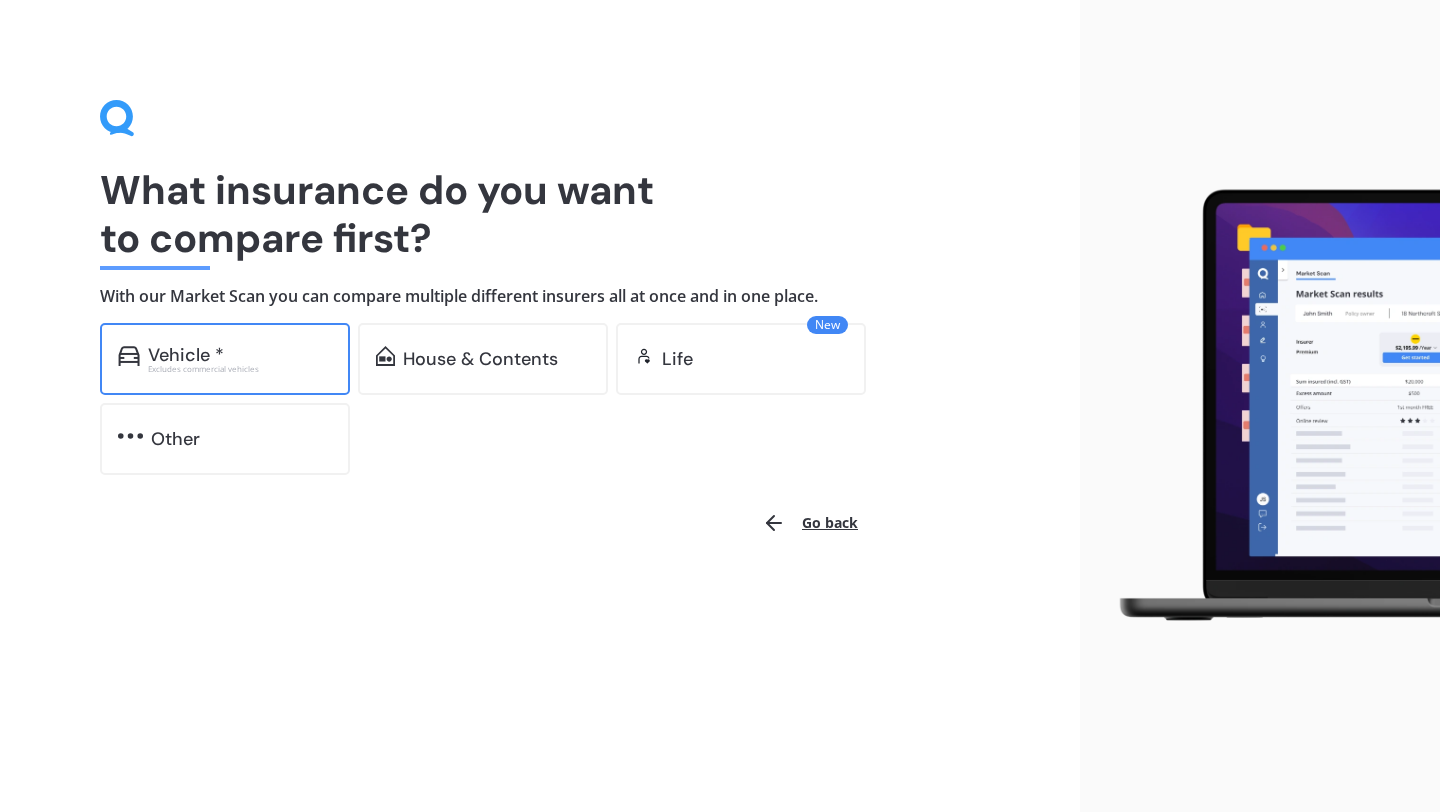 click on "Vehicle *" at bounding box center (240, 355) 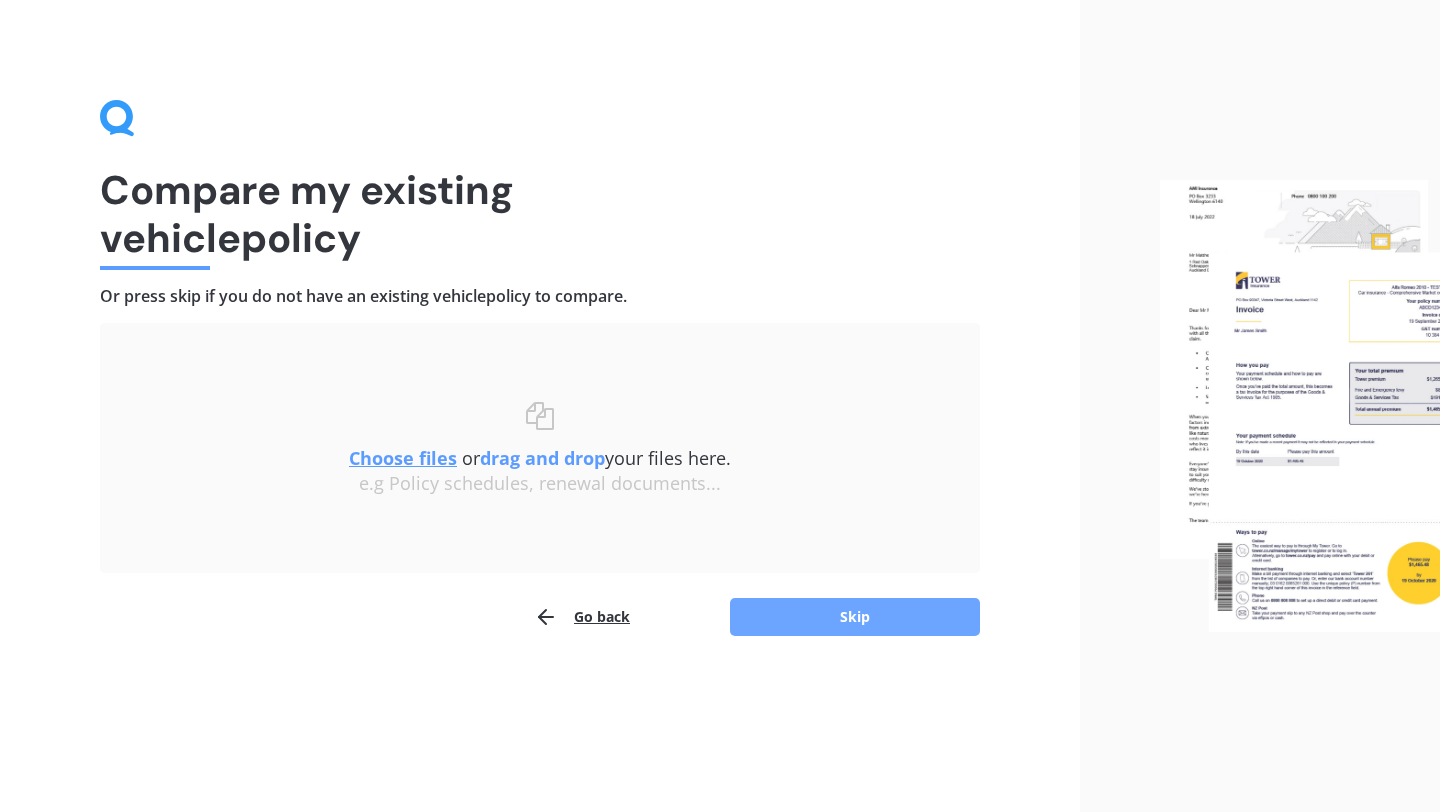 click on "Skip" at bounding box center [855, 617] 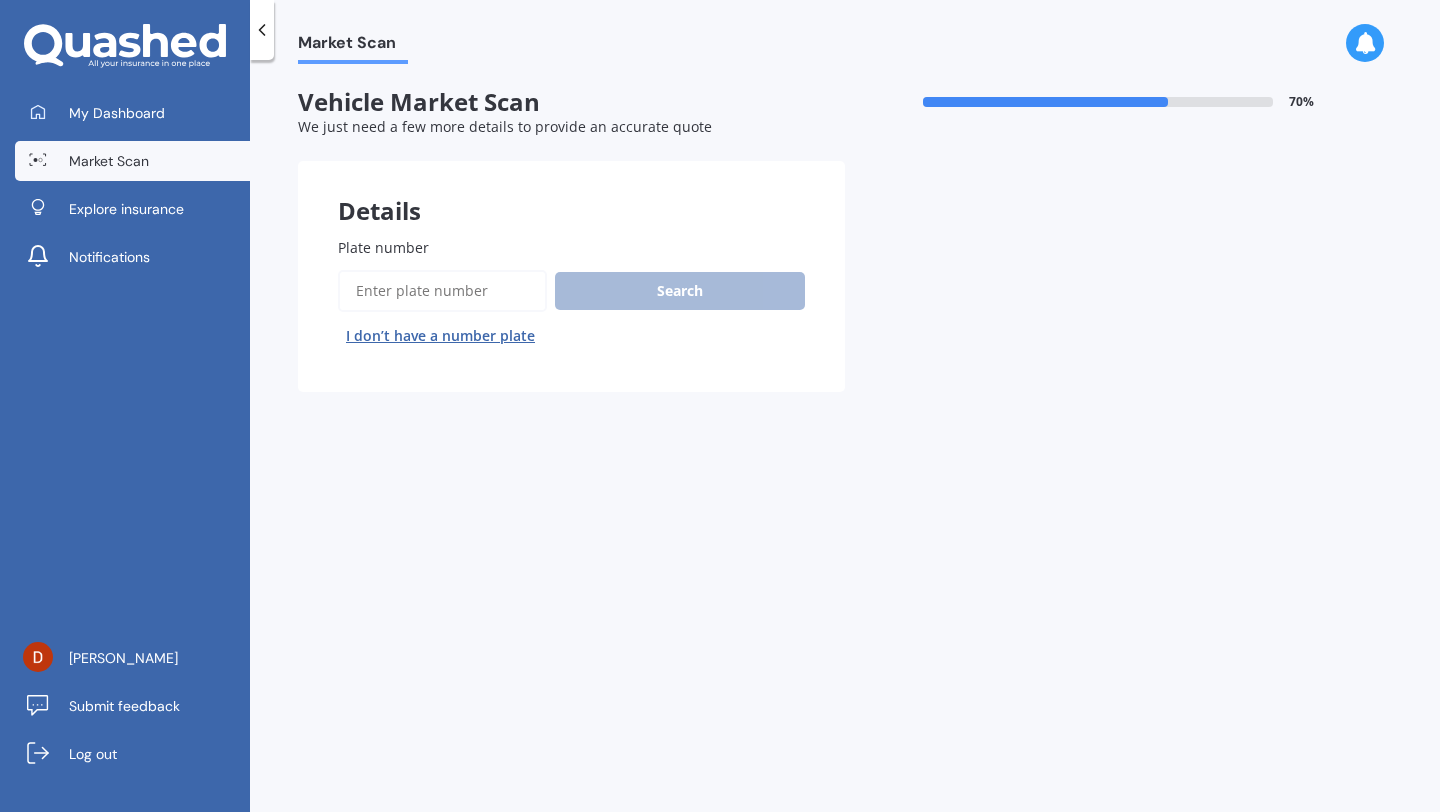 click on "Plate number" at bounding box center [567, 247] 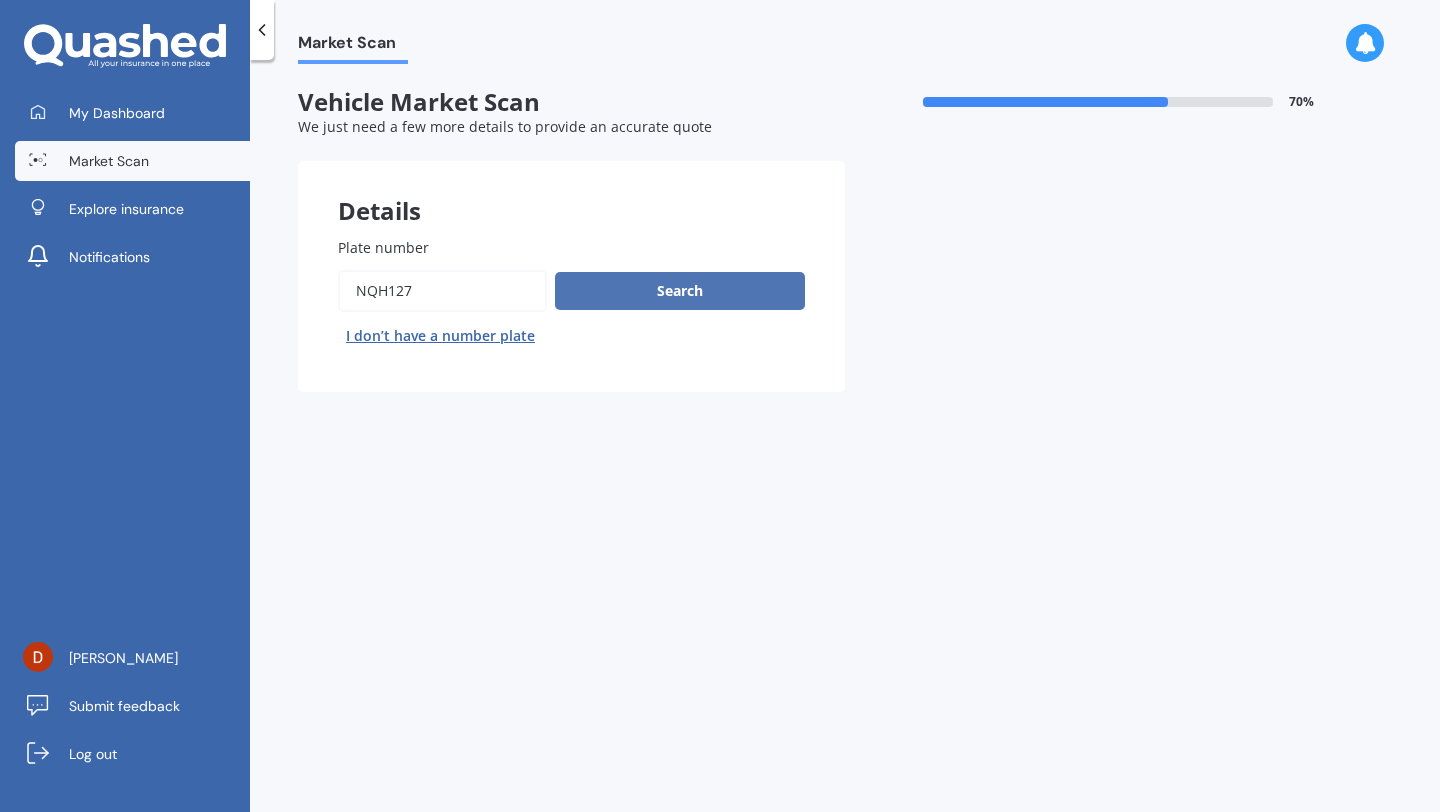 type on "NQH127" 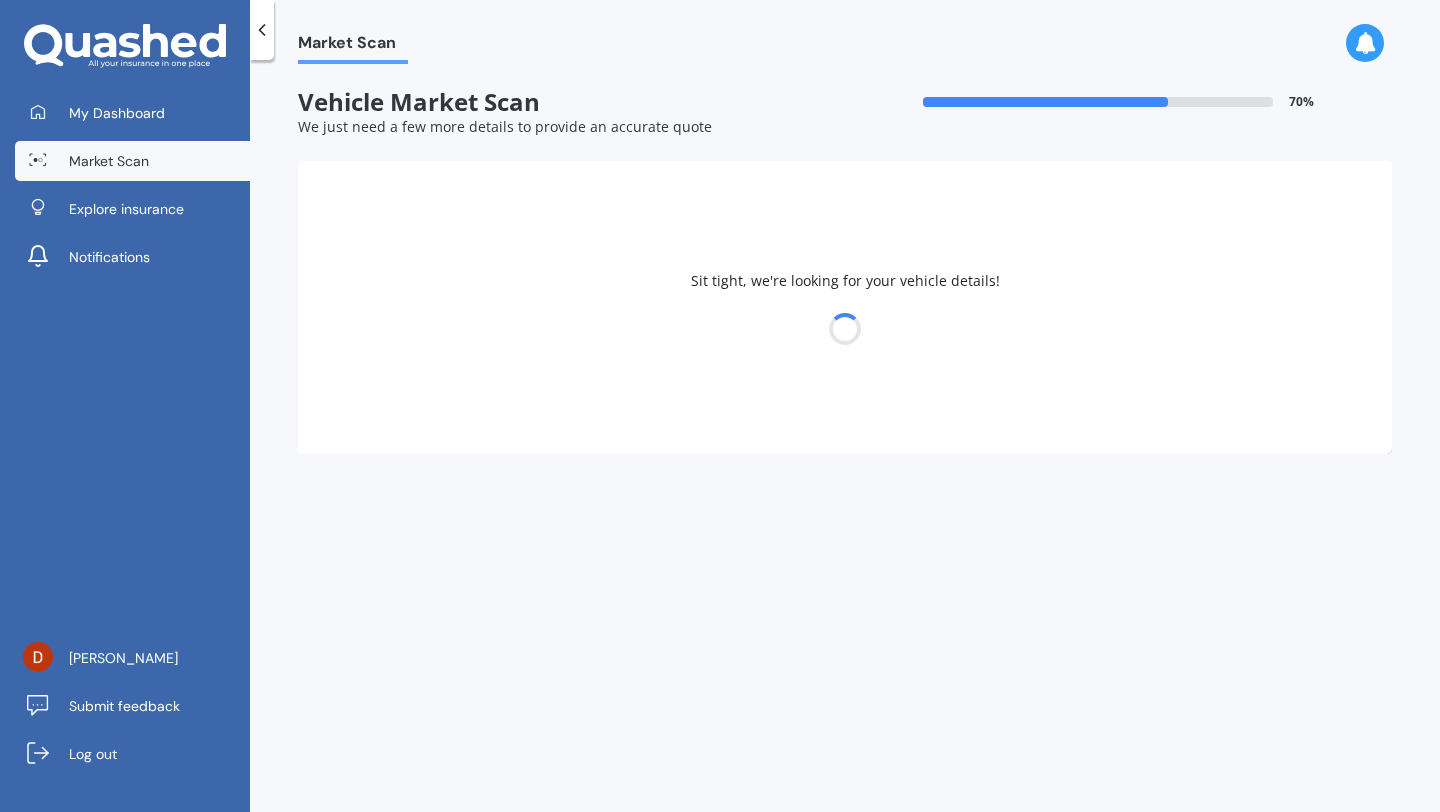 select on "TESLA" 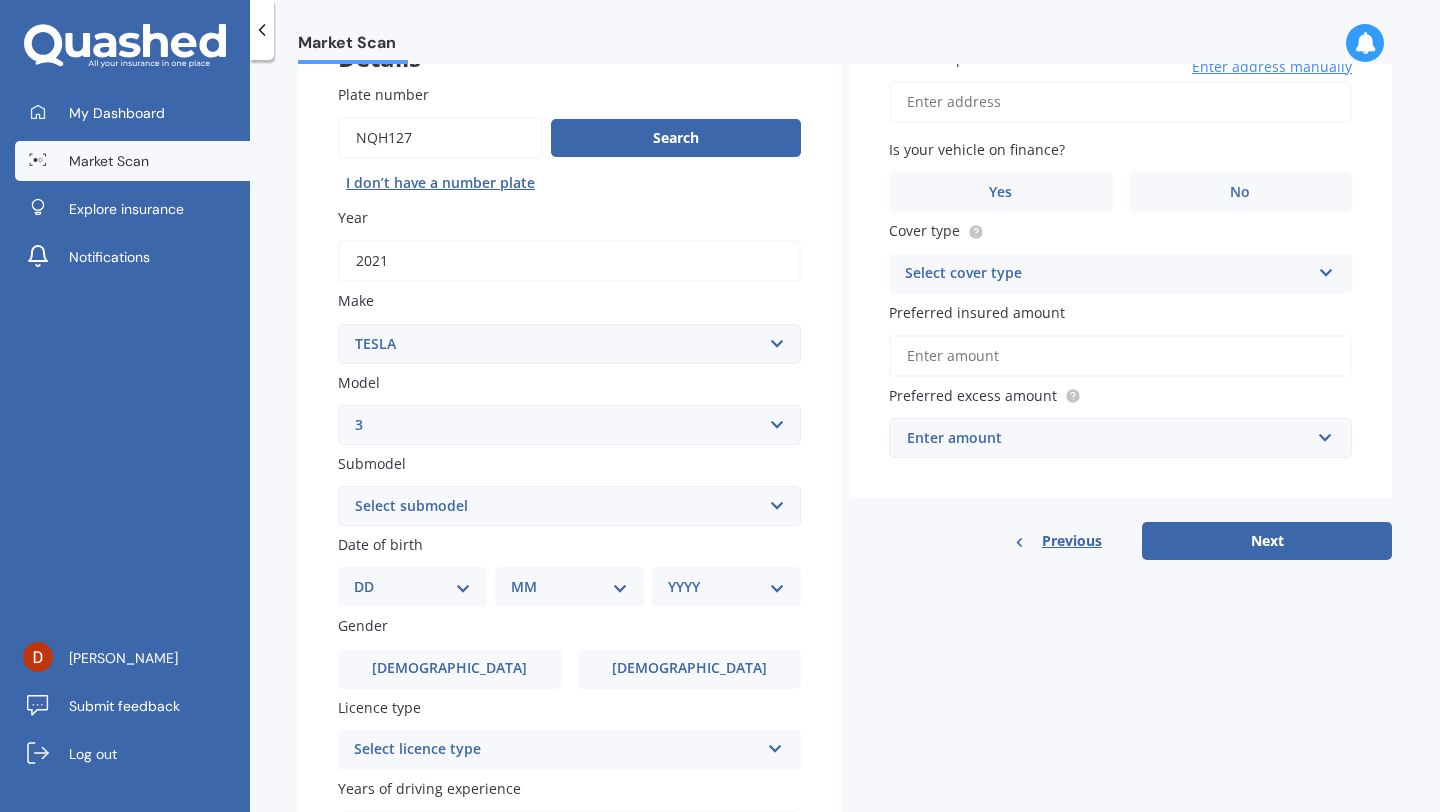 scroll, scrollTop: 155, scrollLeft: 0, axis: vertical 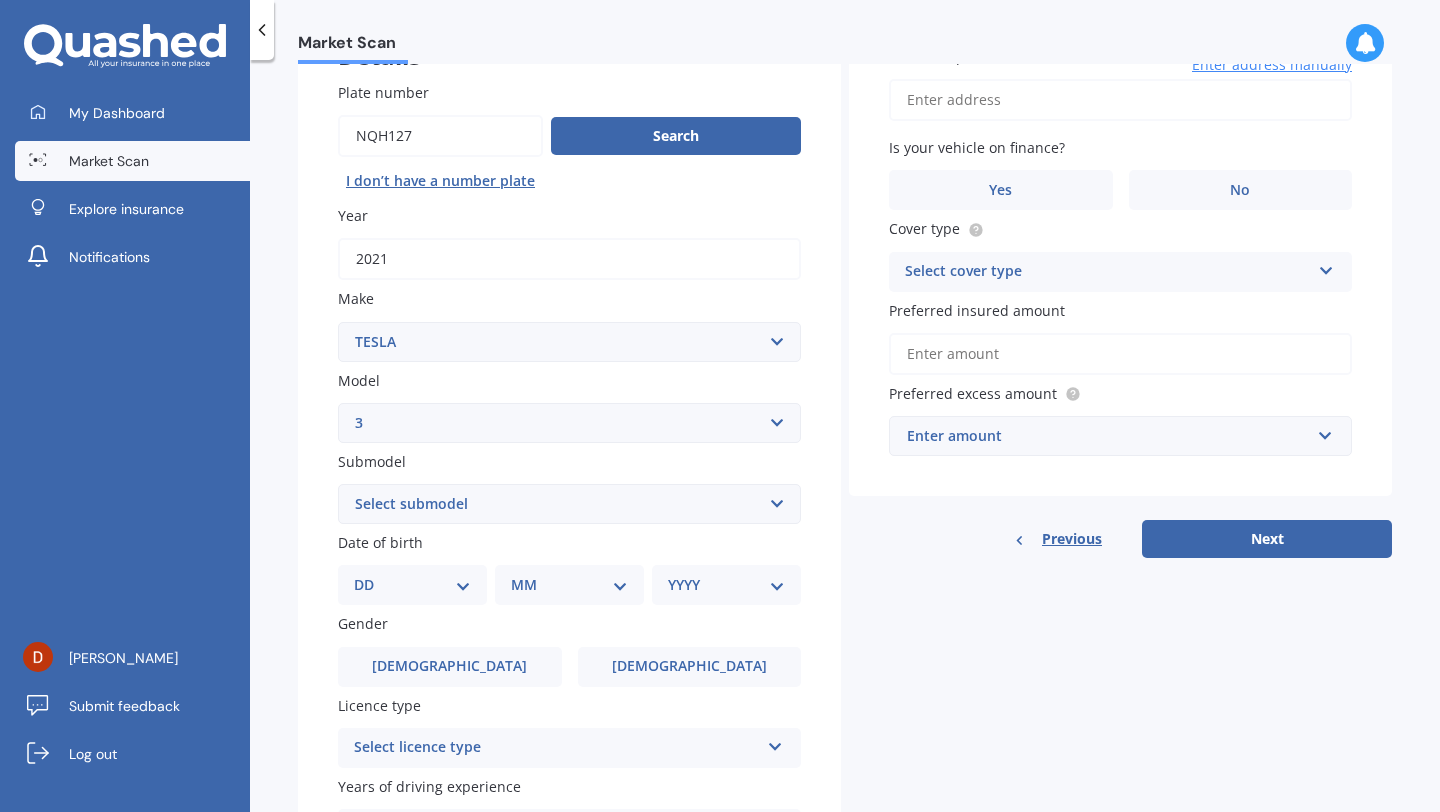 click on "DD 01 02 03 04 05 06 07 08 09 10 11 12 13 14 15 16 17 18 19 20 21 22 23 24 25 26 27 28 29 30 31" at bounding box center (412, 585) 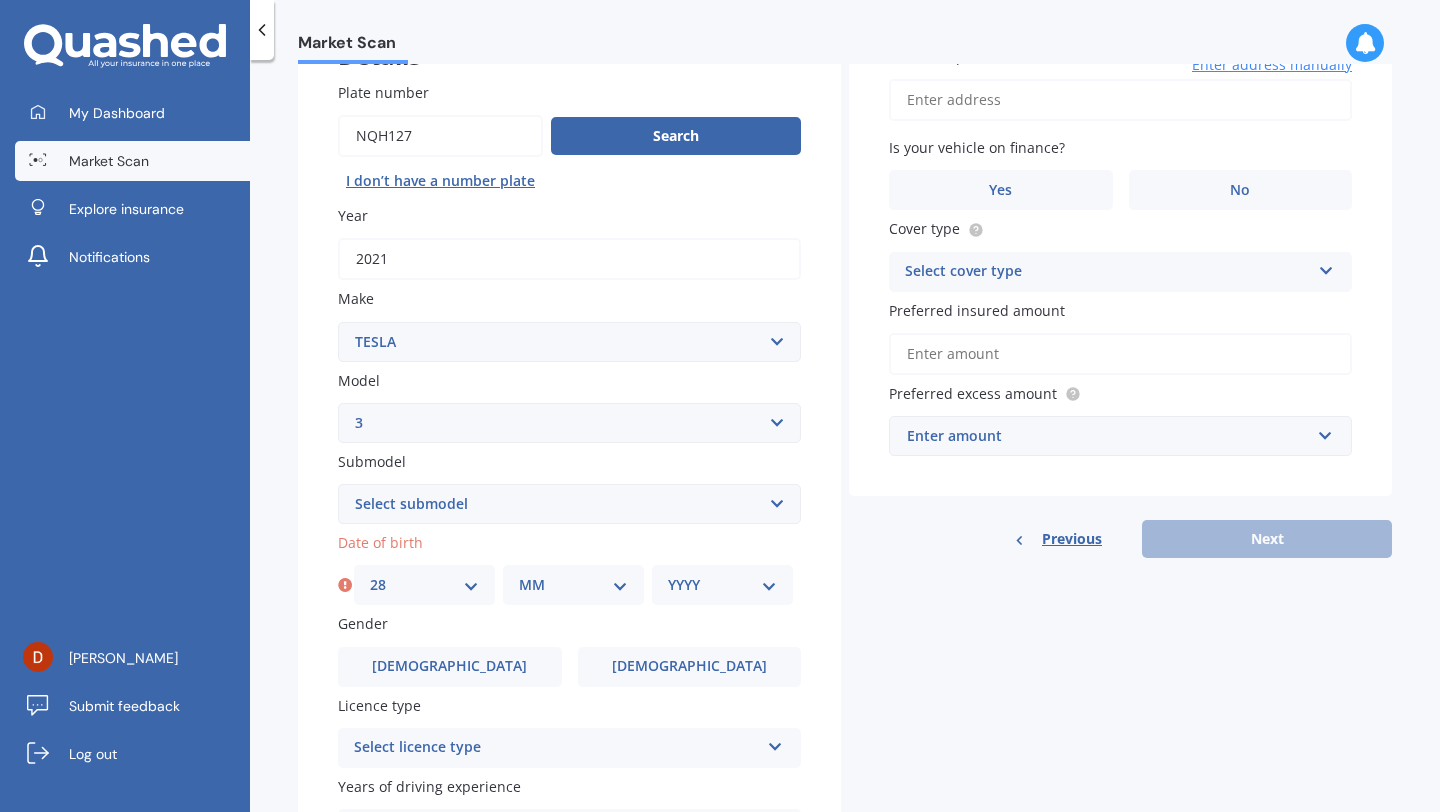 click on "MM 01 02 03 04 05 06 07 08 09 10 11 12" at bounding box center [573, 585] 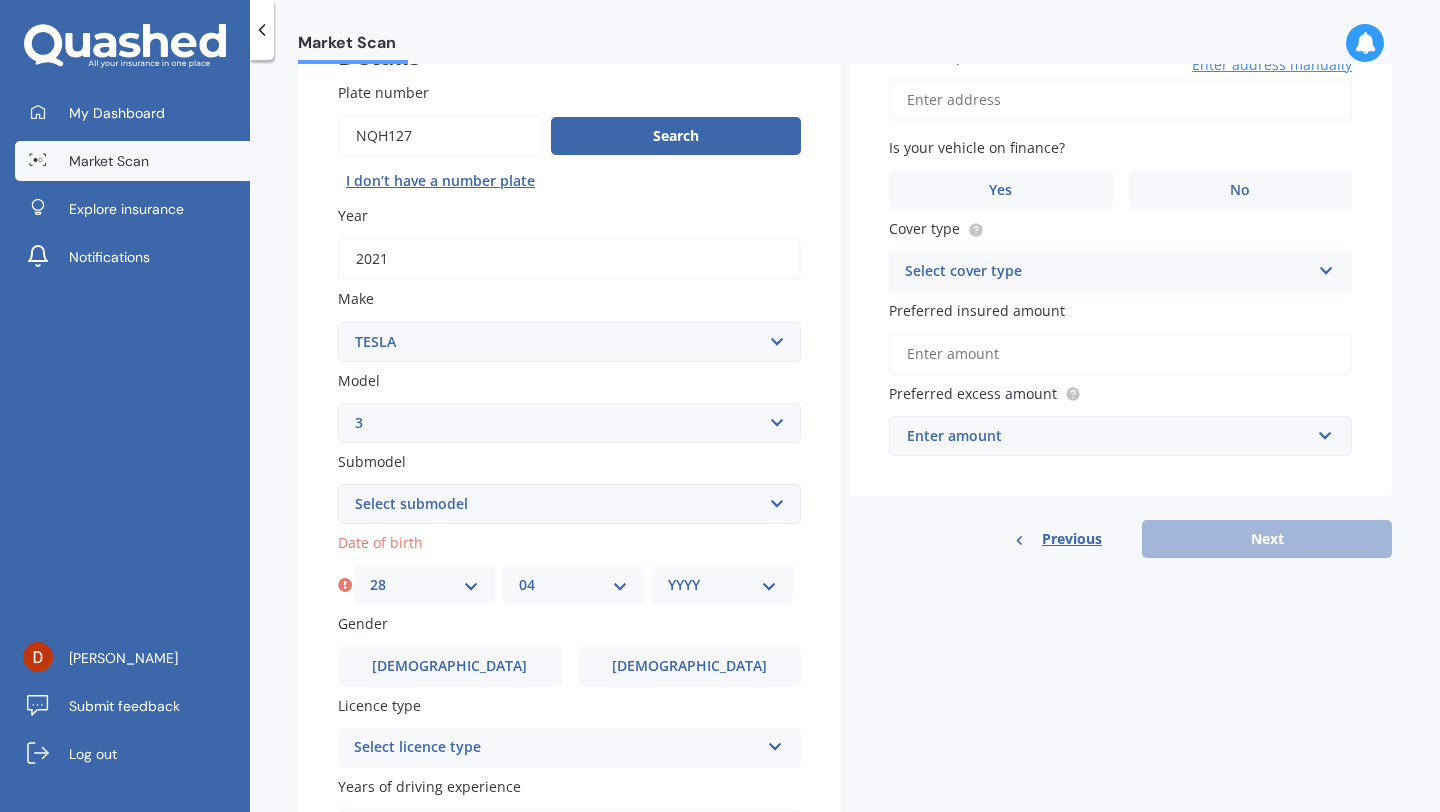 click on "YYYY 2025 2024 2023 2022 2021 2020 2019 2018 2017 2016 2015 2014 2013 2012 2011 2010 2009 2008 2007 2006 2005 2004 2003 2002 2001 2000 1999 1998 1997 1996 1995 1994 1993 1992 1991 1990 1989 1988 1987 1986 1985 1984 1983 1982 1981 1980 1979 1978 1977 1976 1975 1974 1973 1972 1971 1970 1969 1968 1967 1966 1965 1964 1963 1962 1961 1960 1959 1958 1957 1956 1955 1954 1953 1952 1951 1950 1949 1948 1947 1946 1945 1944 1943 1942 1941 1940 1939 1938 1937 1936 1935 1934 1933 1932 1931 1930 1929 1928 1927 1926" at bounding box center (722, 585) 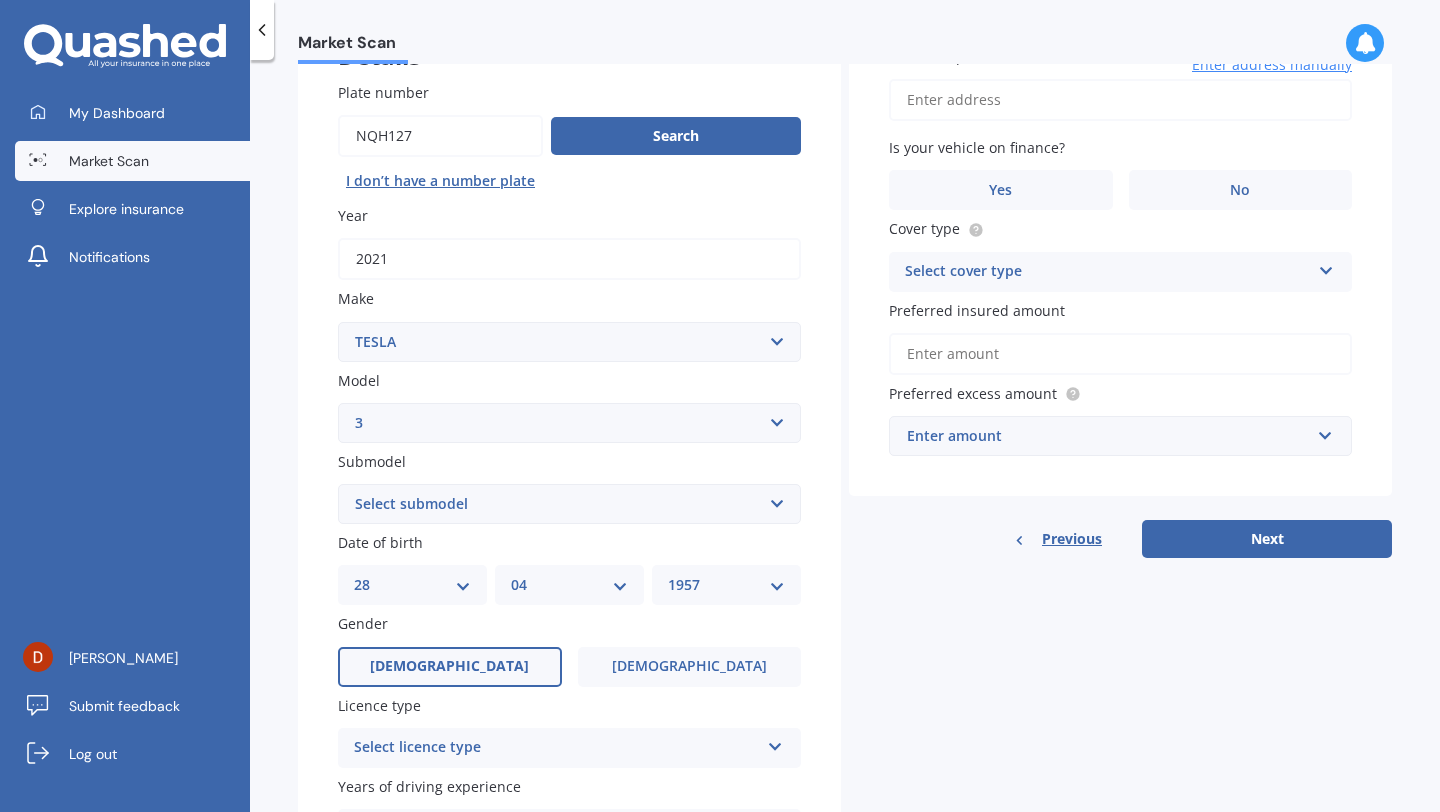 click on "[DEMOGRAPHIC_DATA]" at bounding box center [450, 667] 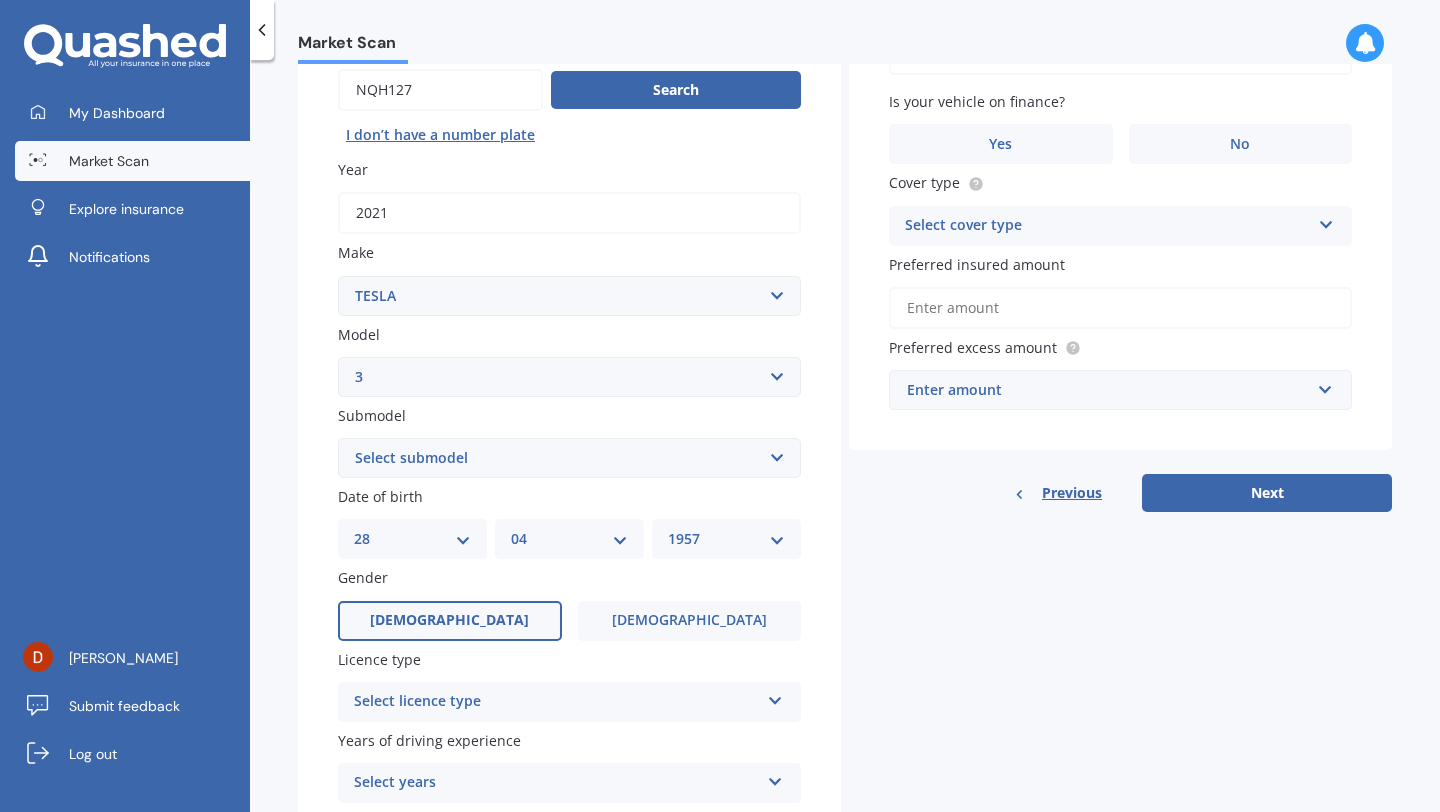 scroll, scrollTop: 206, scrollLeft: 0, axis: vertical 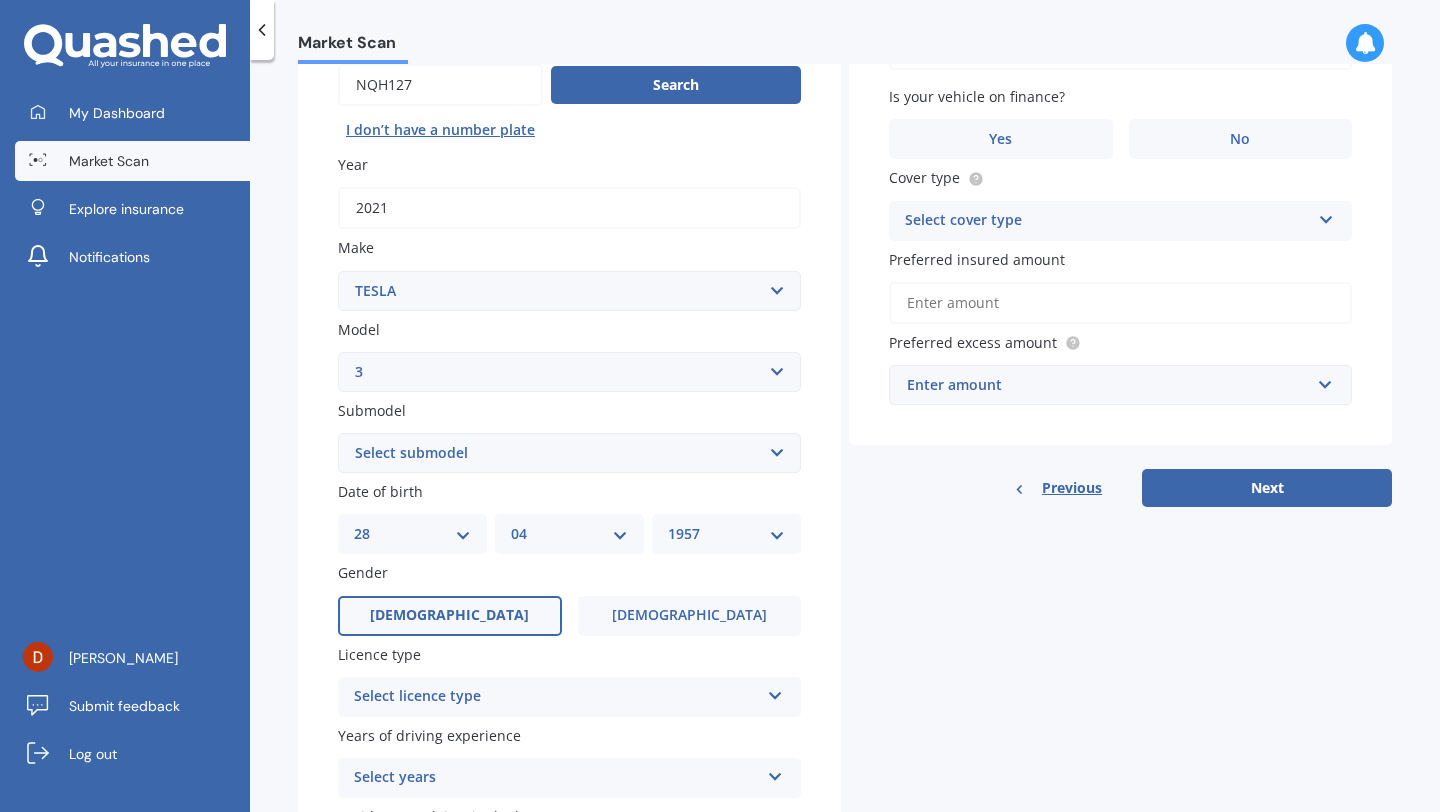 click on "Select licence type NZ Full NZ Restricted NZ Learners [GEOGRAPHIC_DATA] [GEOGRAPHIC_DATA] [GEOGRAPHIC_DATA] [GEOGRAPHIC_DATA] International / Other overseas licence" at bounding box center [569, 697] 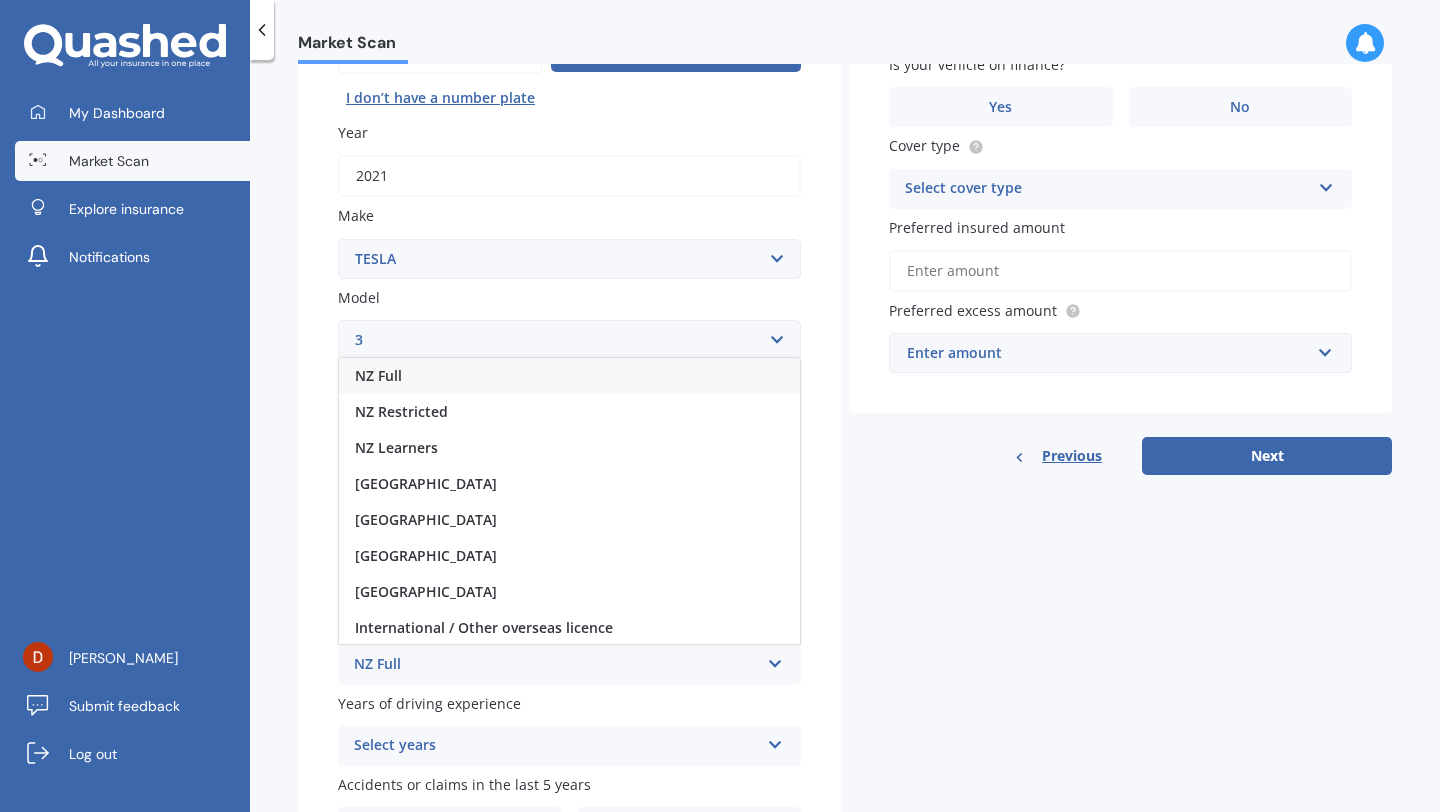 scroll, scrollTop: 239, scrollLeft: 0, axis: vertical 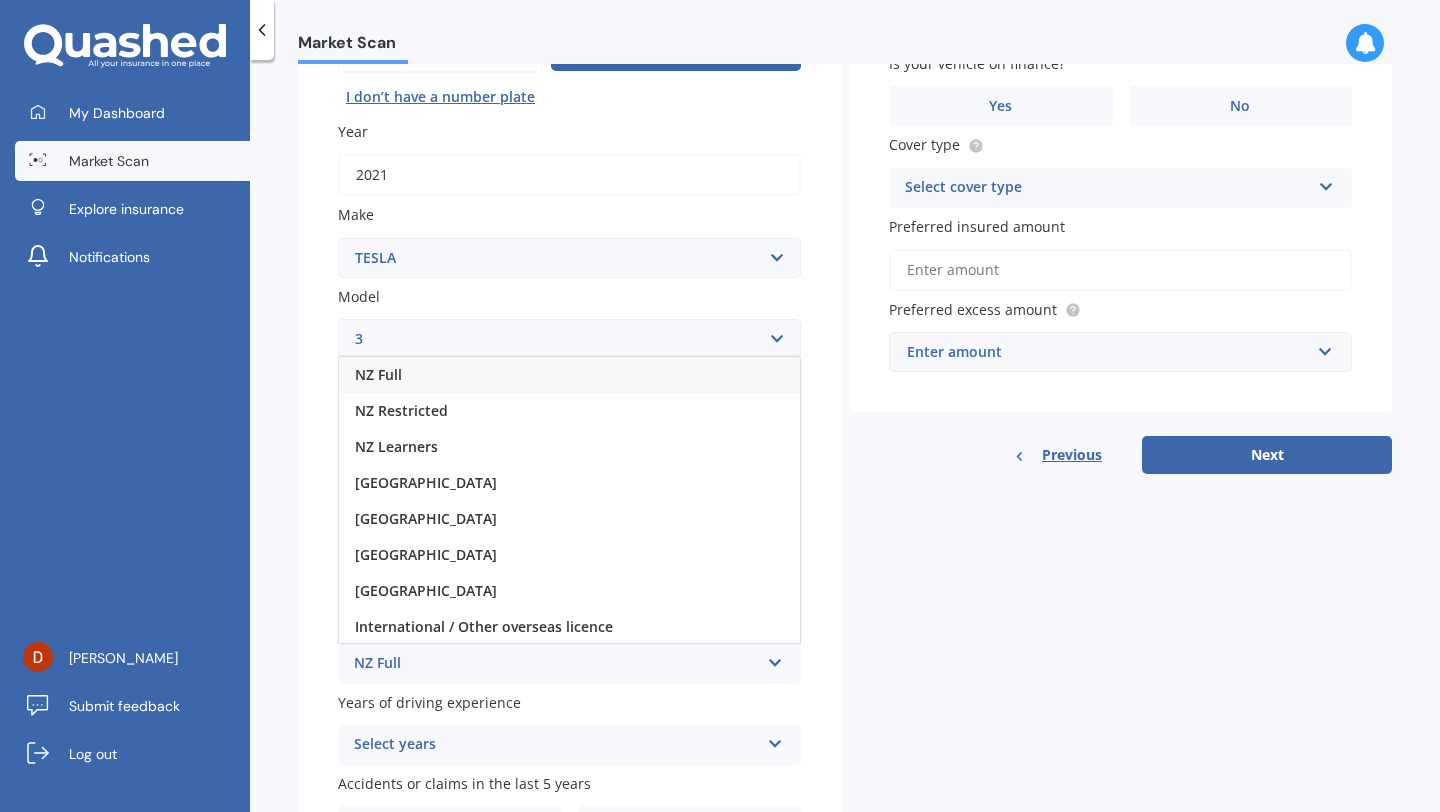 click on "NZ Full" at bounding box center [556, 664] 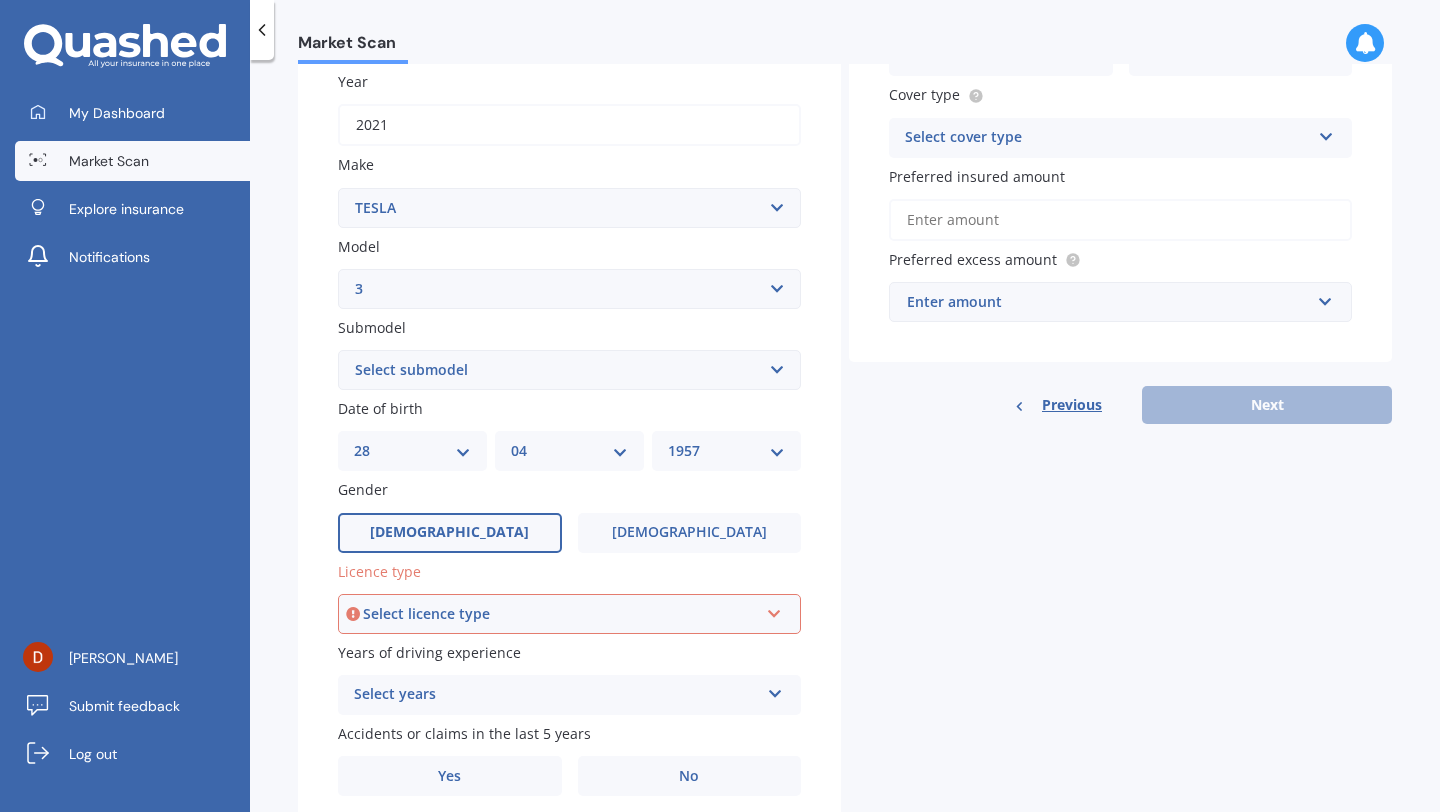 scroll, scrollTop: 290, scrollLeft: 0, axis: vertical 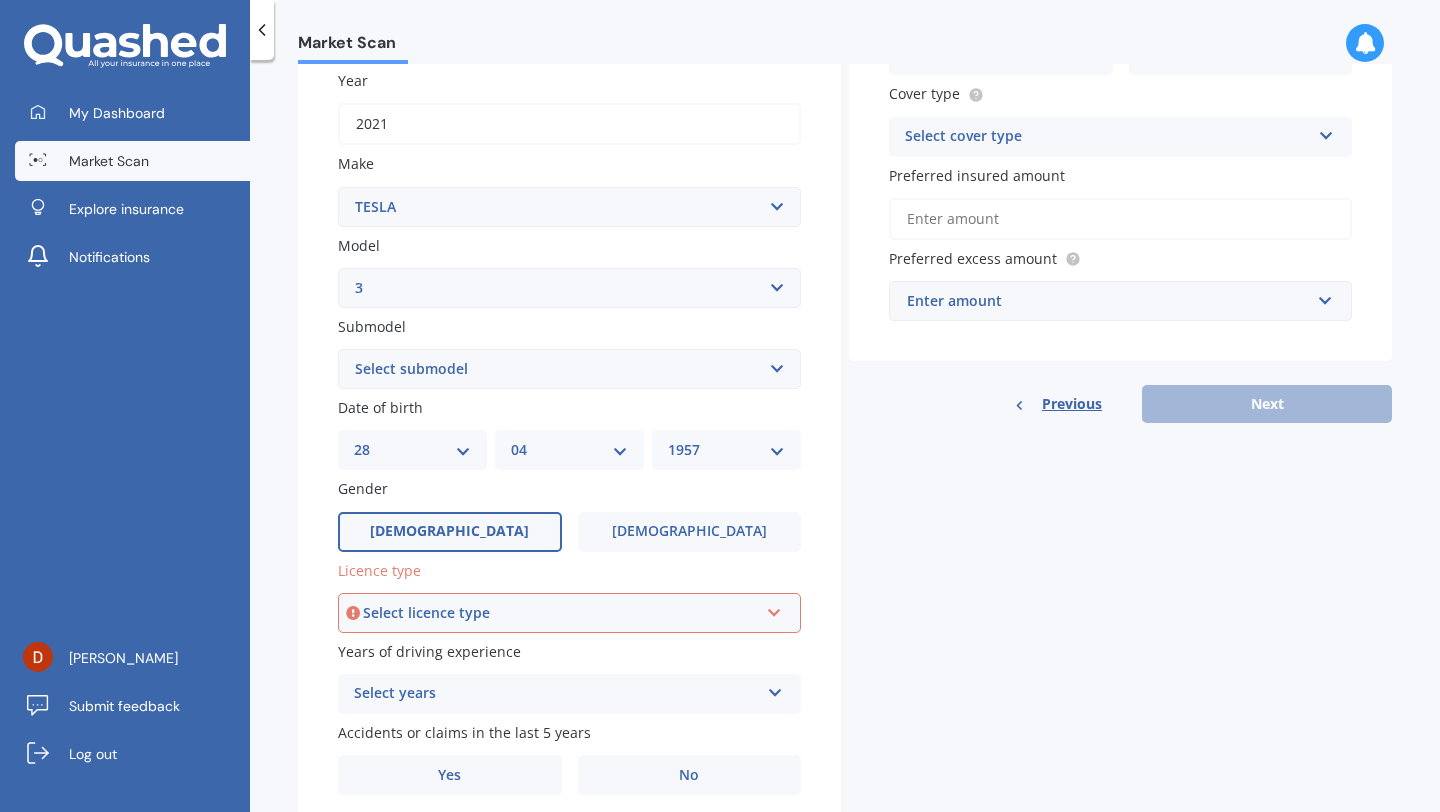 click on "Select licence type" at bounding box center (560, 613) 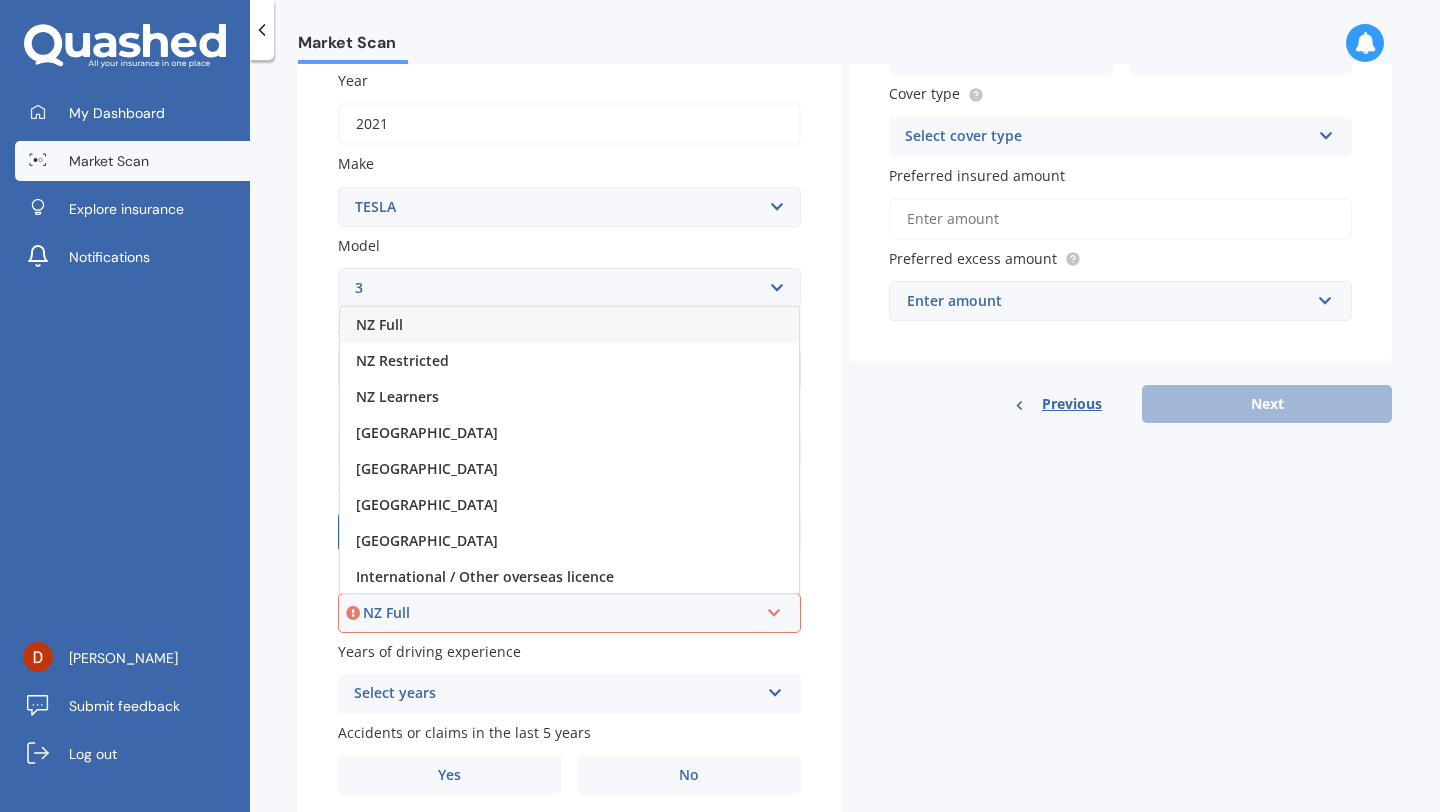 click on "NZ Full" at bounding box center (569, 325) 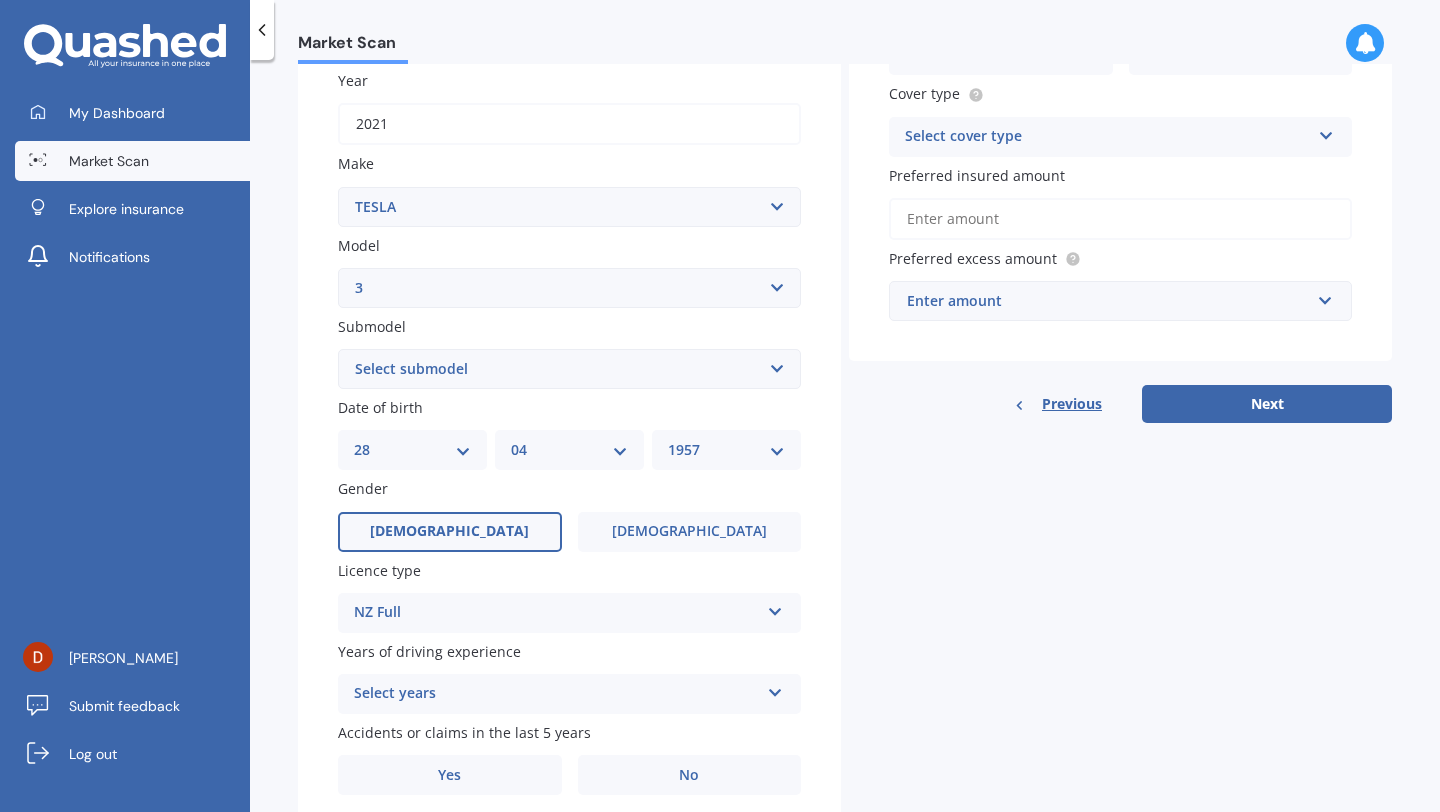 click at bounding box center (775, 689) 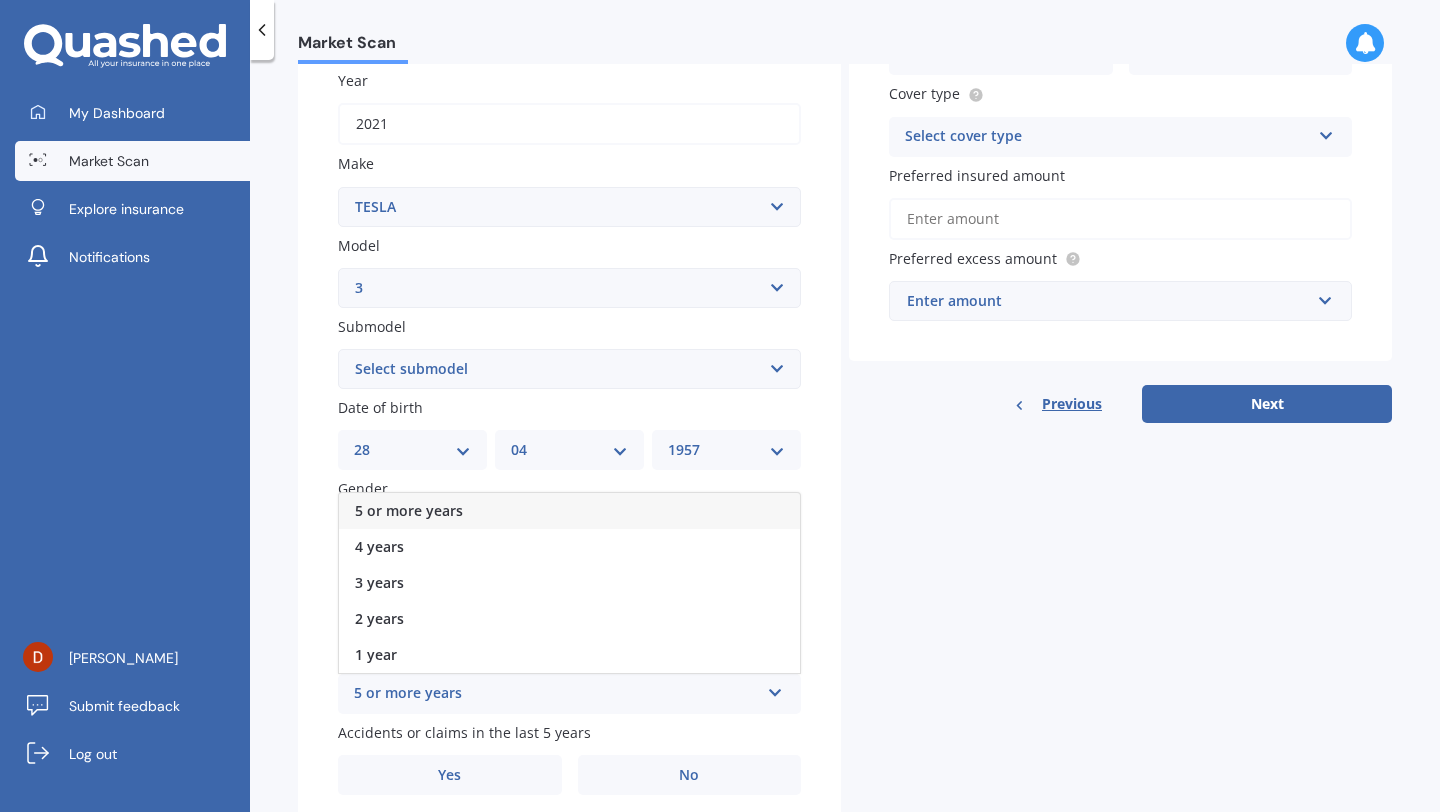 click on "5 or more years" at bounding box center (569, 511) 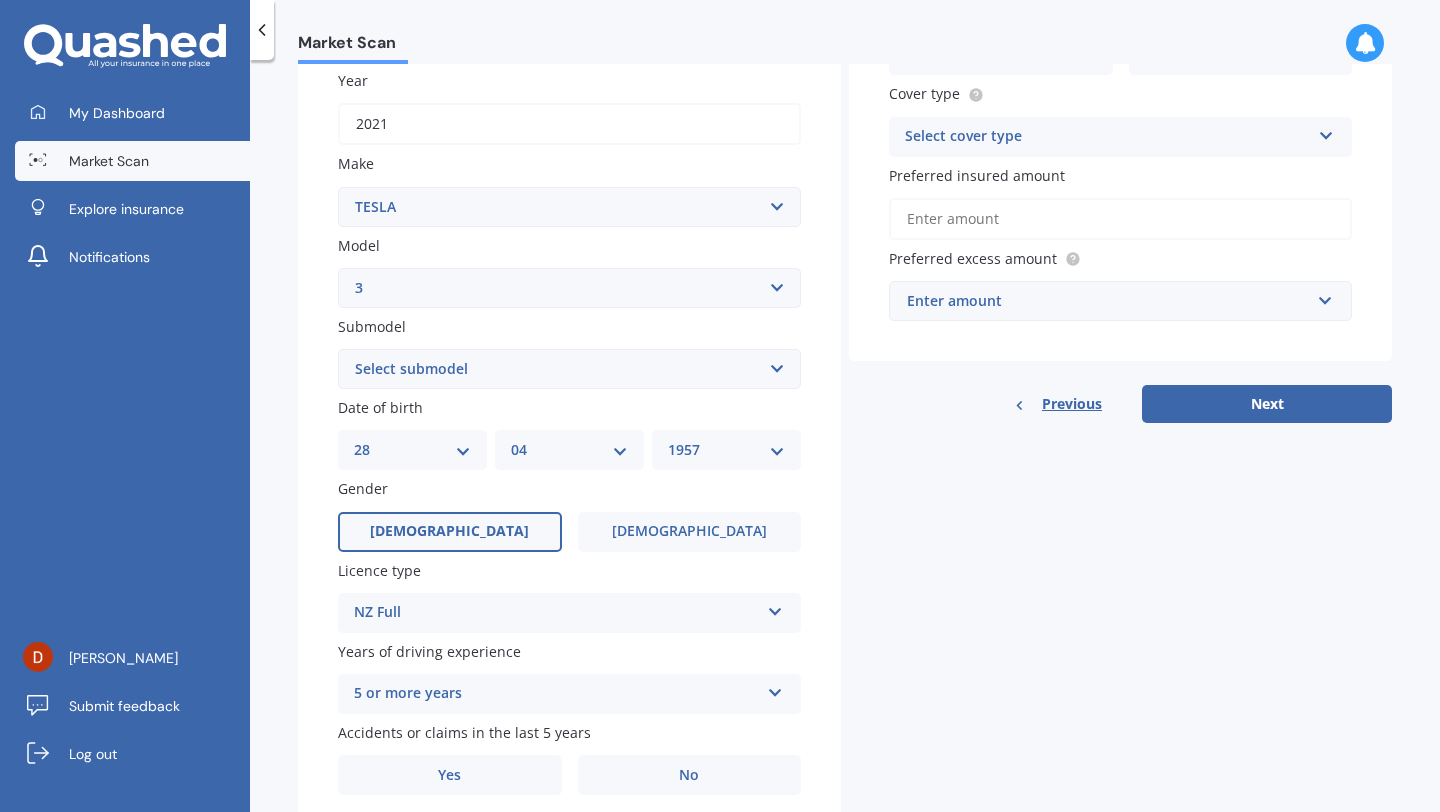 scroll, scrollTop: 370, scrollLeft: 0, axis: vertical 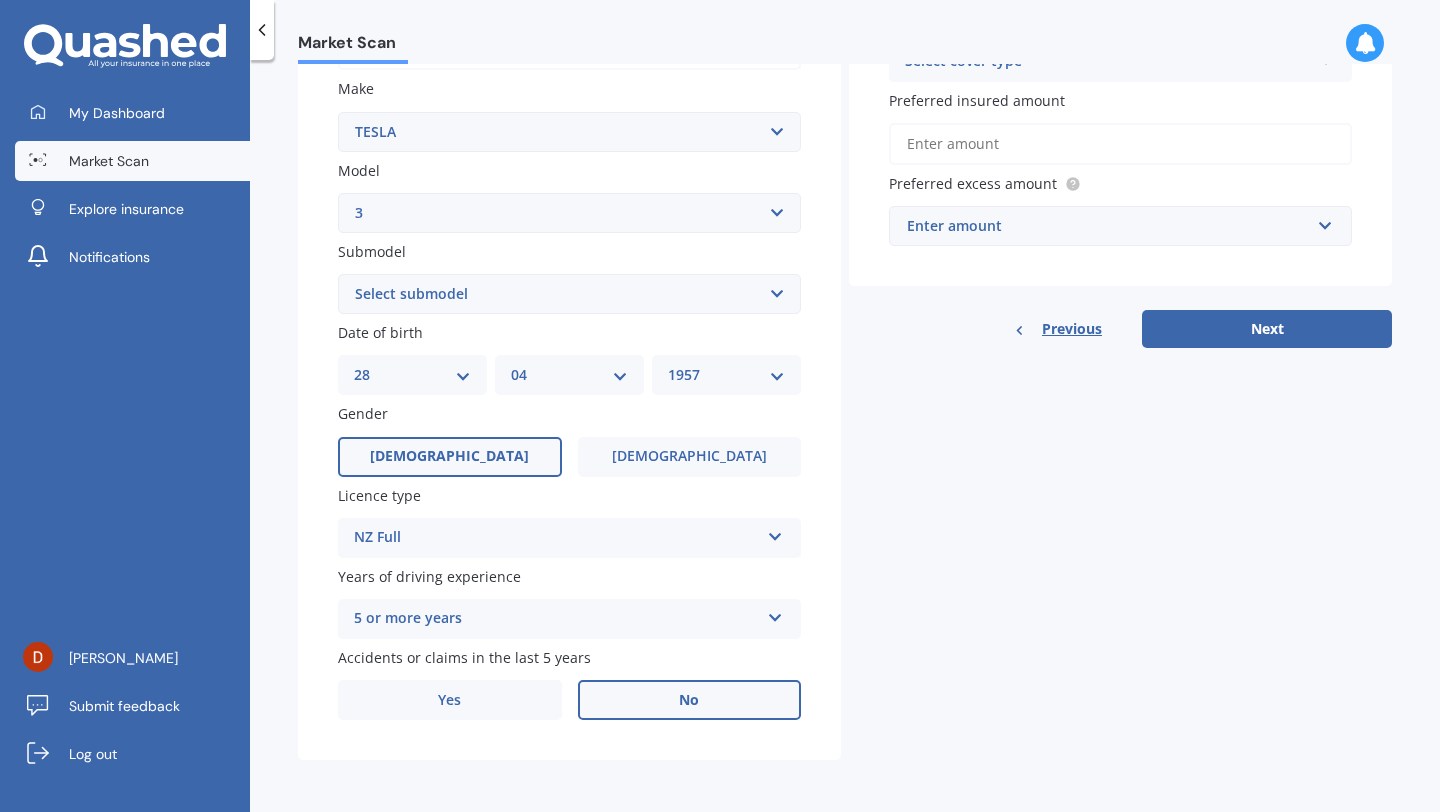 click on "No" at bounding box center (690, 700) 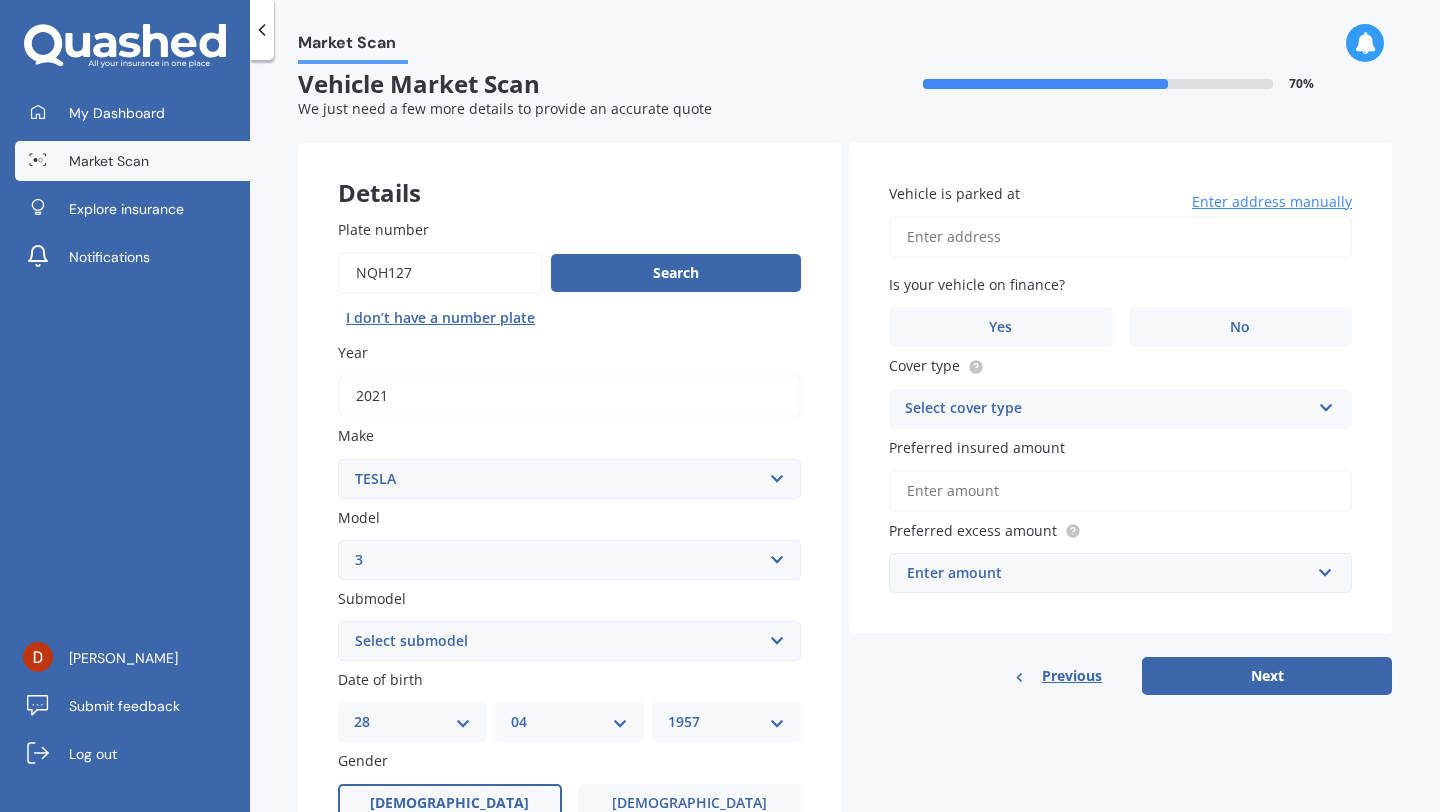 scroll, scrollTop: 0, scrollLeft: 0, axis: both 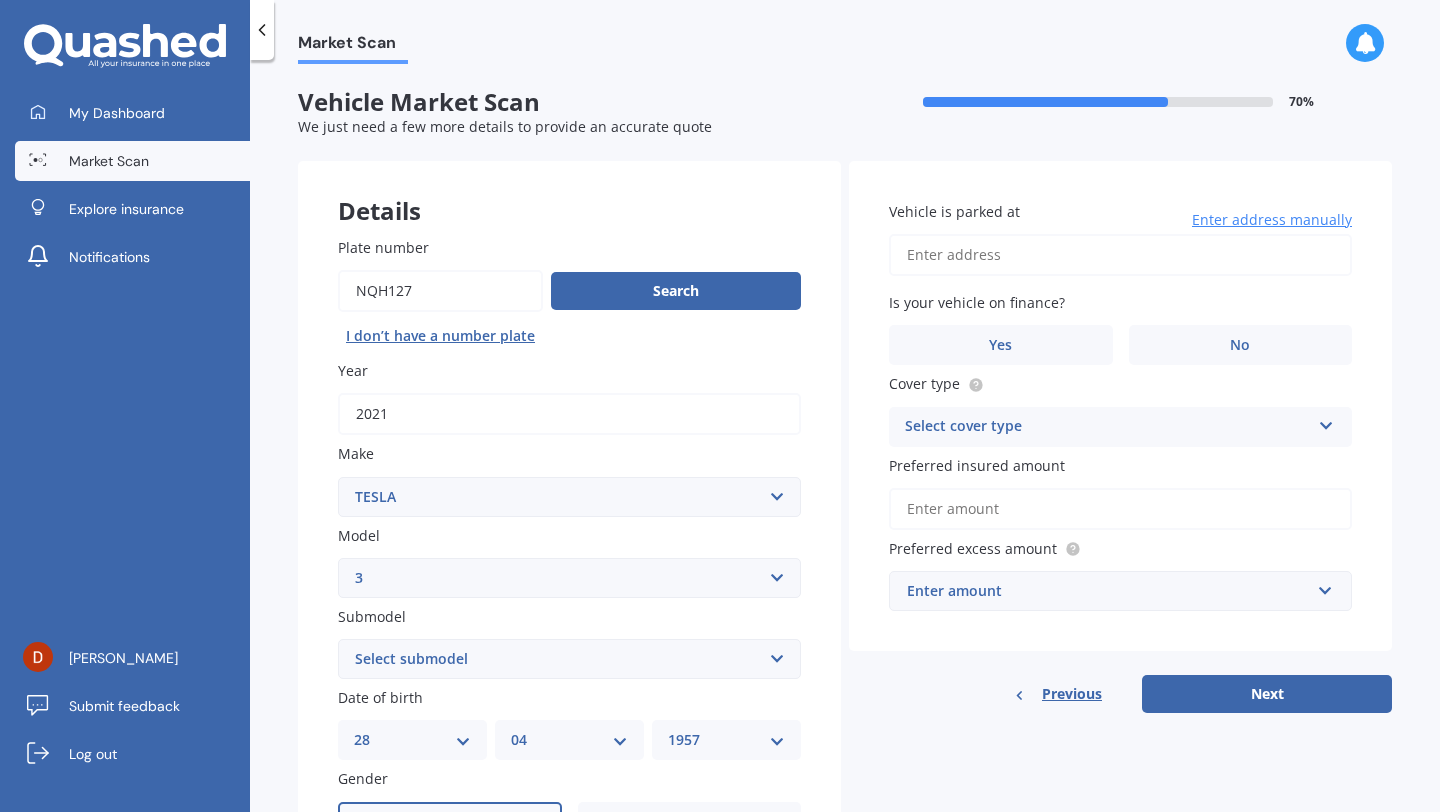 click on "Vehicle is parked at" at bounding box center (1120, 255) 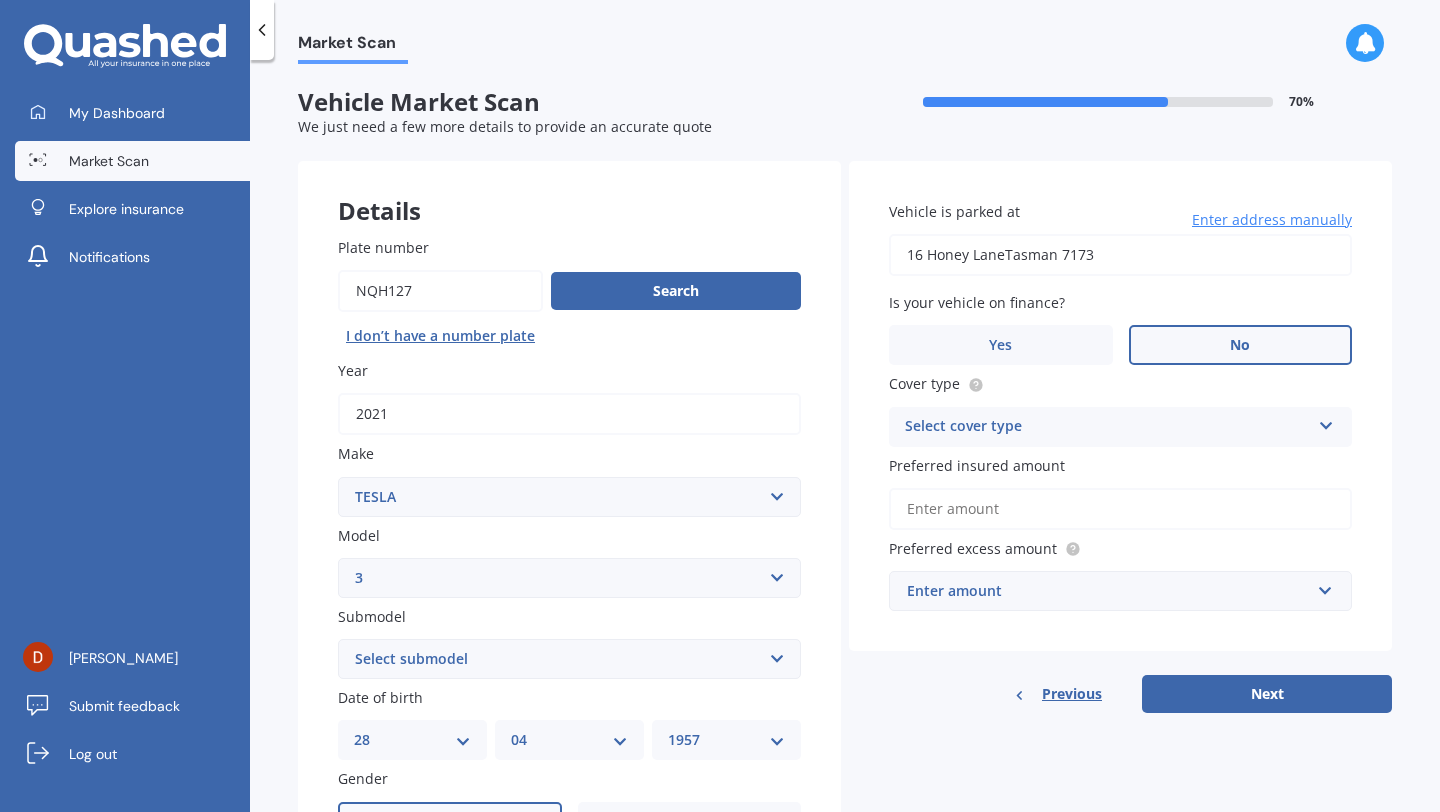 click on "No" at bounding box center (1241, 345) 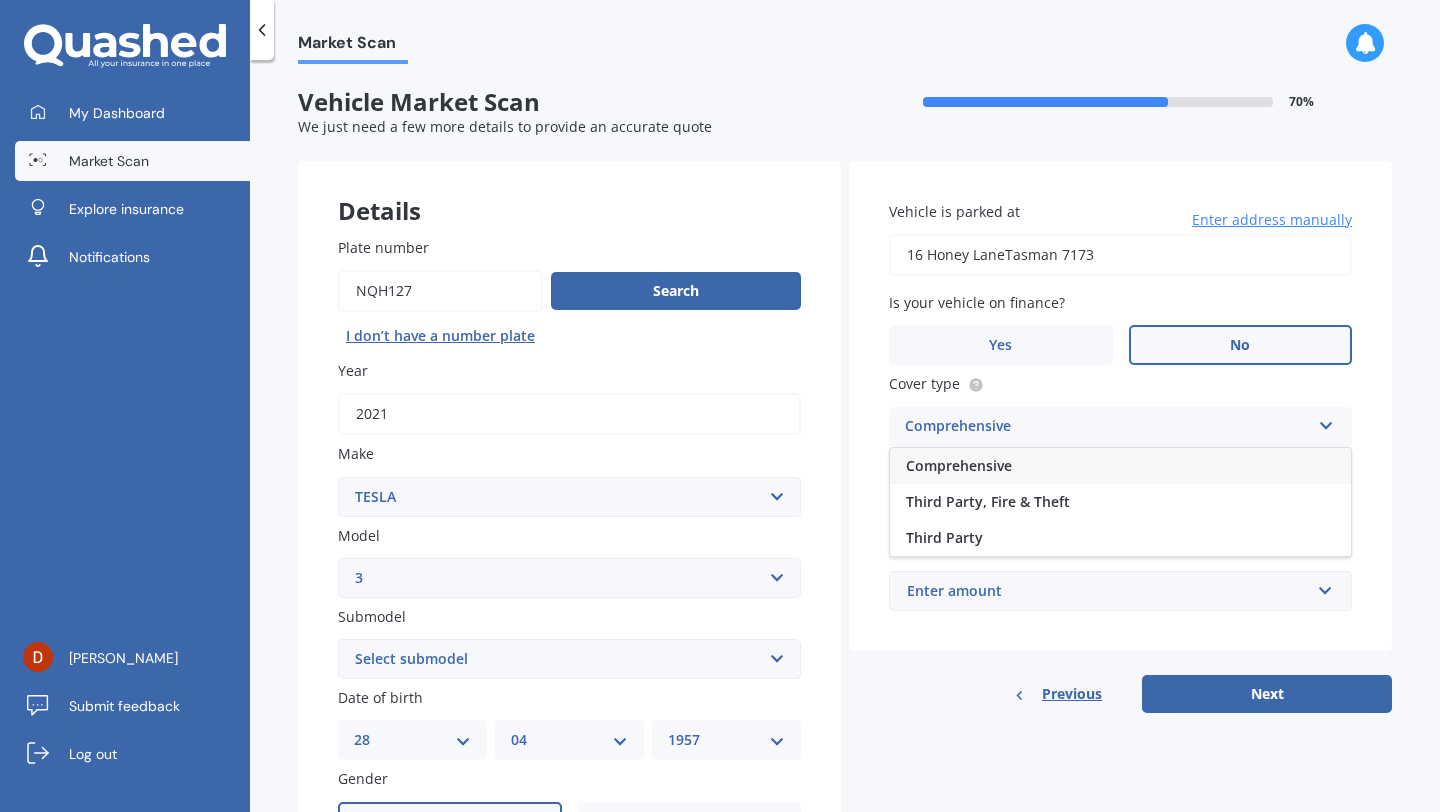 click on "Comprehensive" at bounding box center [1120, 466] 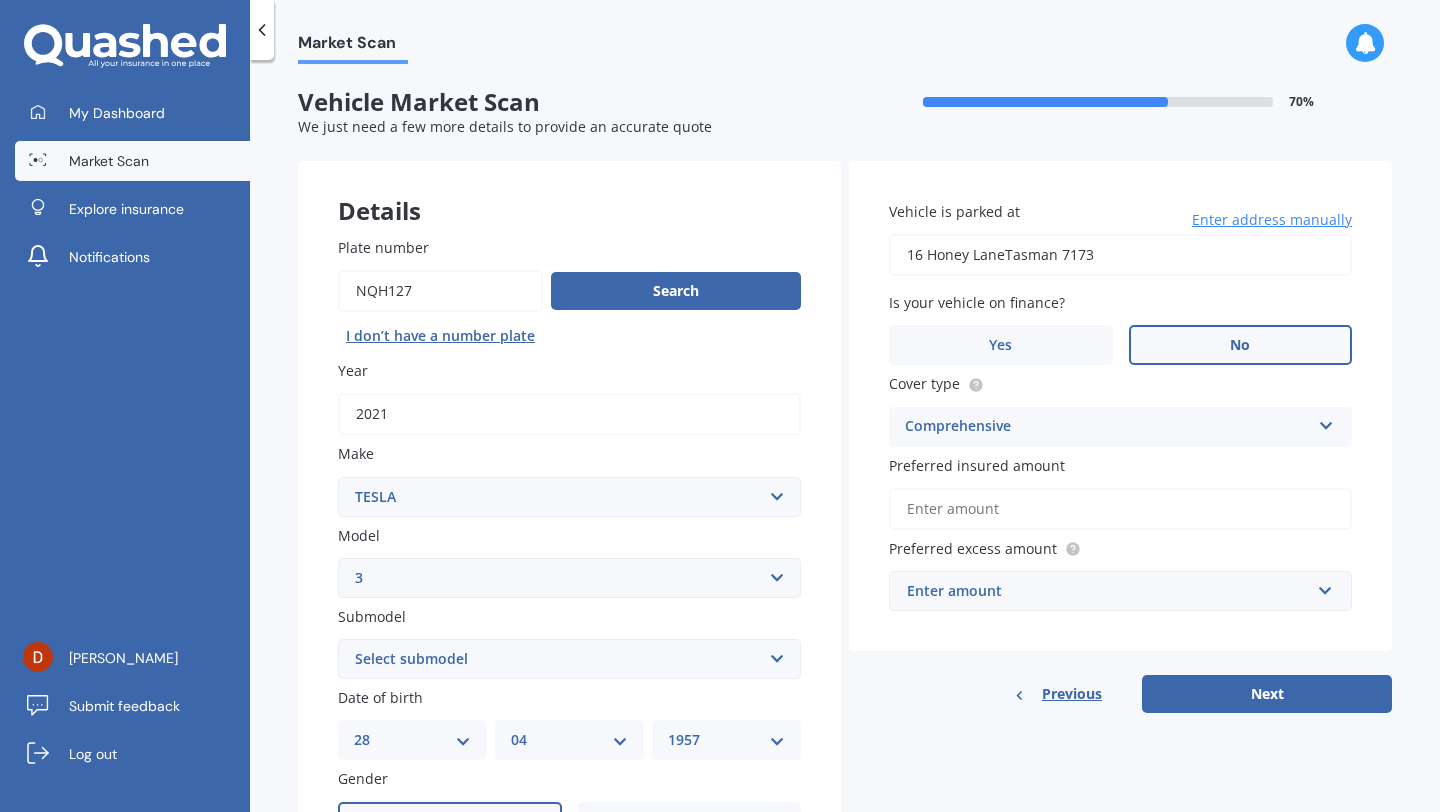 click on "Preferred insured amount" at bounding box center [1120, 509] 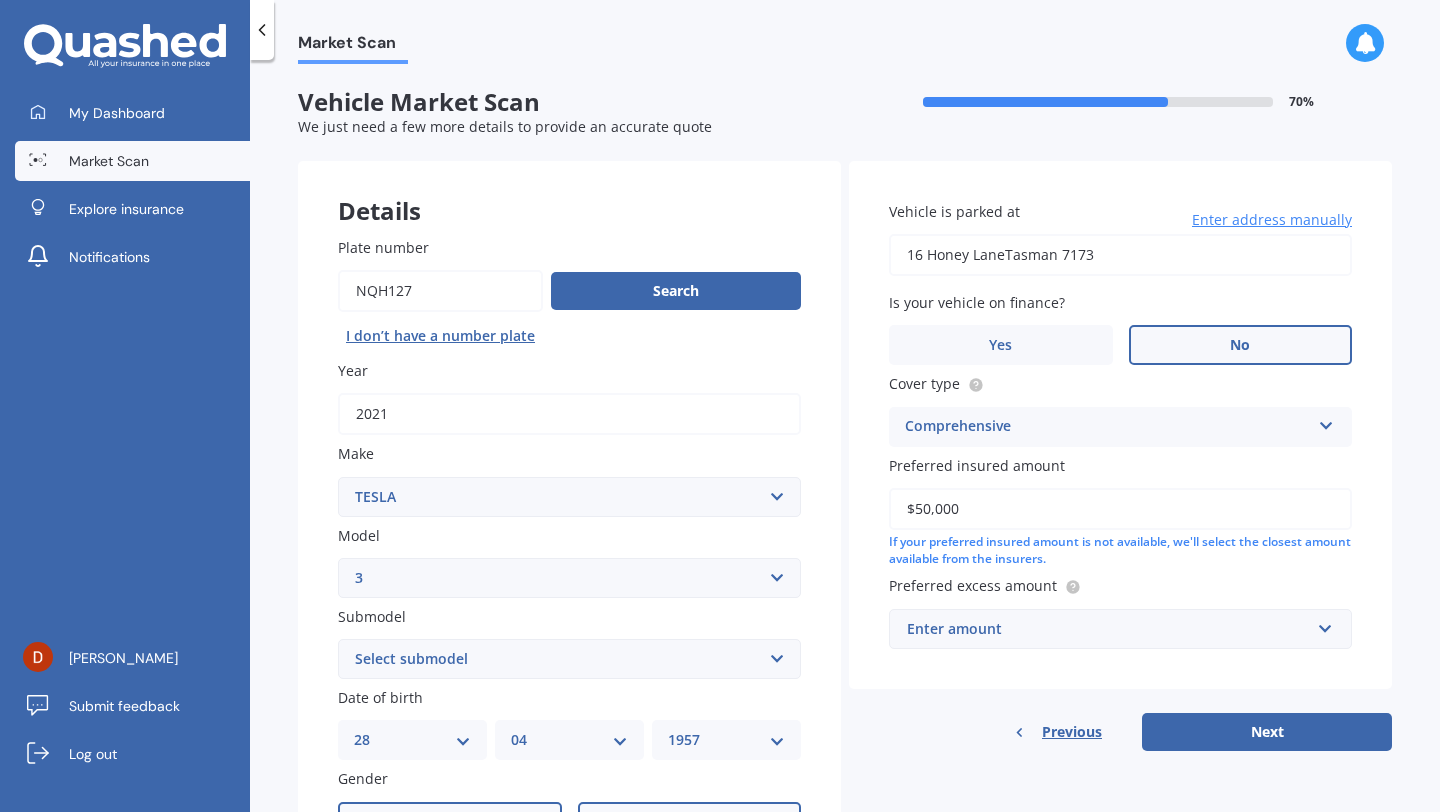 type on "$50,000" 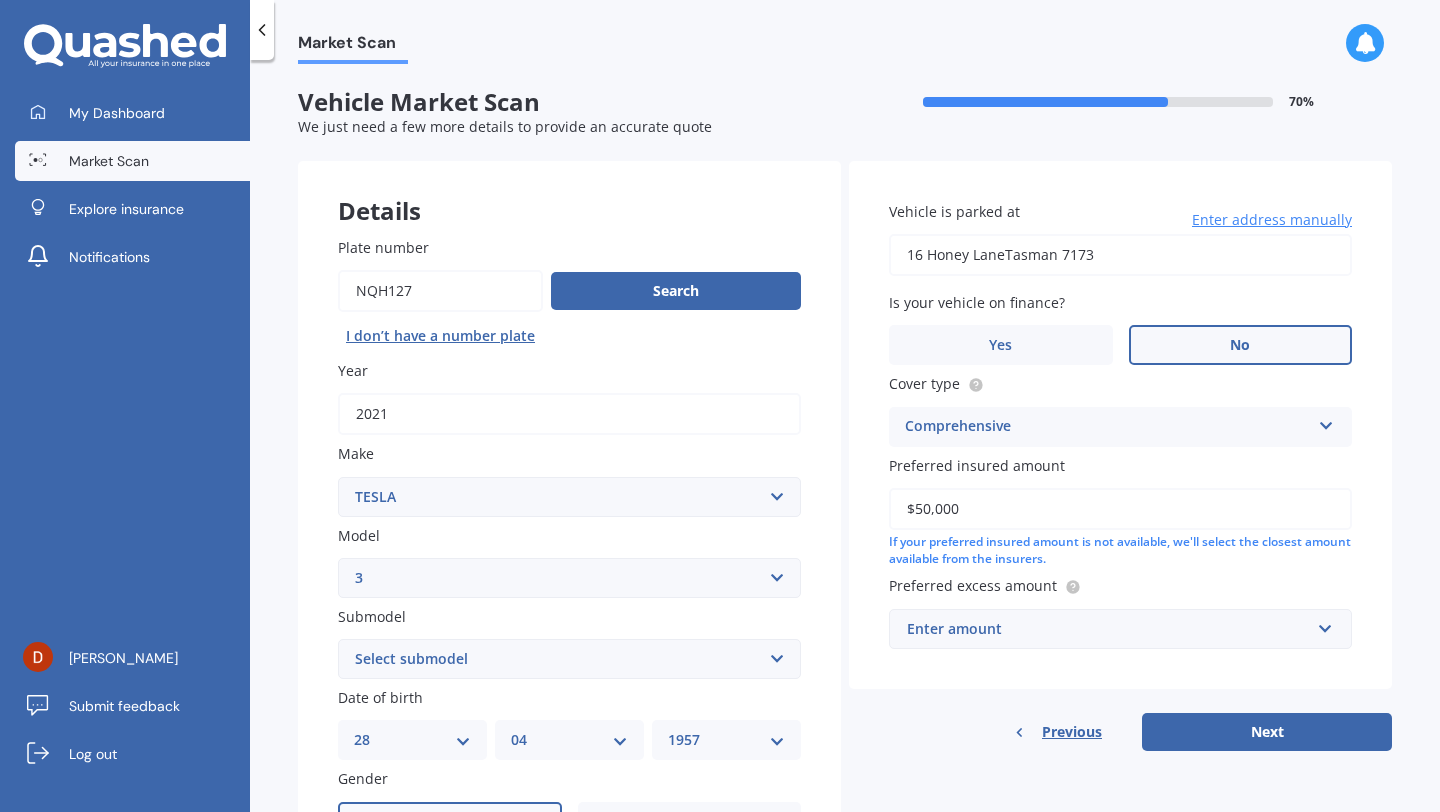 click on "Enter amount" at bounding box center [1108, 629] 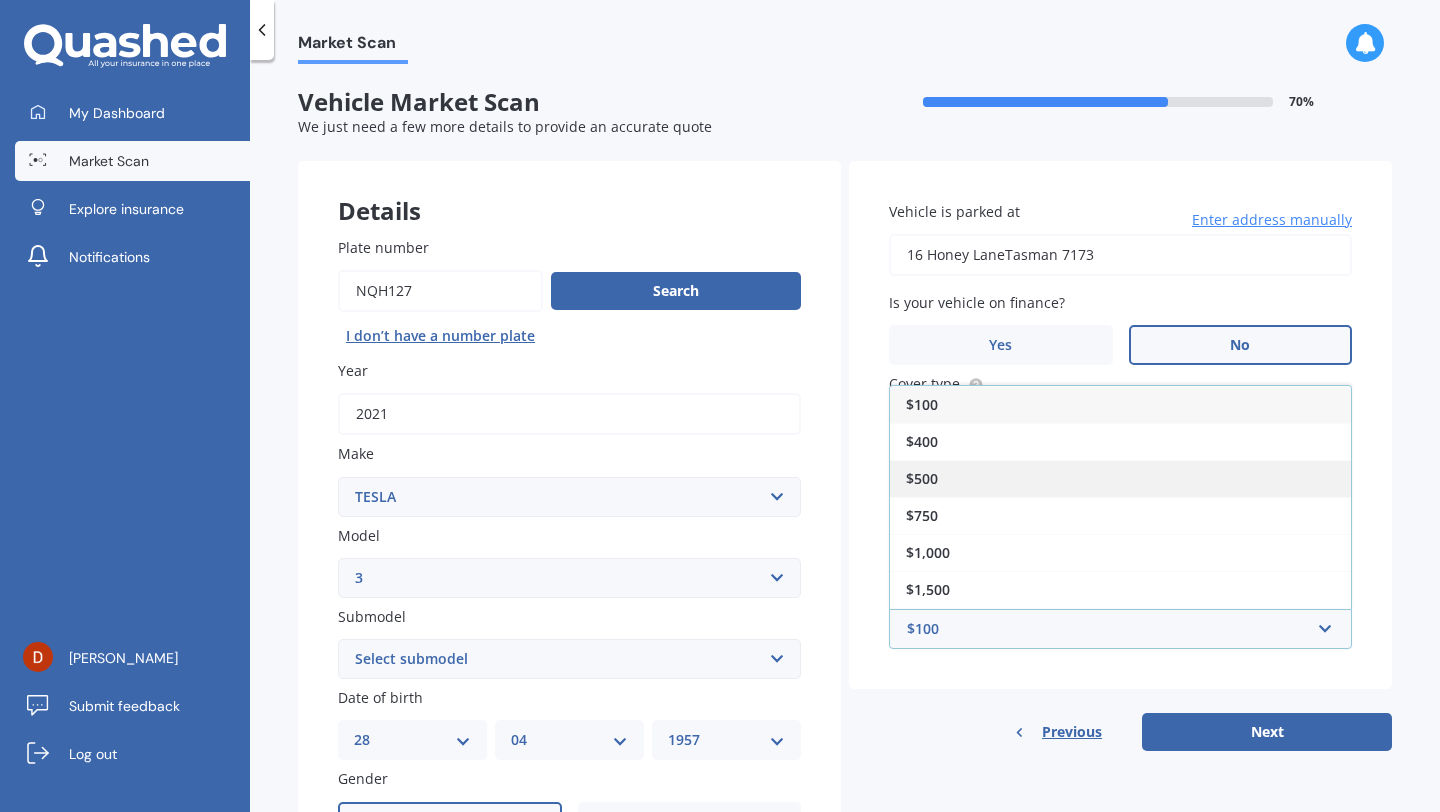 click on "$500" at bounding box center (1120, 478) 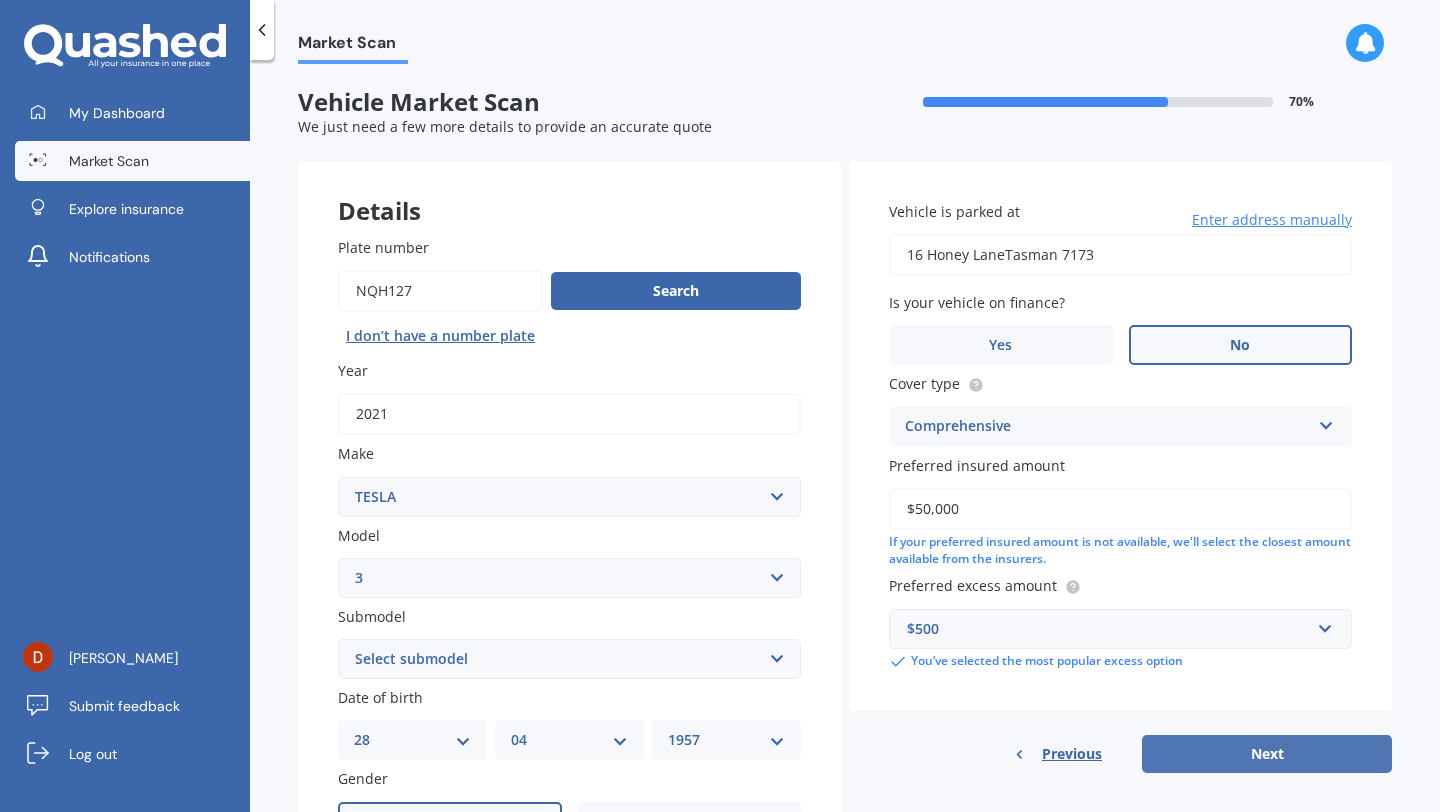 click on "Next" at bounding box center (1267, 754) 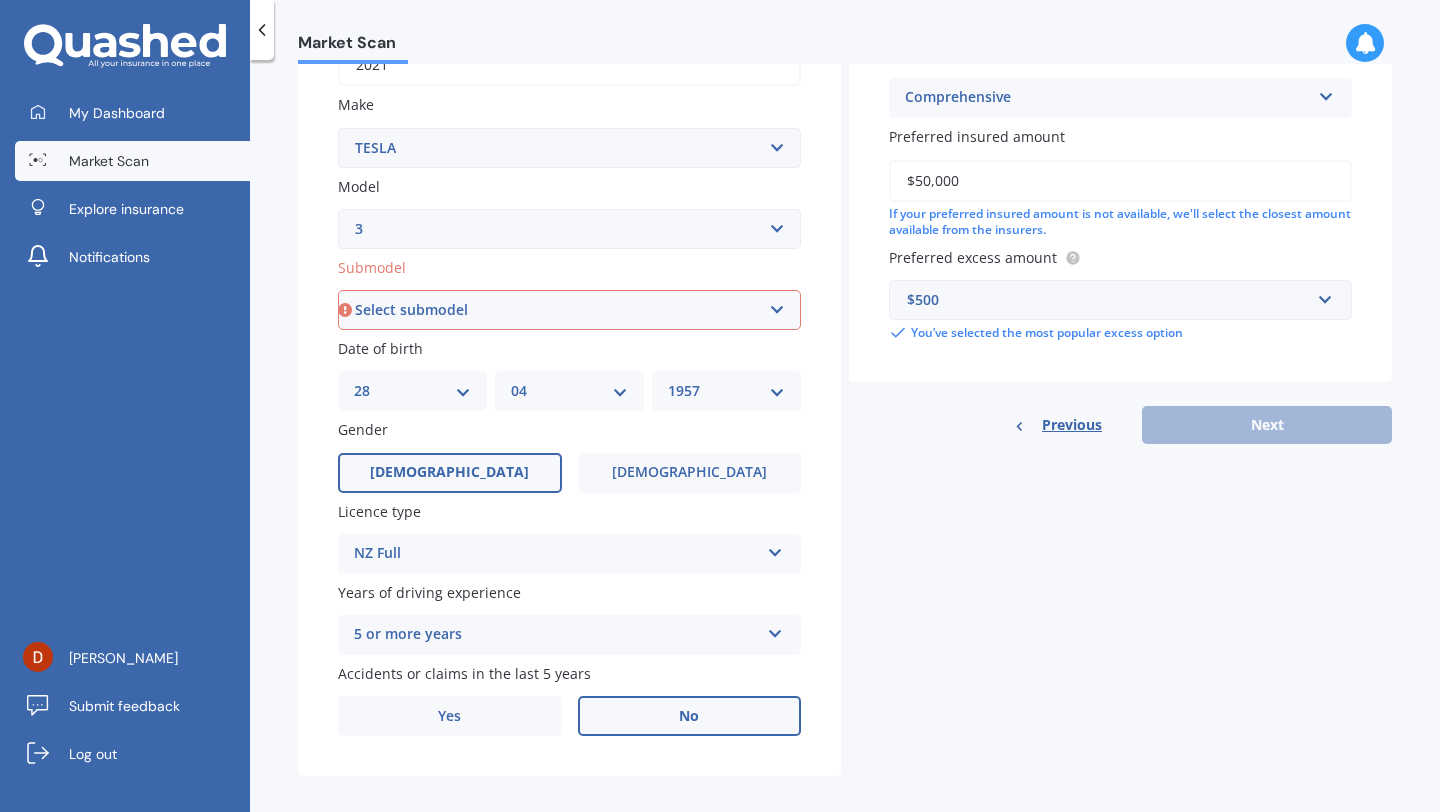 scroll, scrollTop: 352, scrollLeft: 0, axis: vertical 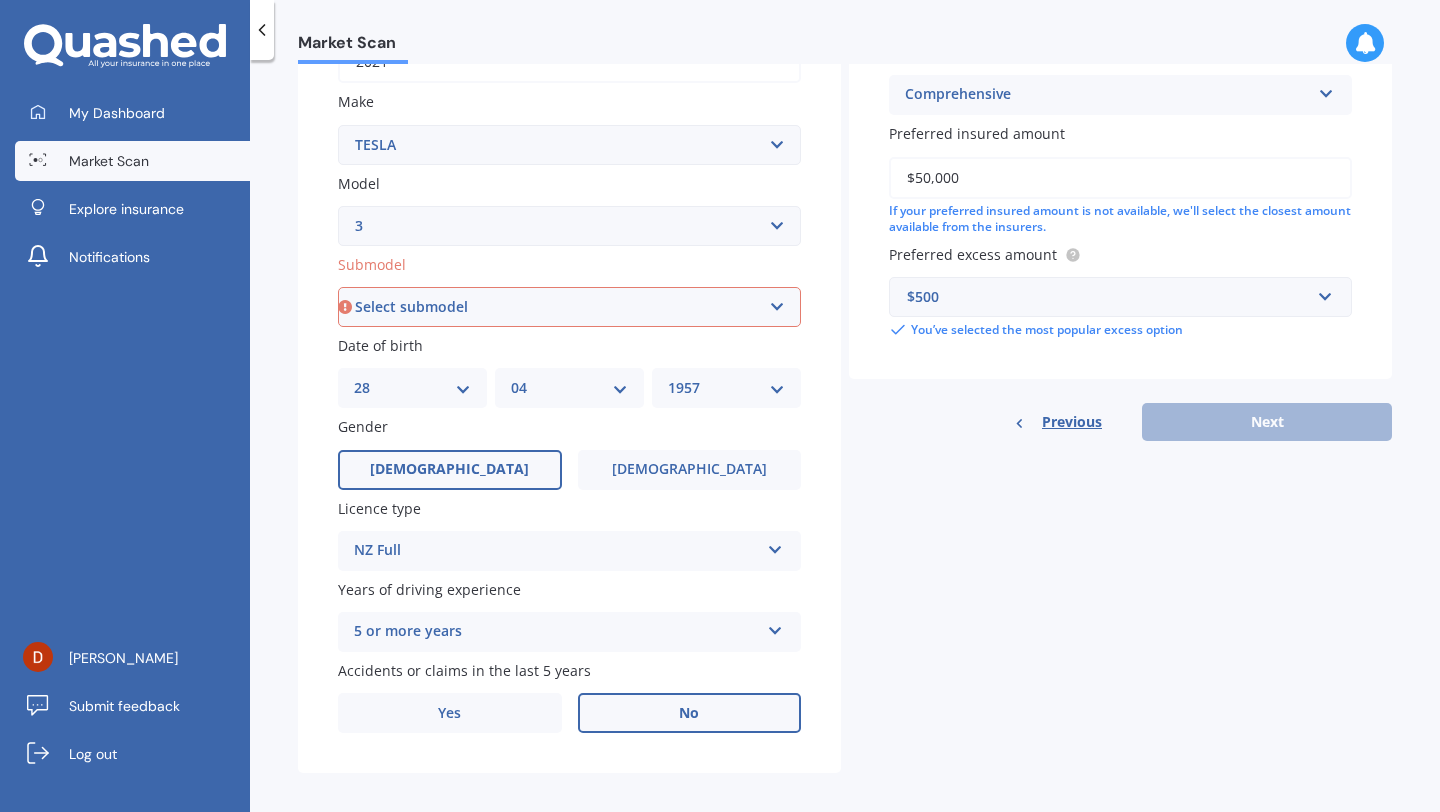 click on "Previous Next" at bounding box center (1120, 422) 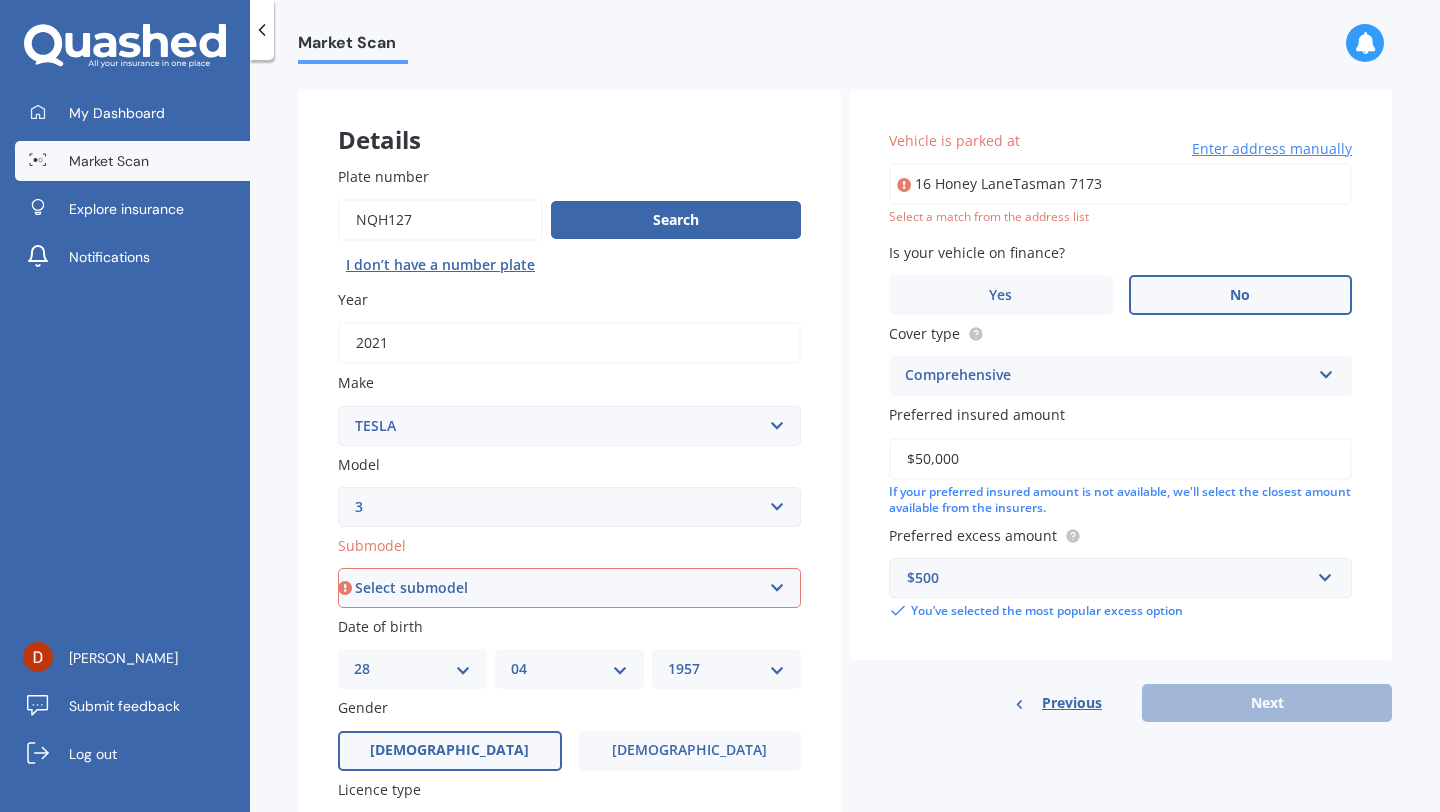 scroll, scrollTop: 0, scrollLeft: 0, axis: both 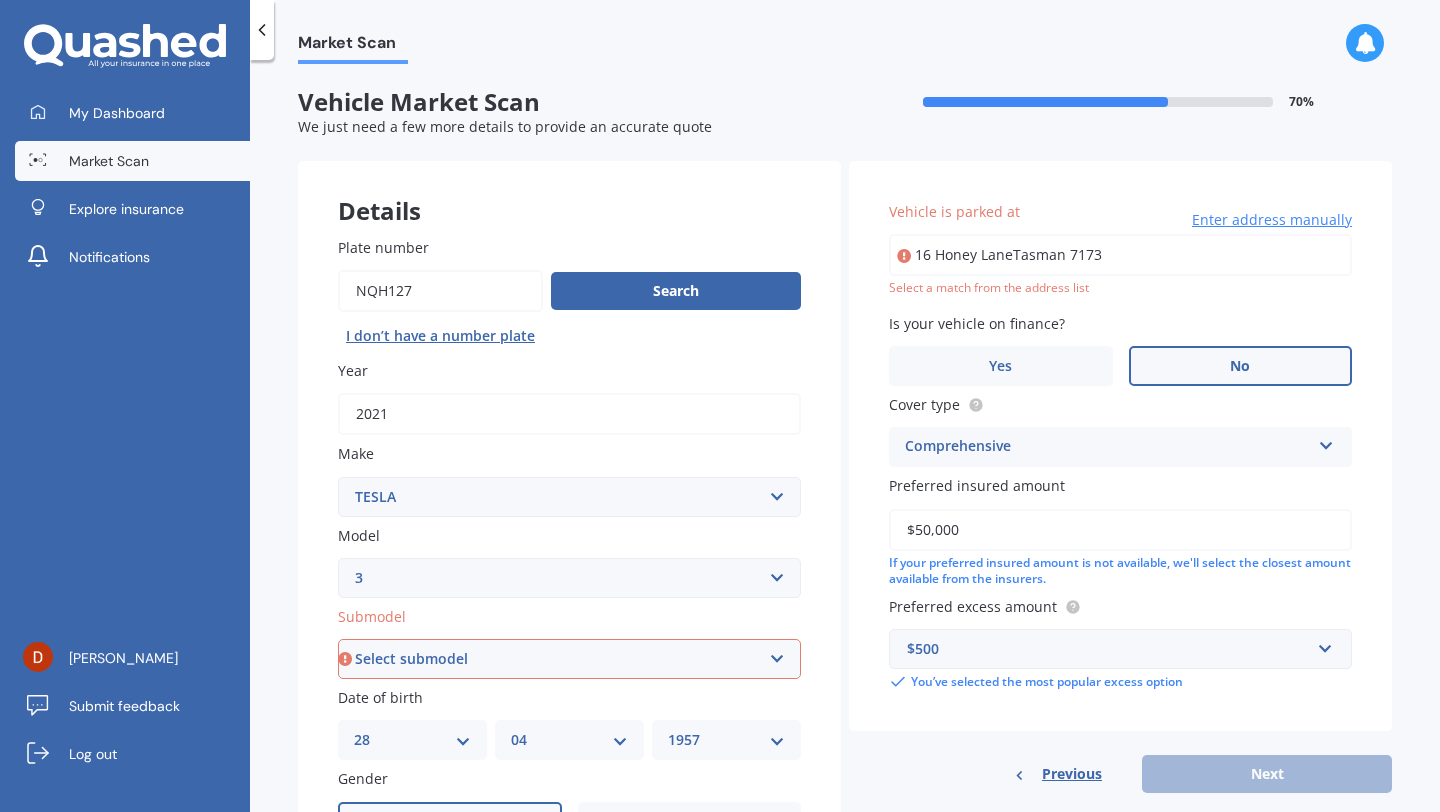 click on "16 Honey LaneTasman 7173" at bounding box center [1120, 255] 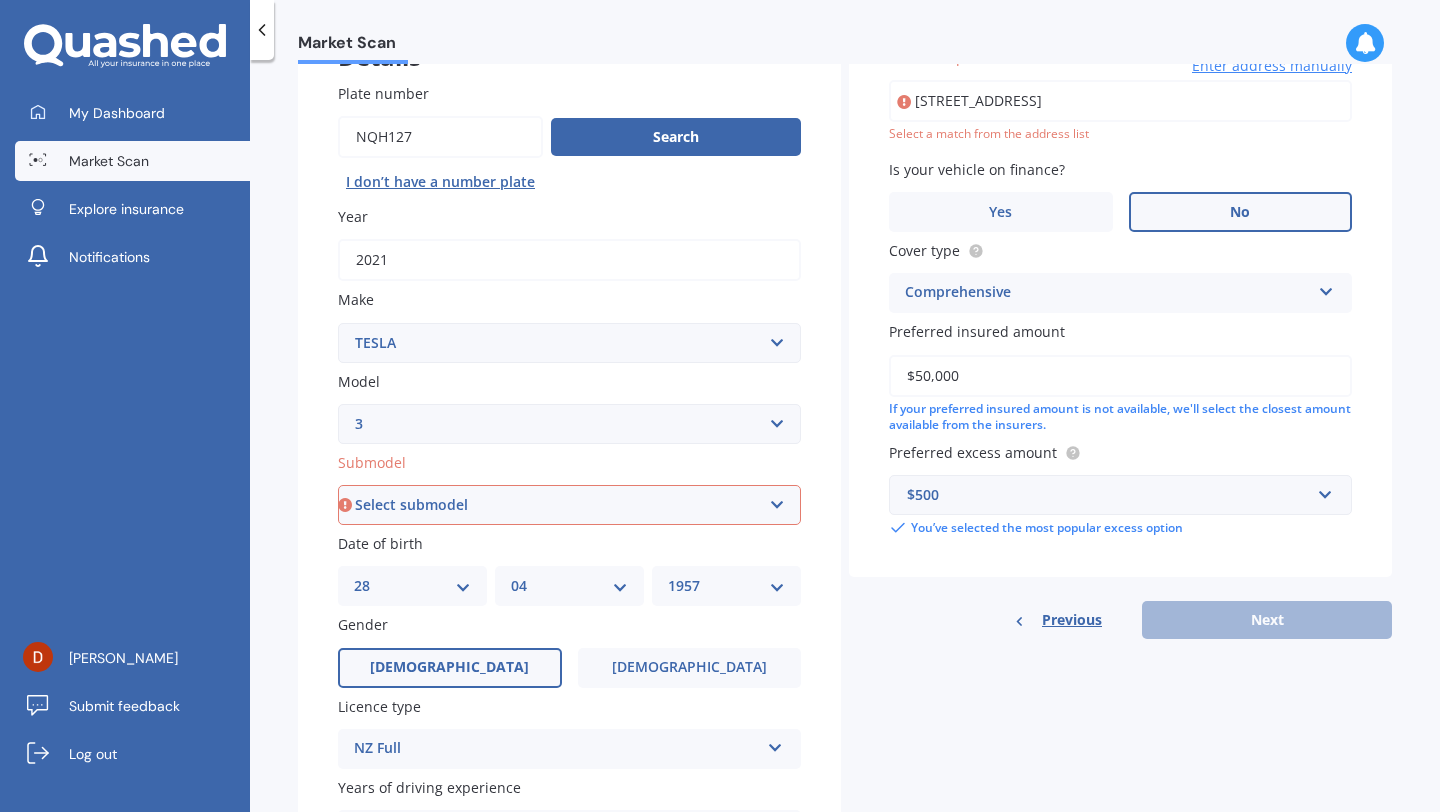 scroll, scrollTop: 158, scrollLeft: 0, axis: vertical 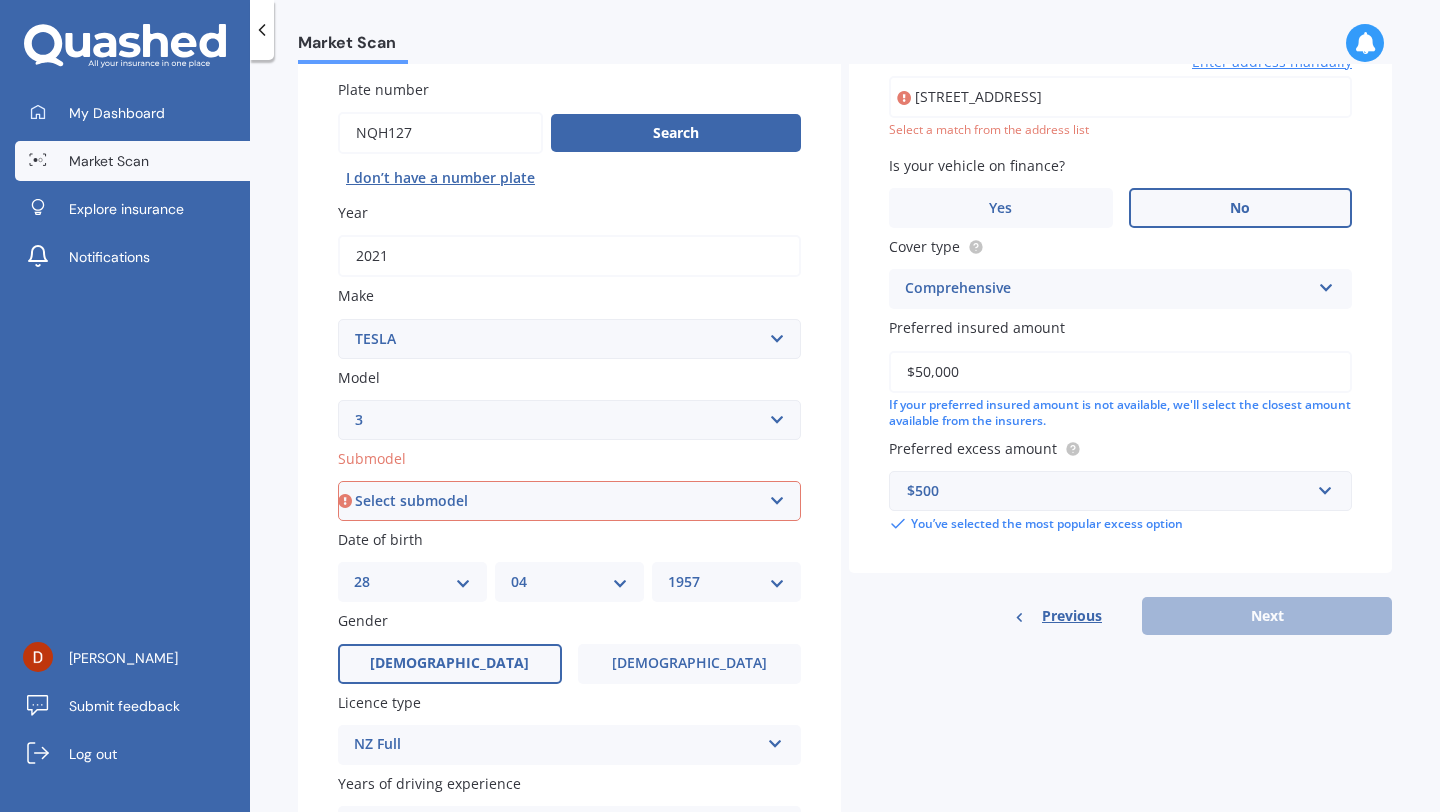 click on "Previous Next" at bounding box center (1120, 616) 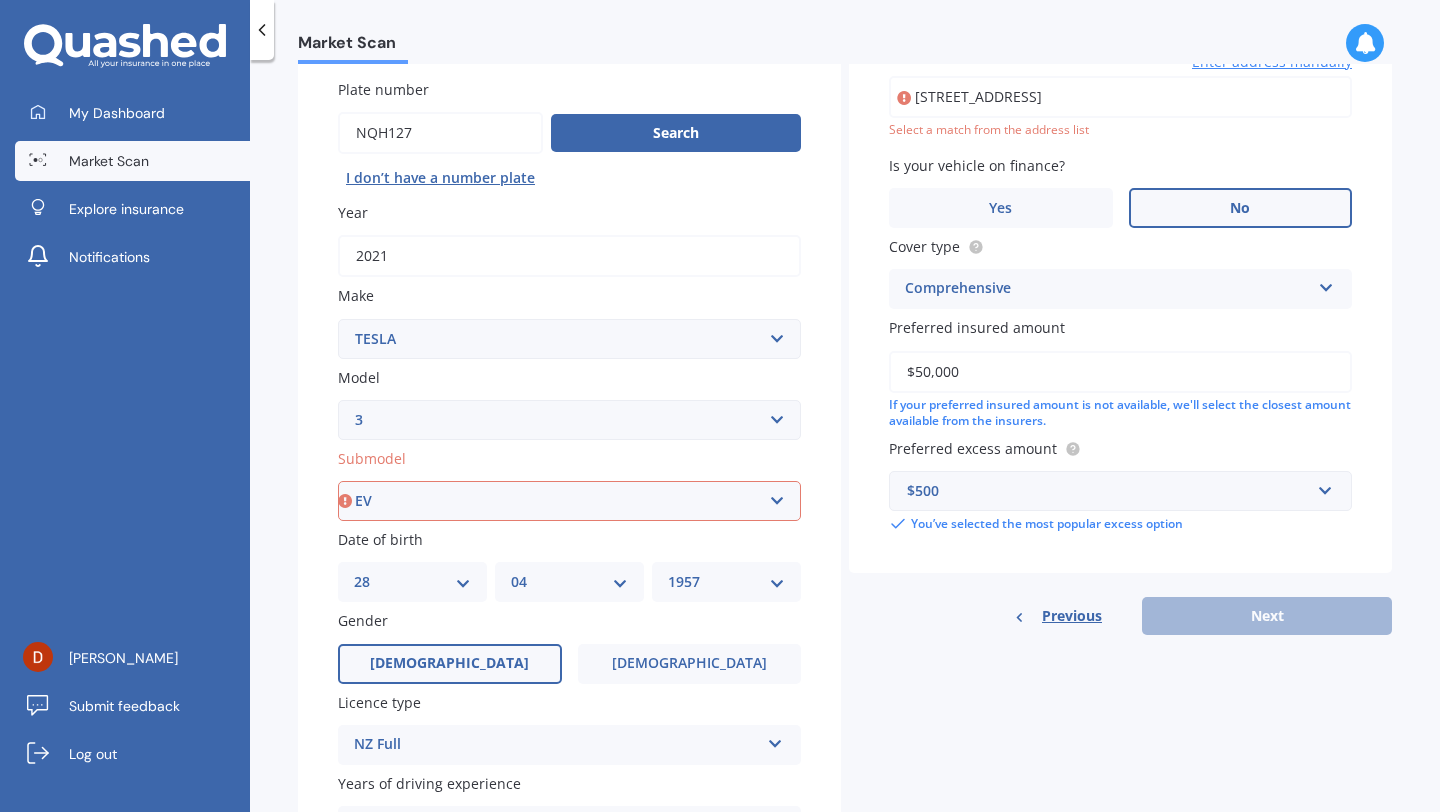 scroll, scrollTop: 137, scrollLeft: 0, axis: vertical 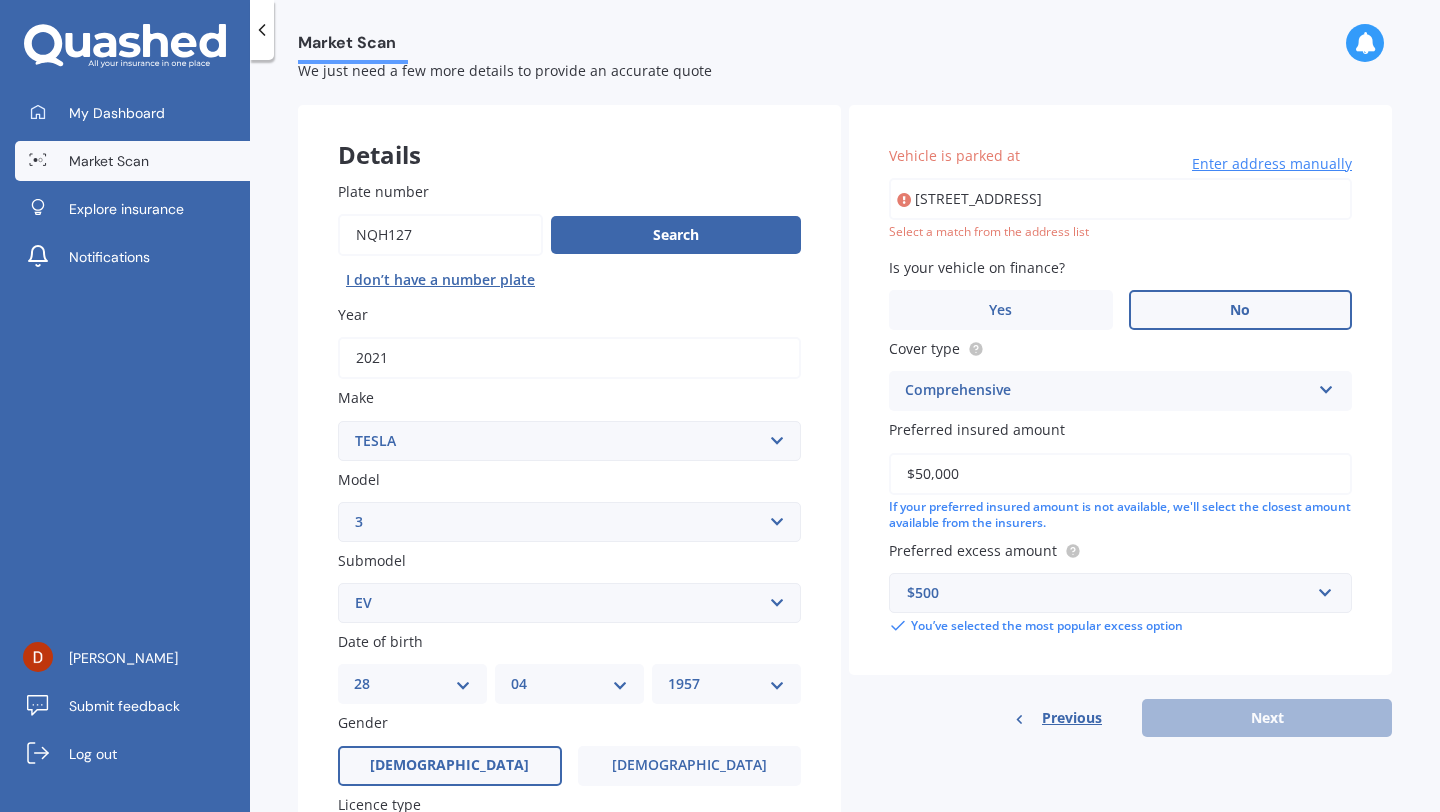 click on "[STREET_ADDRESS]" at bounding box center [1120, 199] 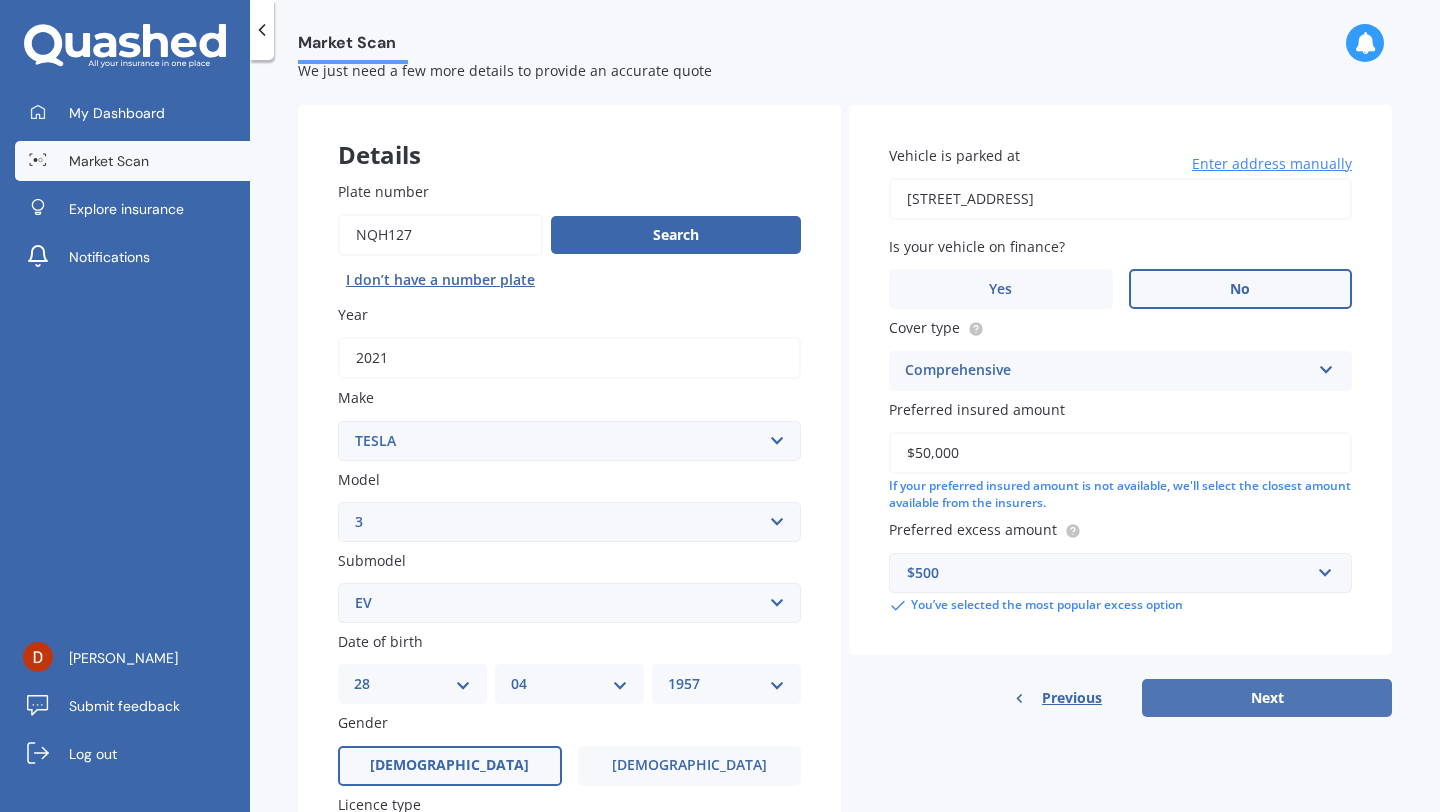 click on "Next" at bounding box center (1267, 698) 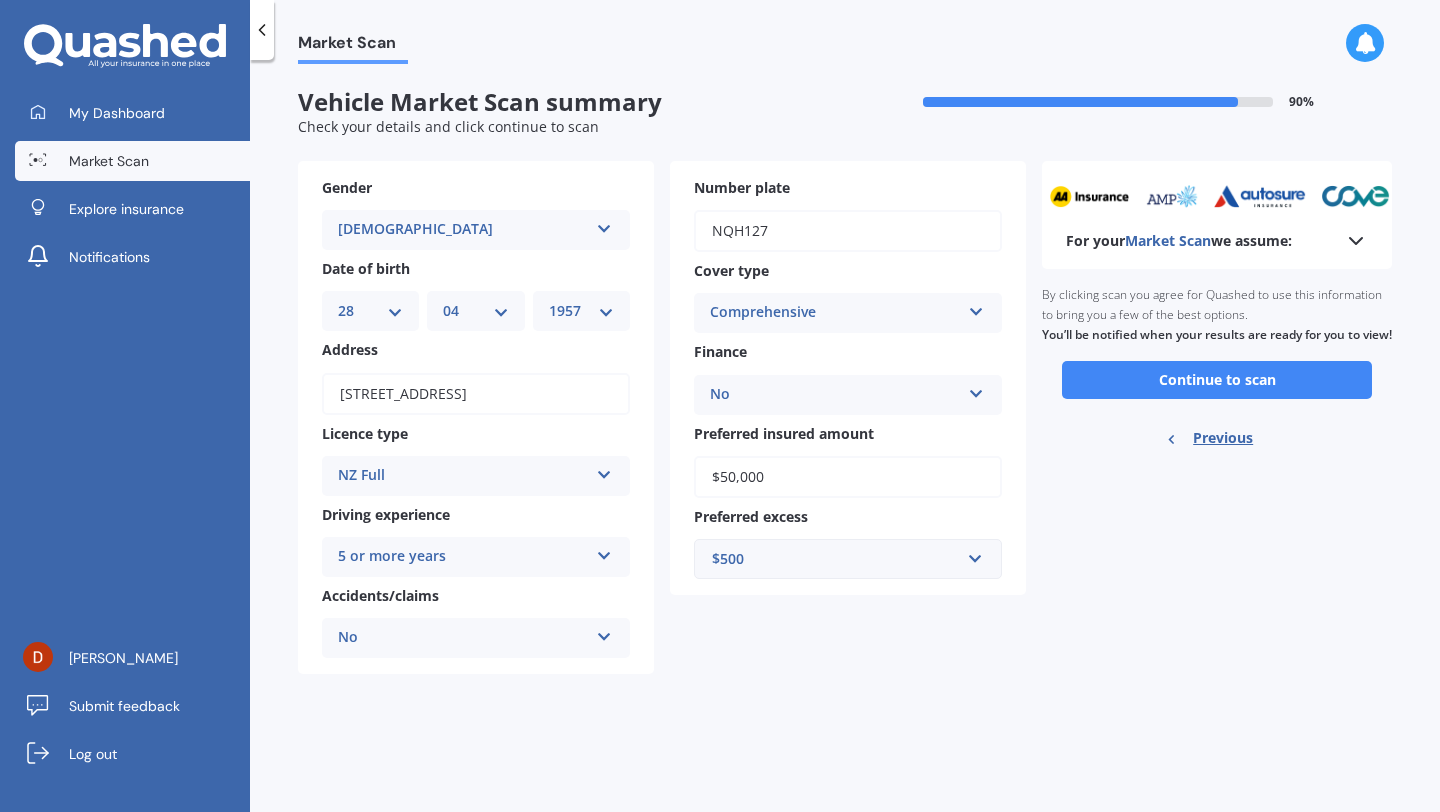 scroll, scrollTop: 0, scrollLeft: 0, axis: both 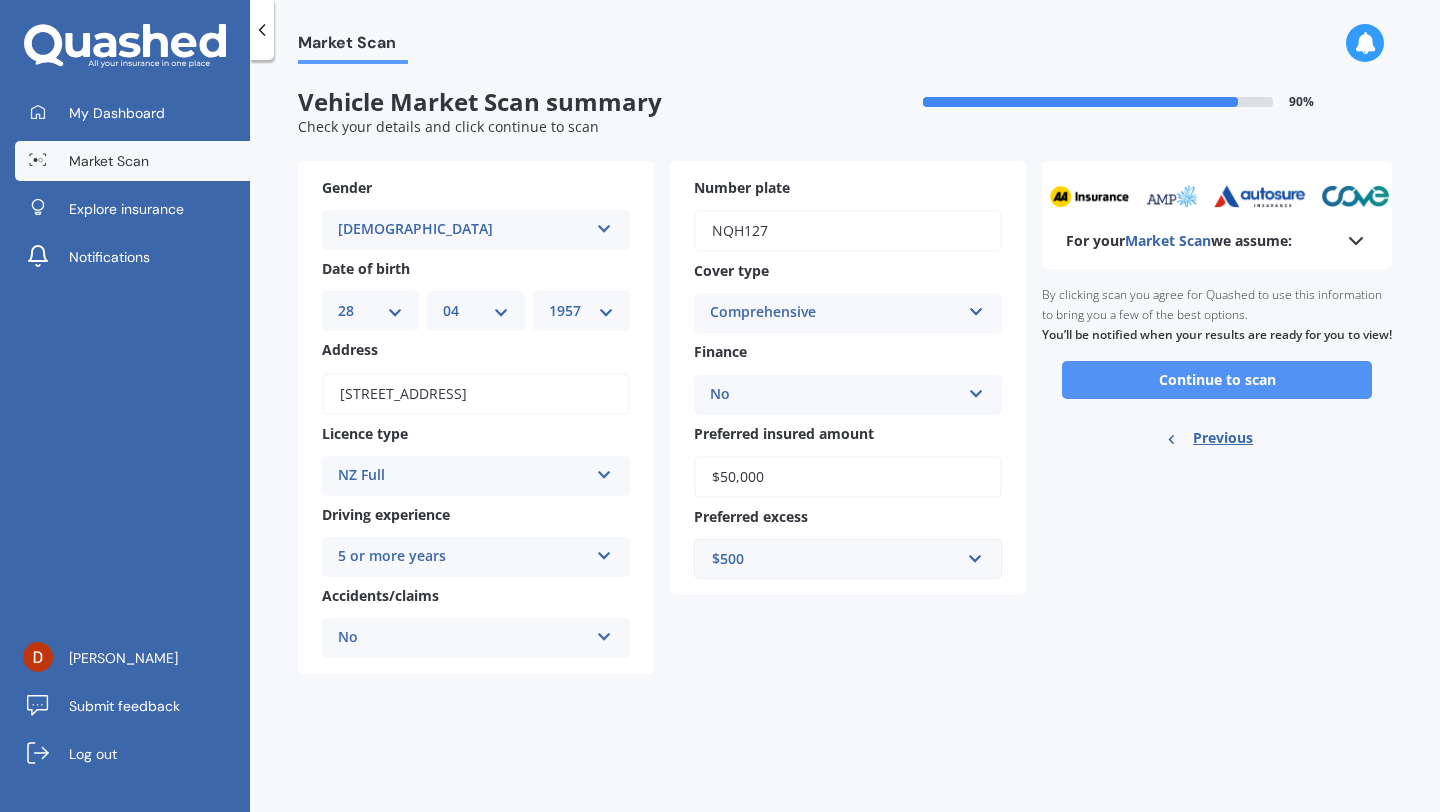 click on "Continue to scan" at bounding box center [1217, 380] 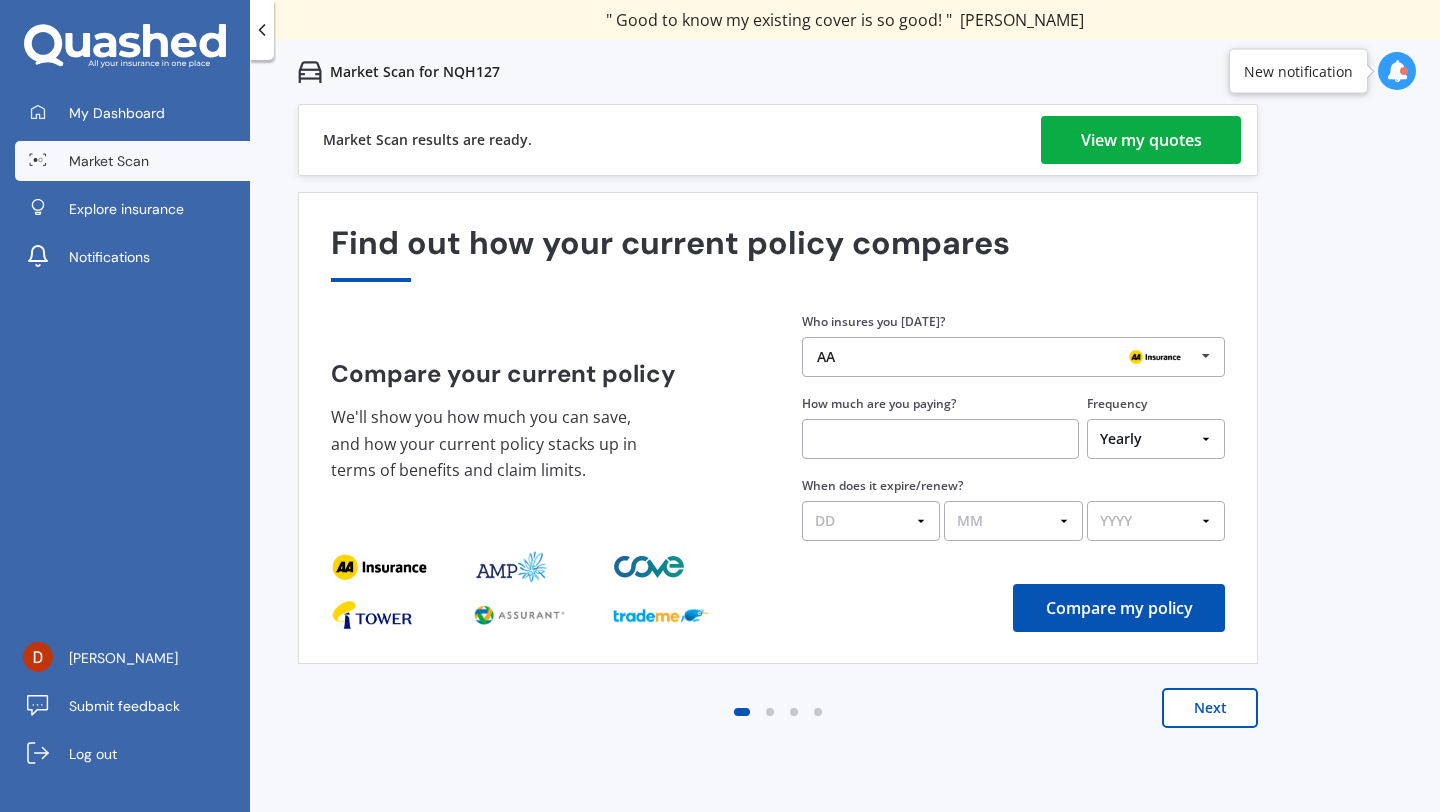 click on "View my quotes" at bounding box center [1141, 140] 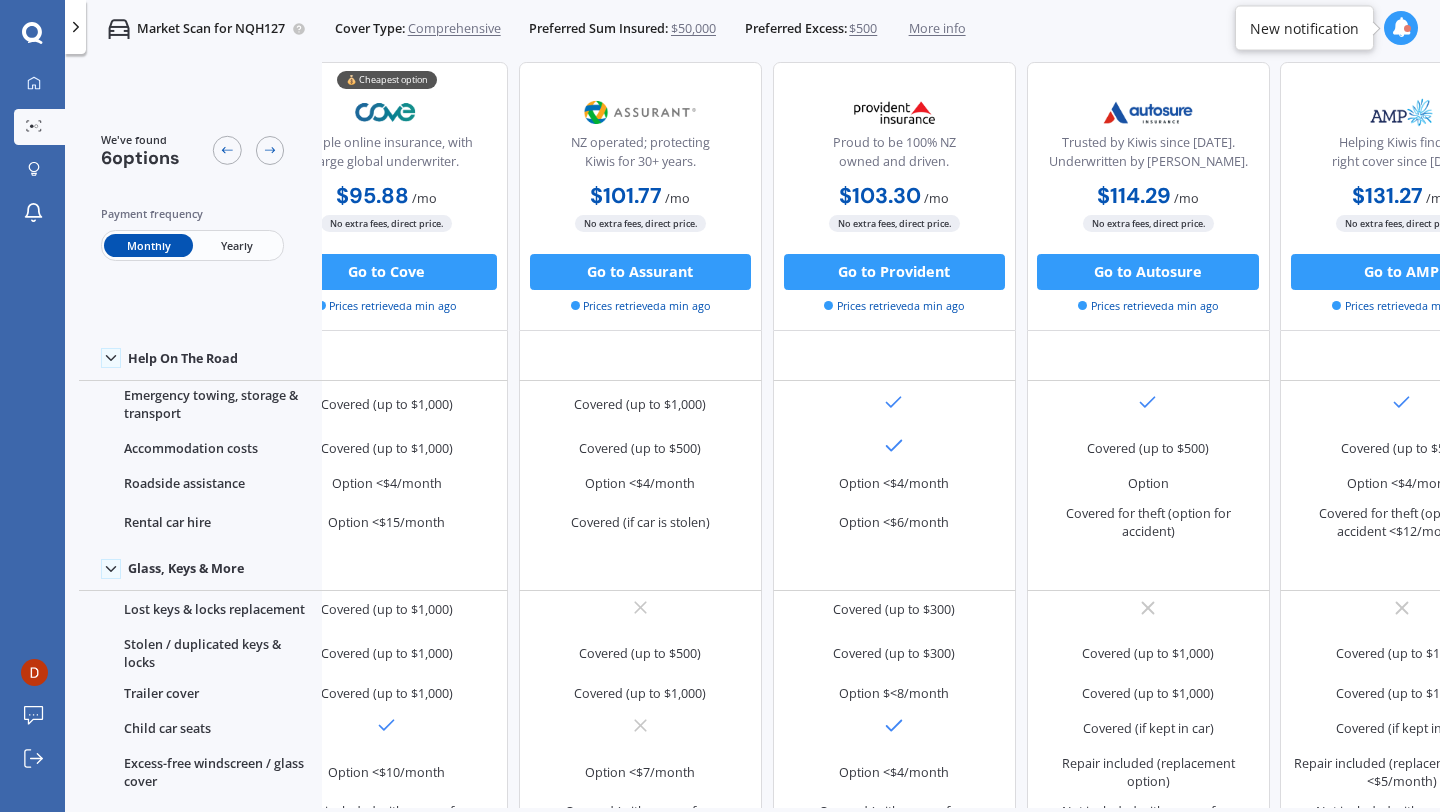 scroll, scrollTop: 497, scrollLeft: 0, axis: vertical 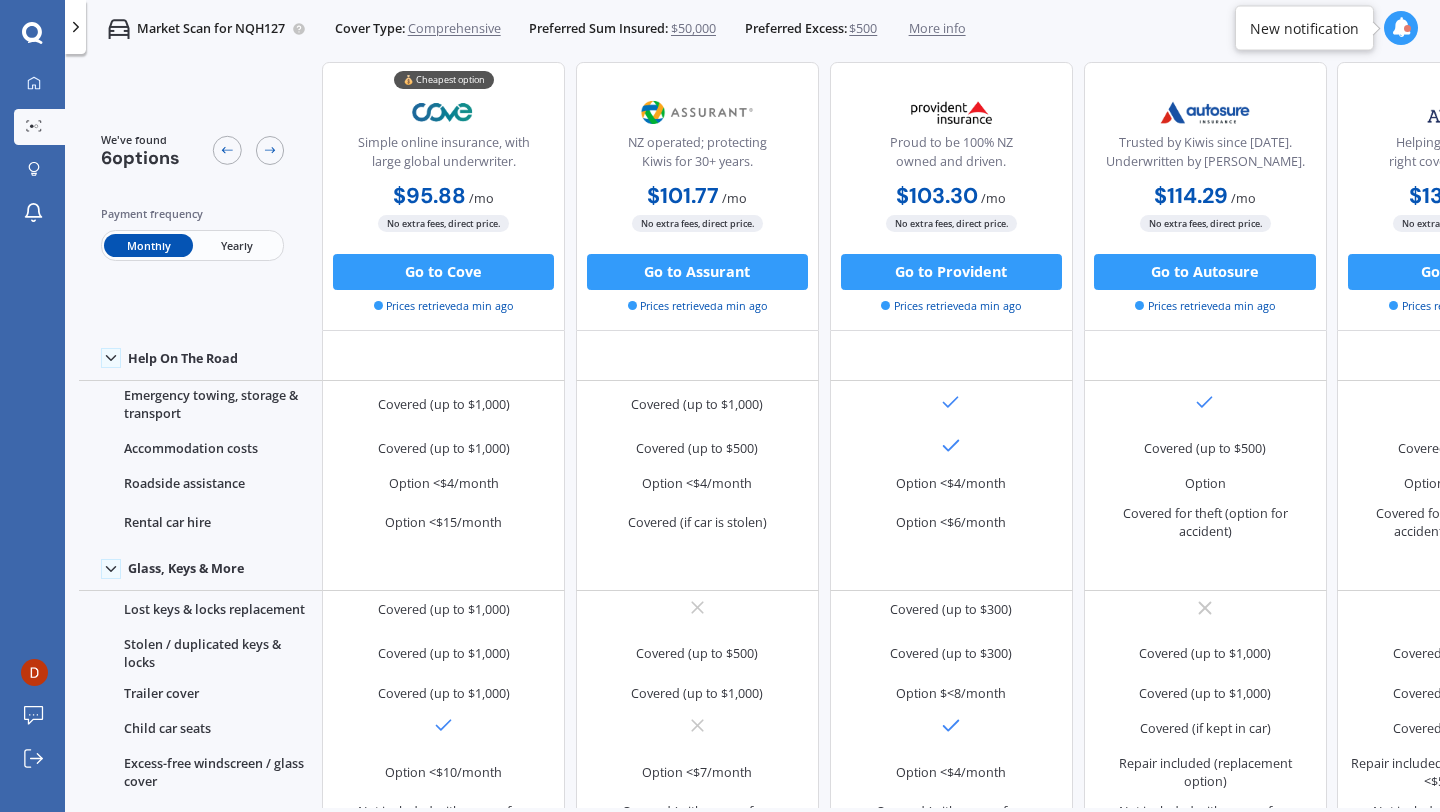 click on "Yearly" at bounding box center [237, 245] 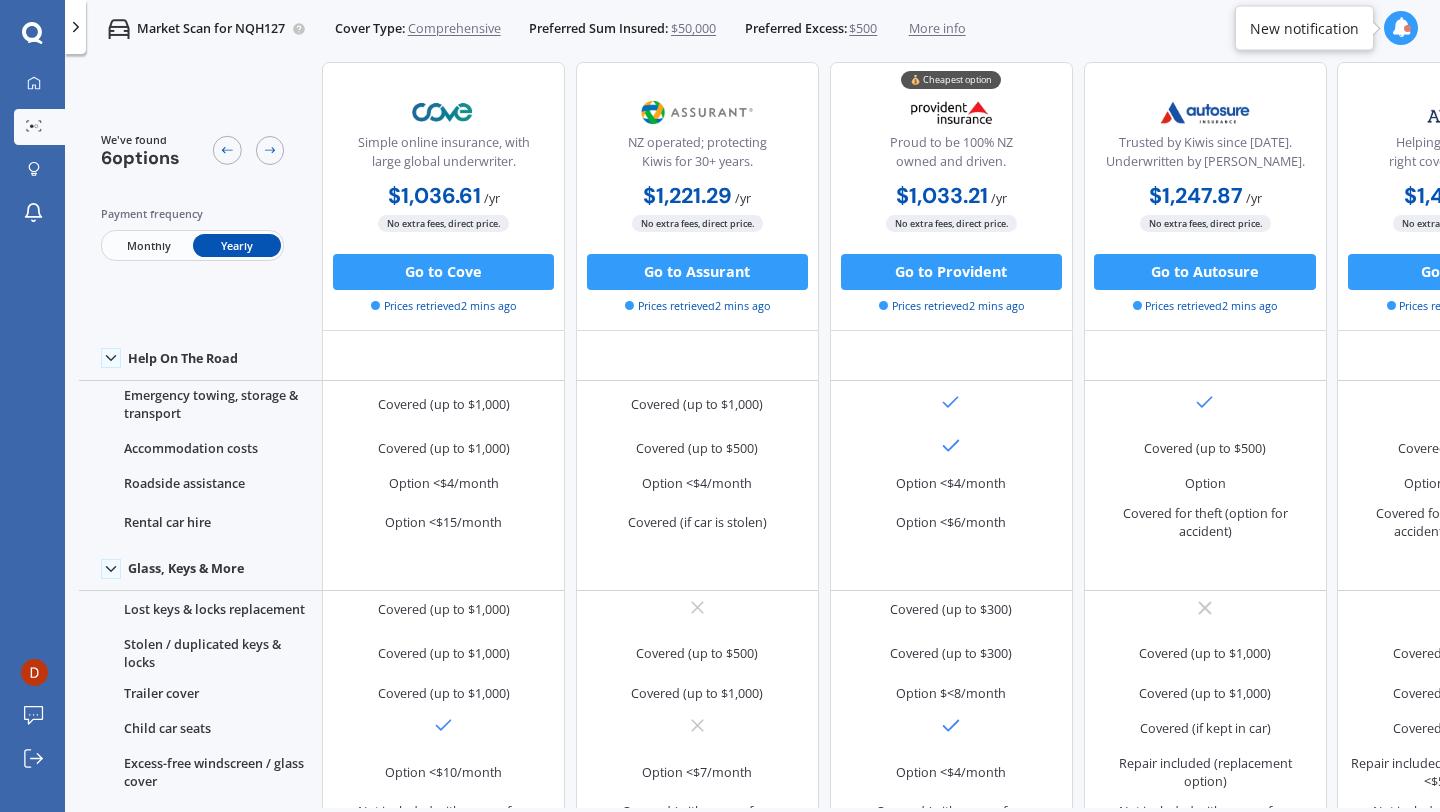 click on "Monthly" at bounding box center [148, 245] 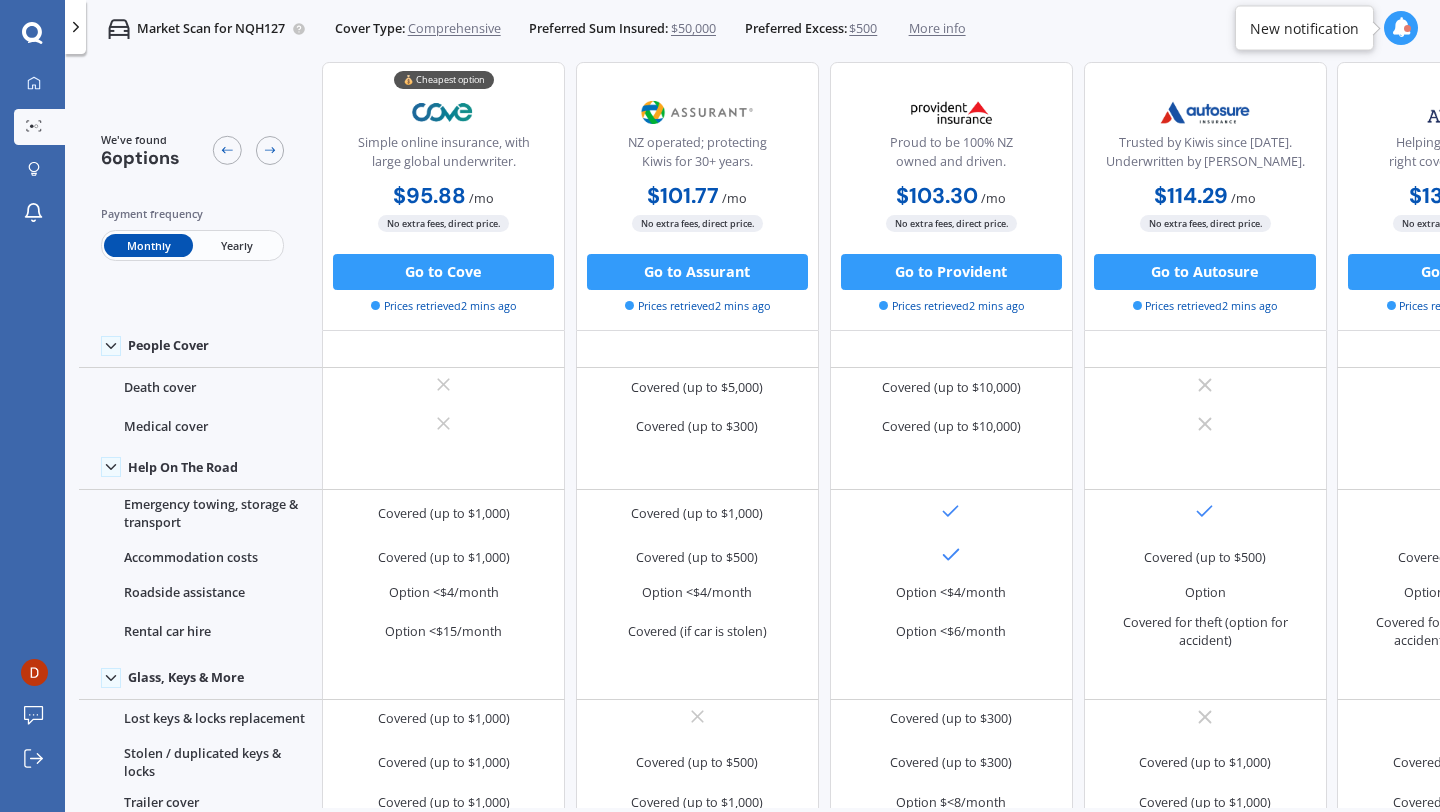 scroll, scrollTop: 0, scrollLeft: 0, axis: both 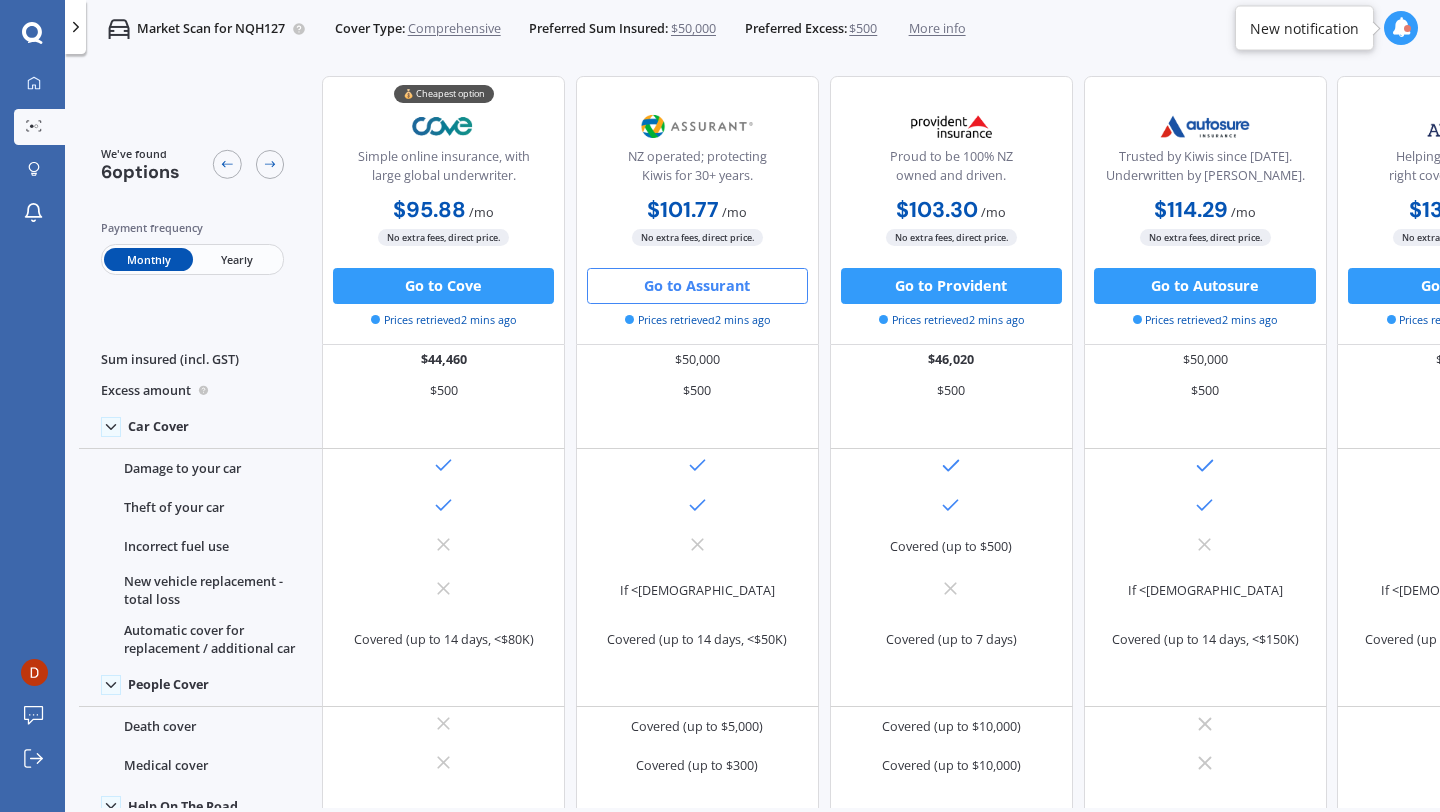 click on "Go to Assurant" at bounding box center [697, 286] 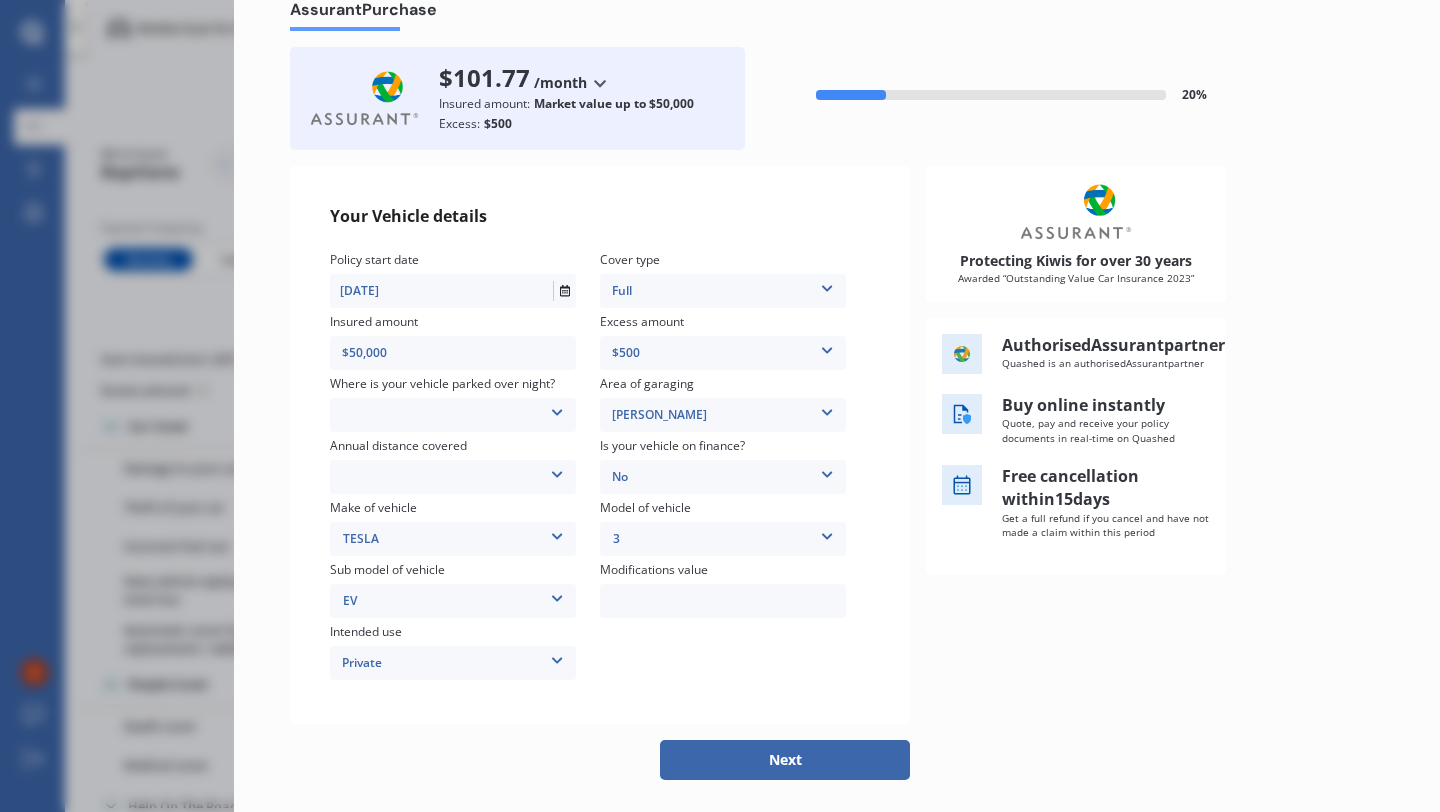 scroll, scrollTop: 55, scrollLeft: 0, axis: vertical 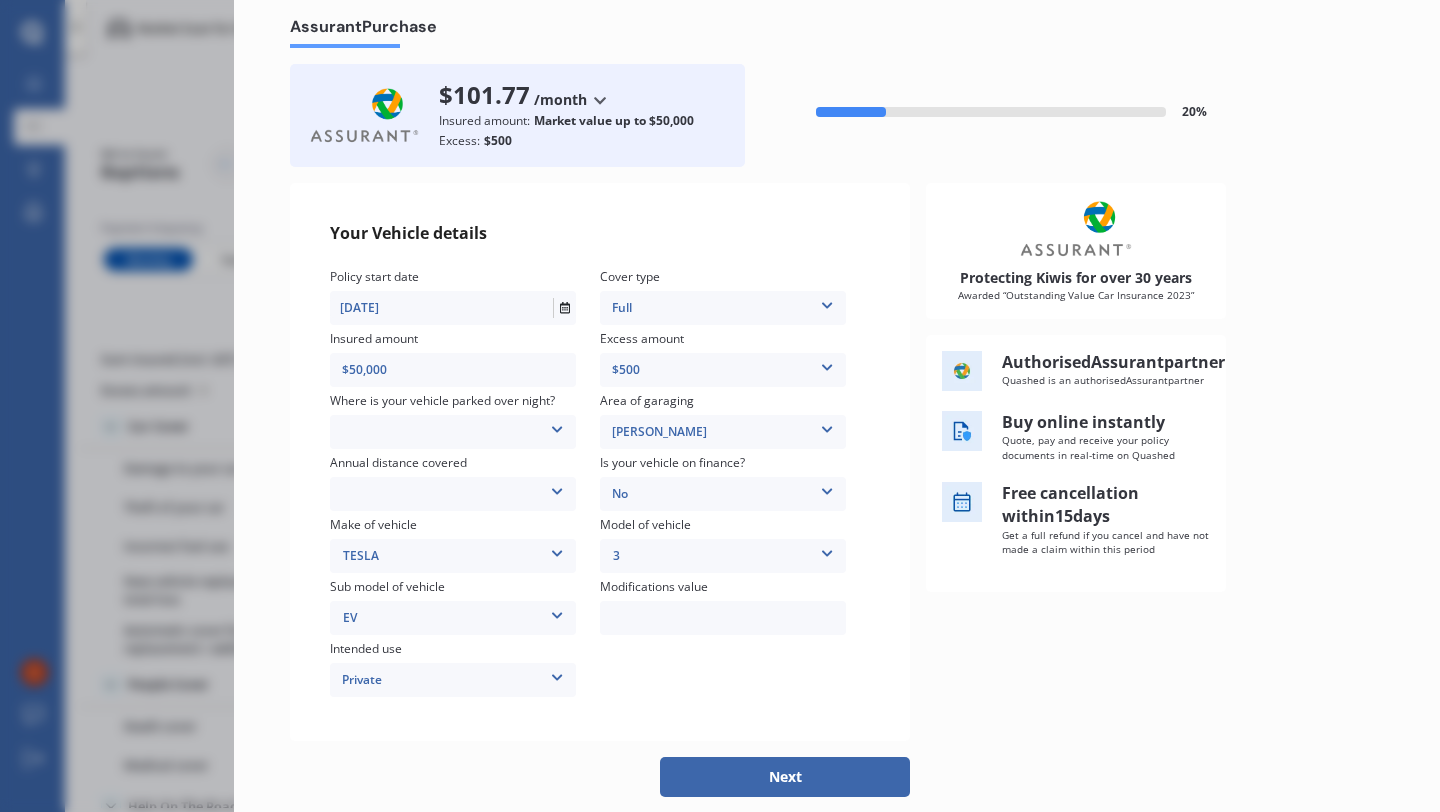 click on "$50,000" at bounding box center [453, 370] 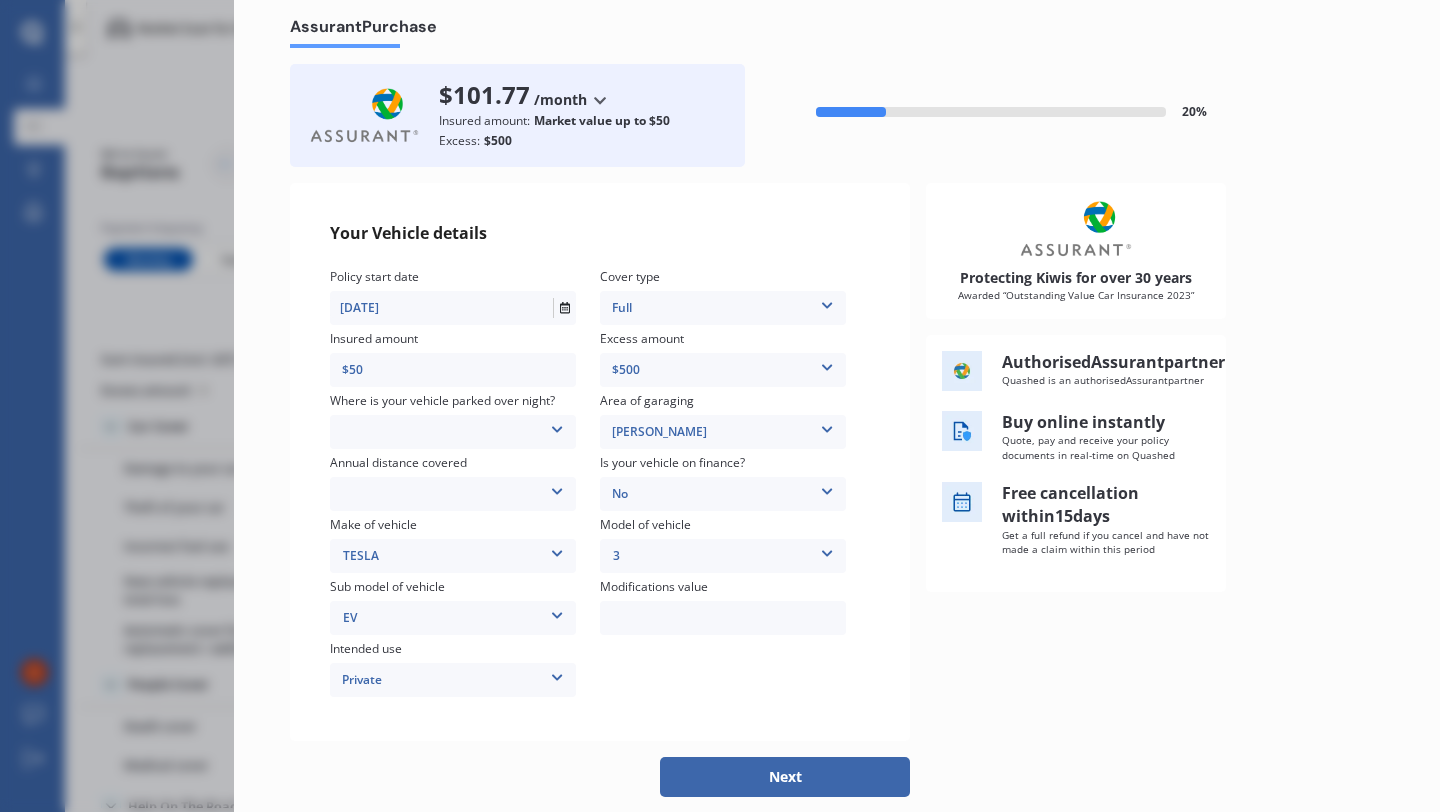 type on "$5" 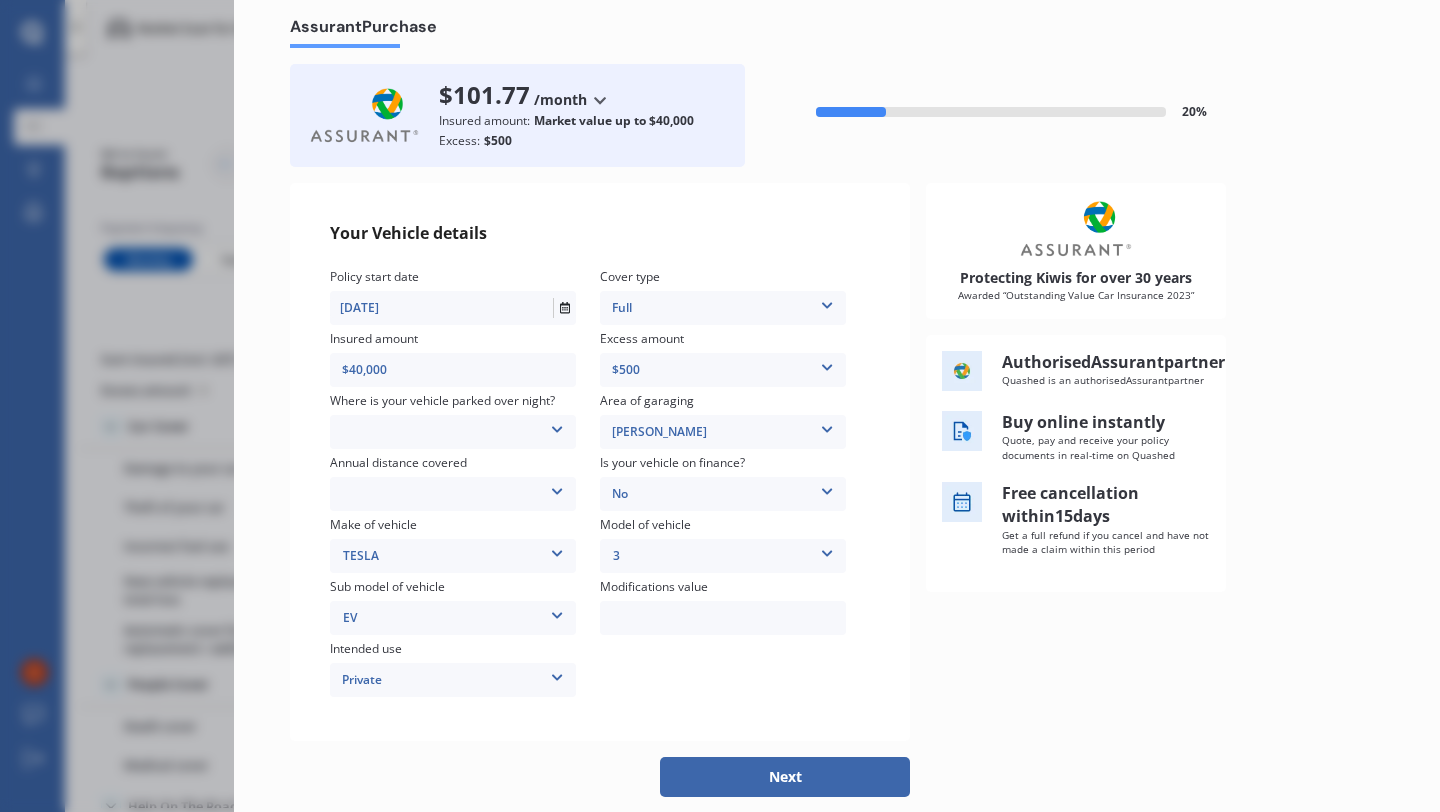 type on "$40,000" 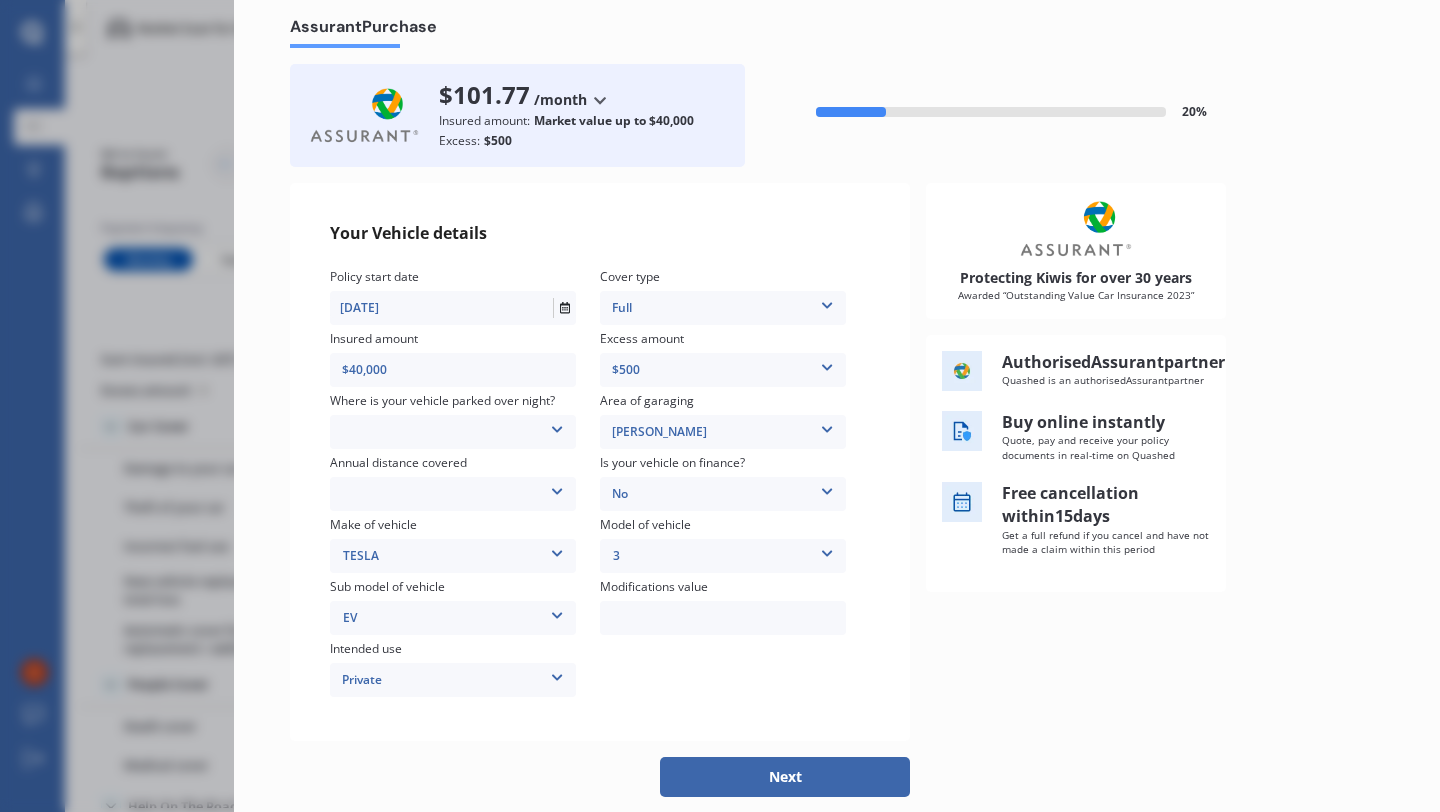 click on "Next" at bounding box center [785, 777] 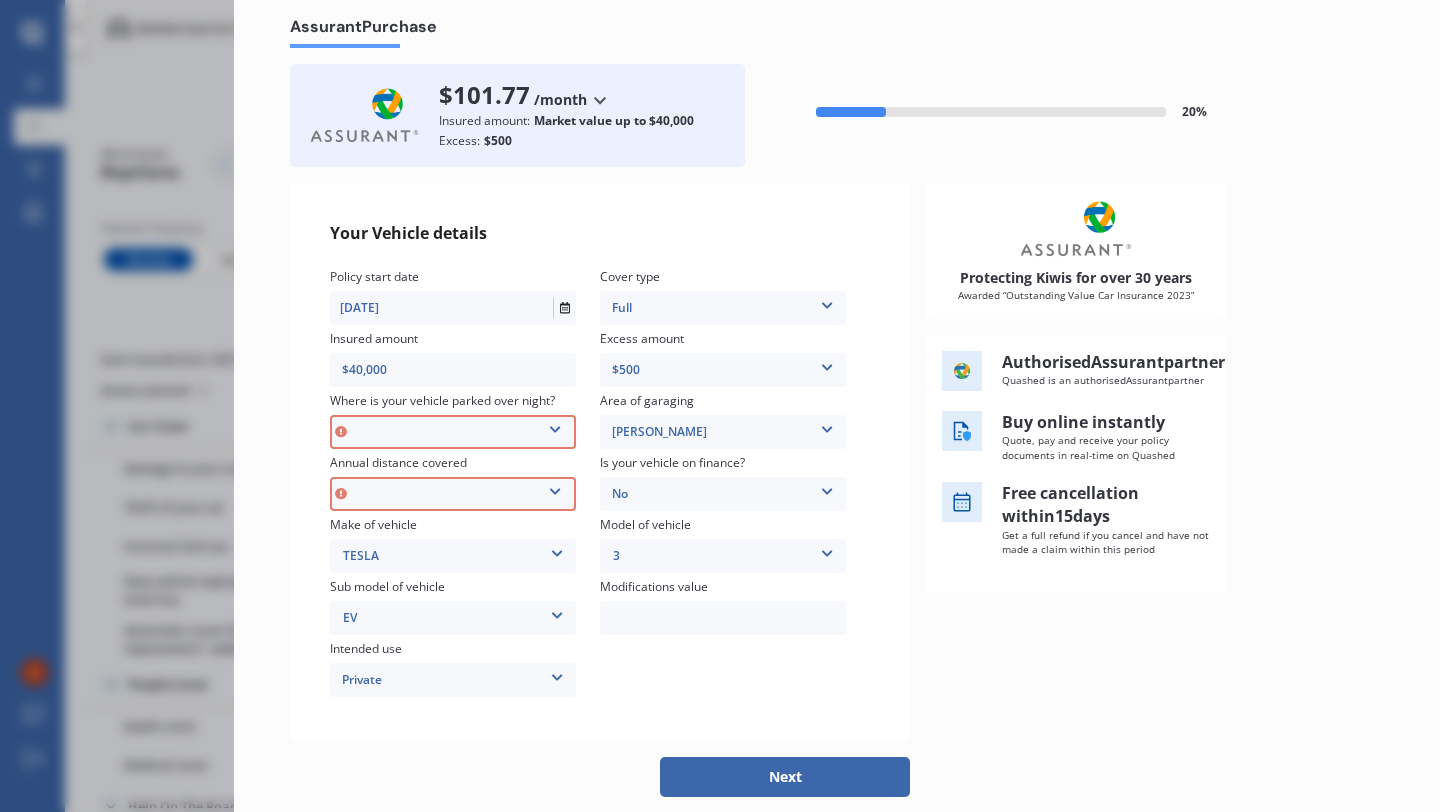 scroll, scrollTop: 71, scrollLeft: 0, axis: vertical 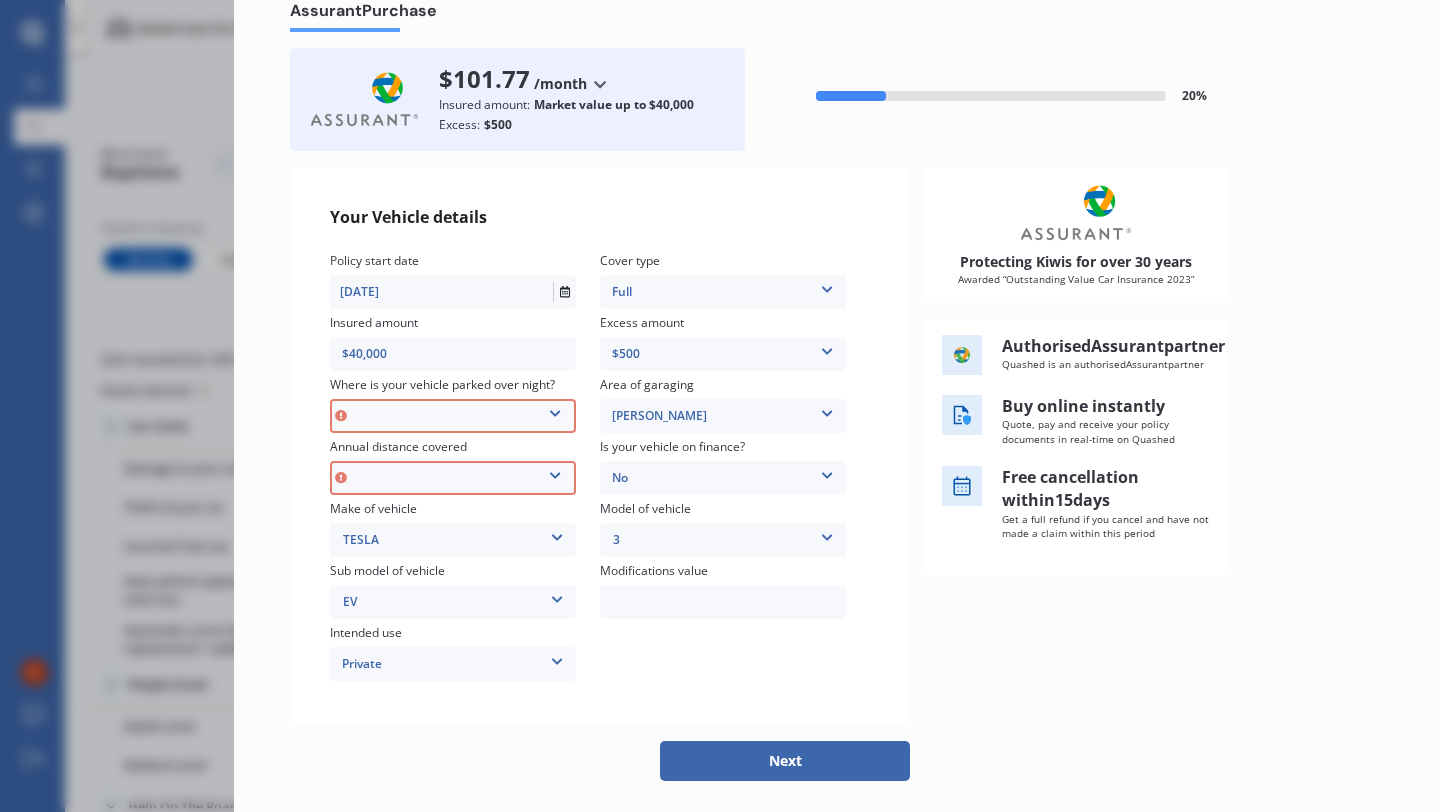 click on "Next" at bounding box center (785, 761) 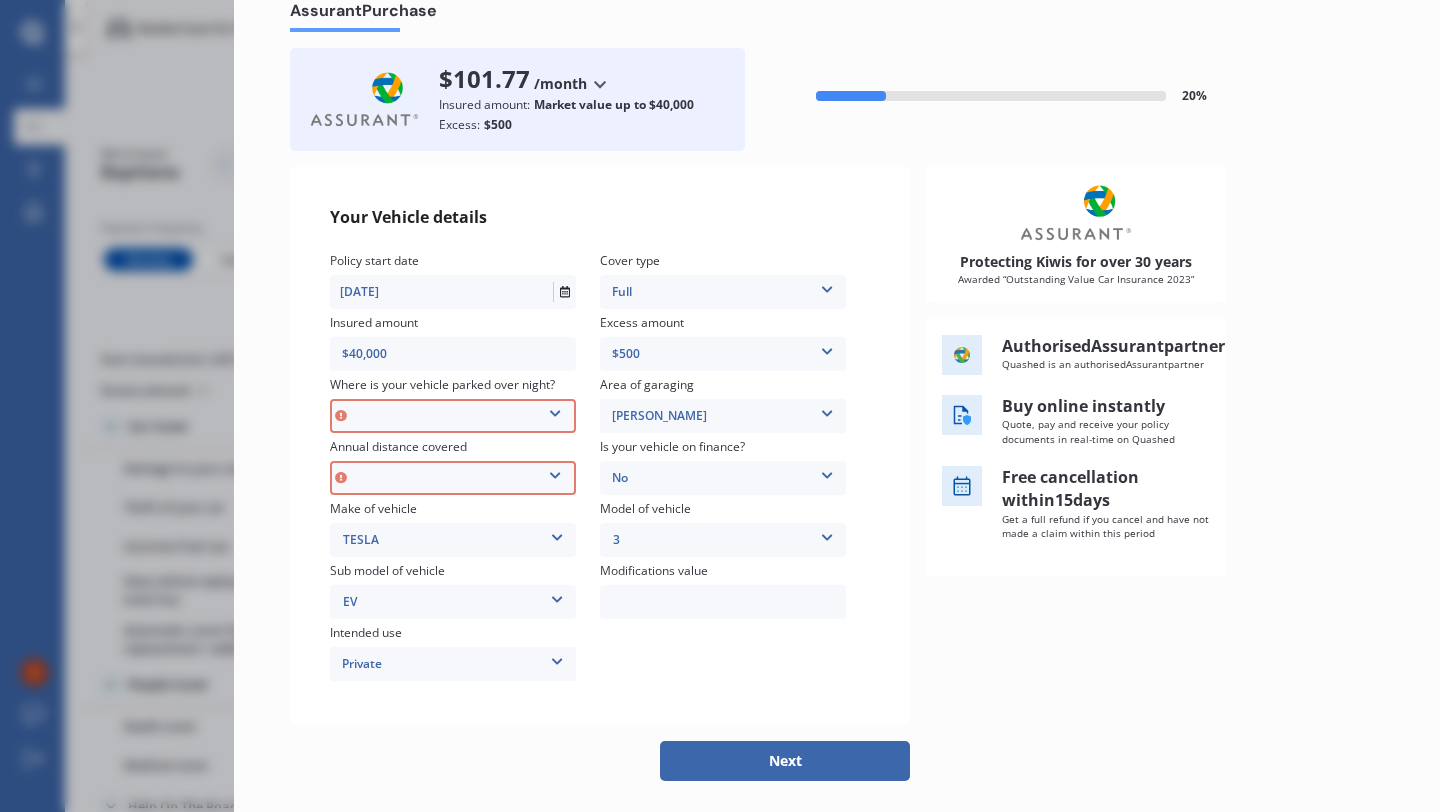 click on "Next" at bounding box center [785, 761] 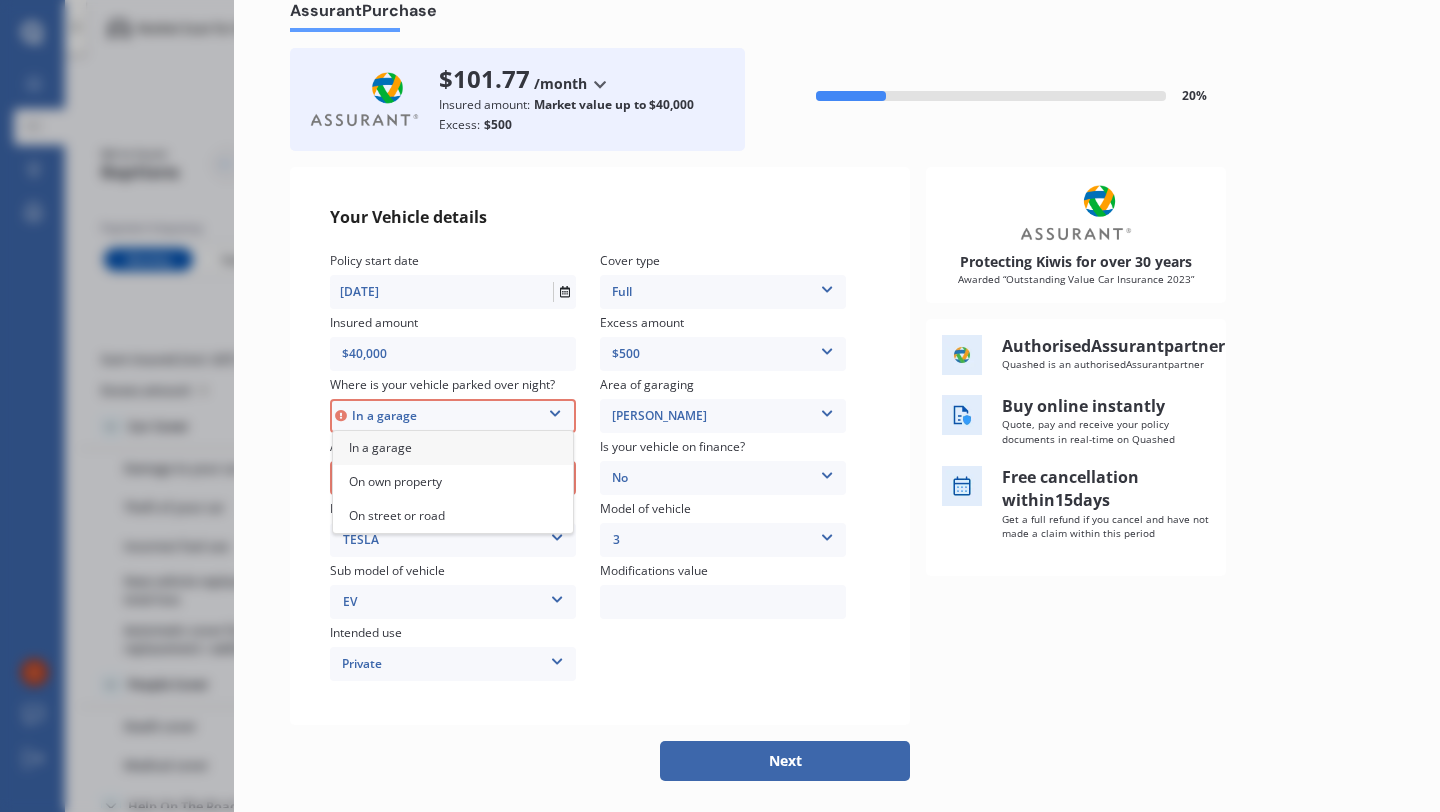 click on "In a garage" at bounding box center (453, 416) 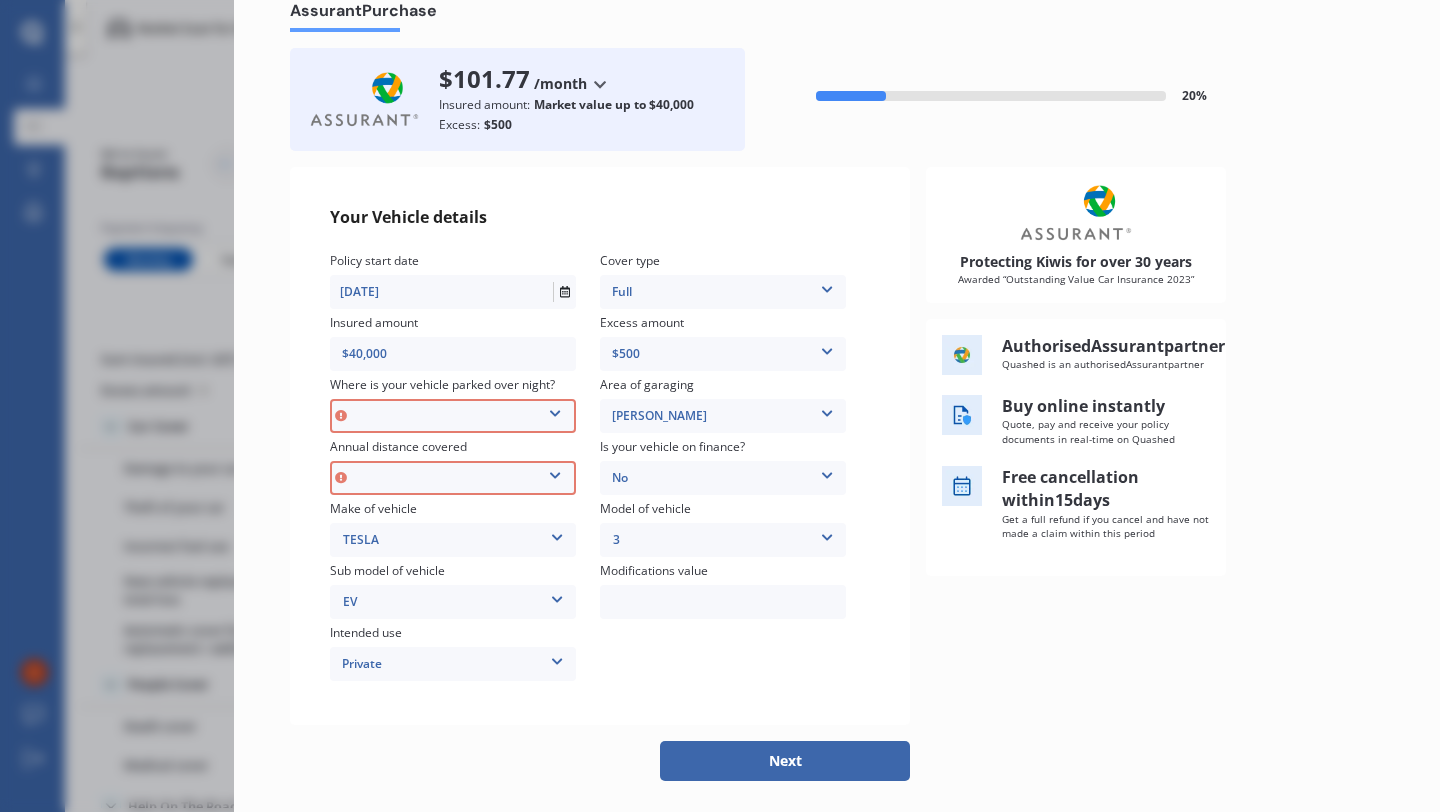 click on "In a garage On own property On street or road" at bounding box center [453, 416] 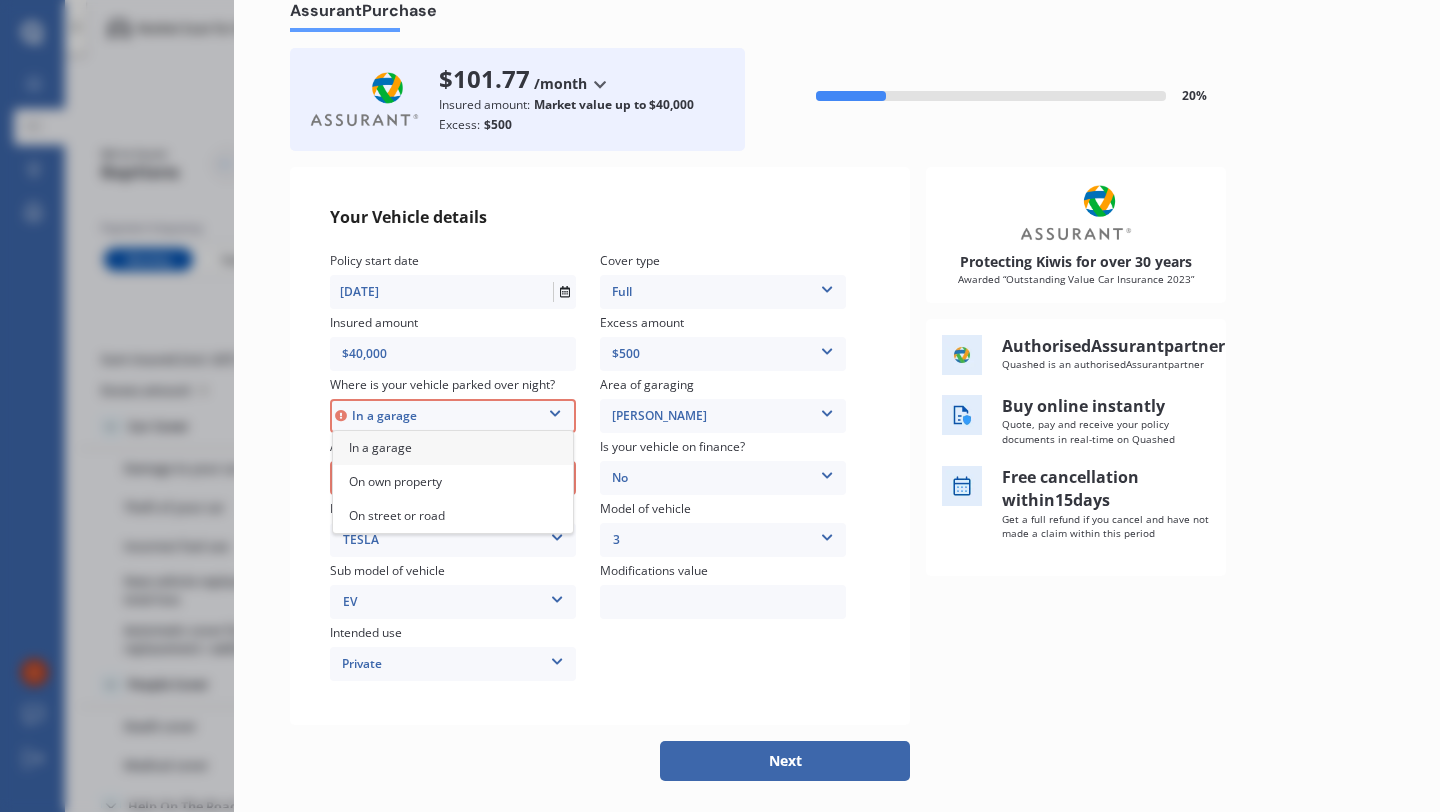click on "In a garage" at bounding box center (453, 416) 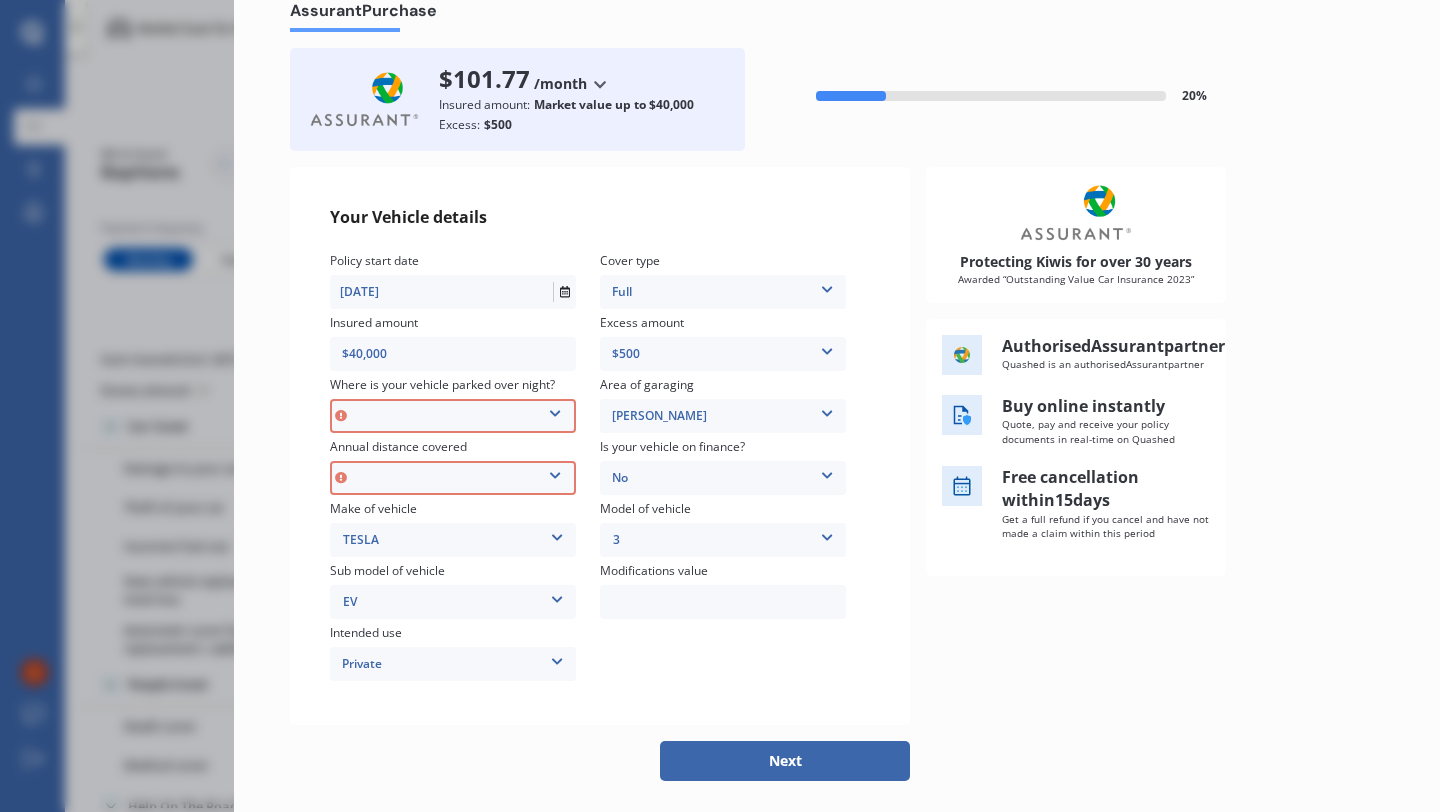click at bounding box center [555, 410] 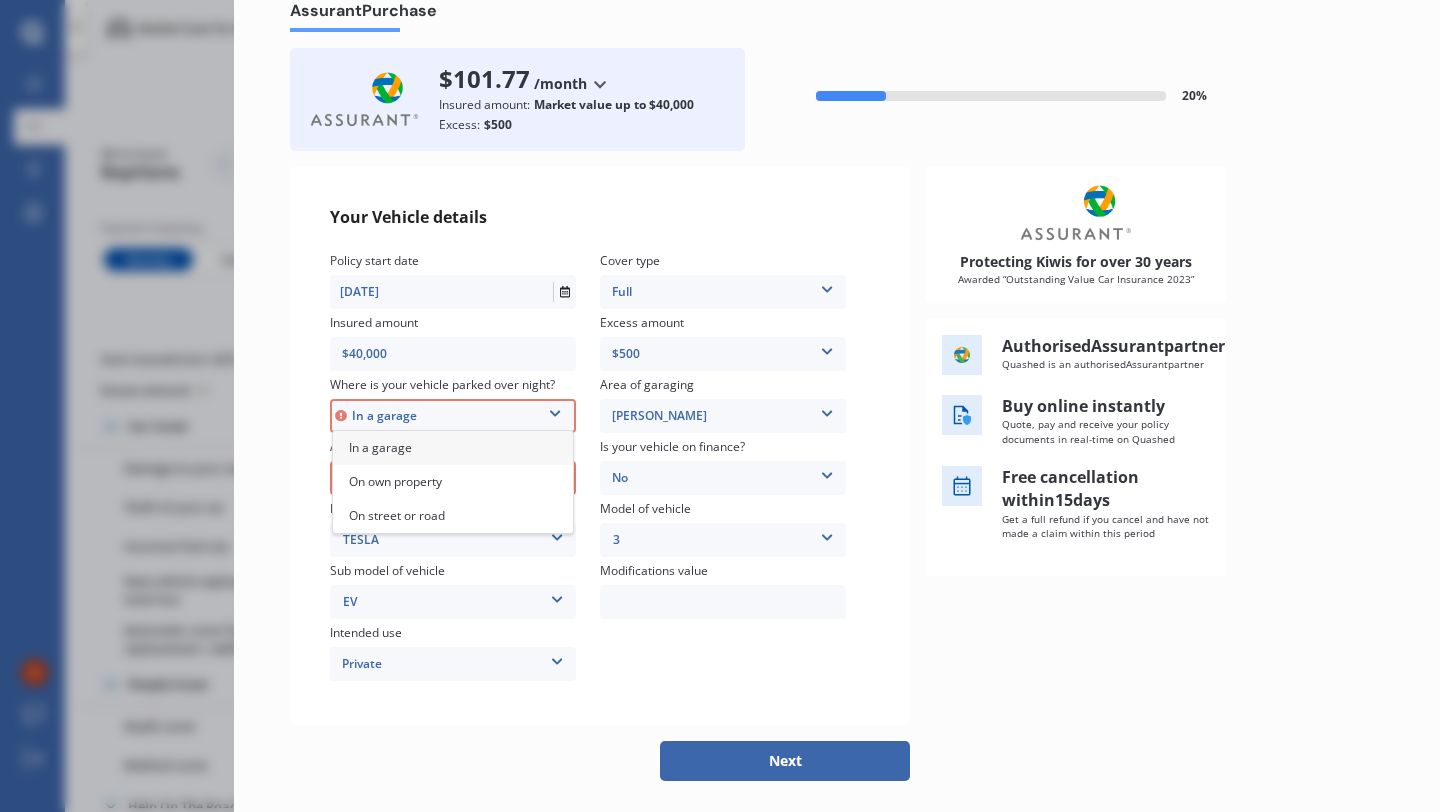 click on "In a garage" at bounding box center (453, 448) 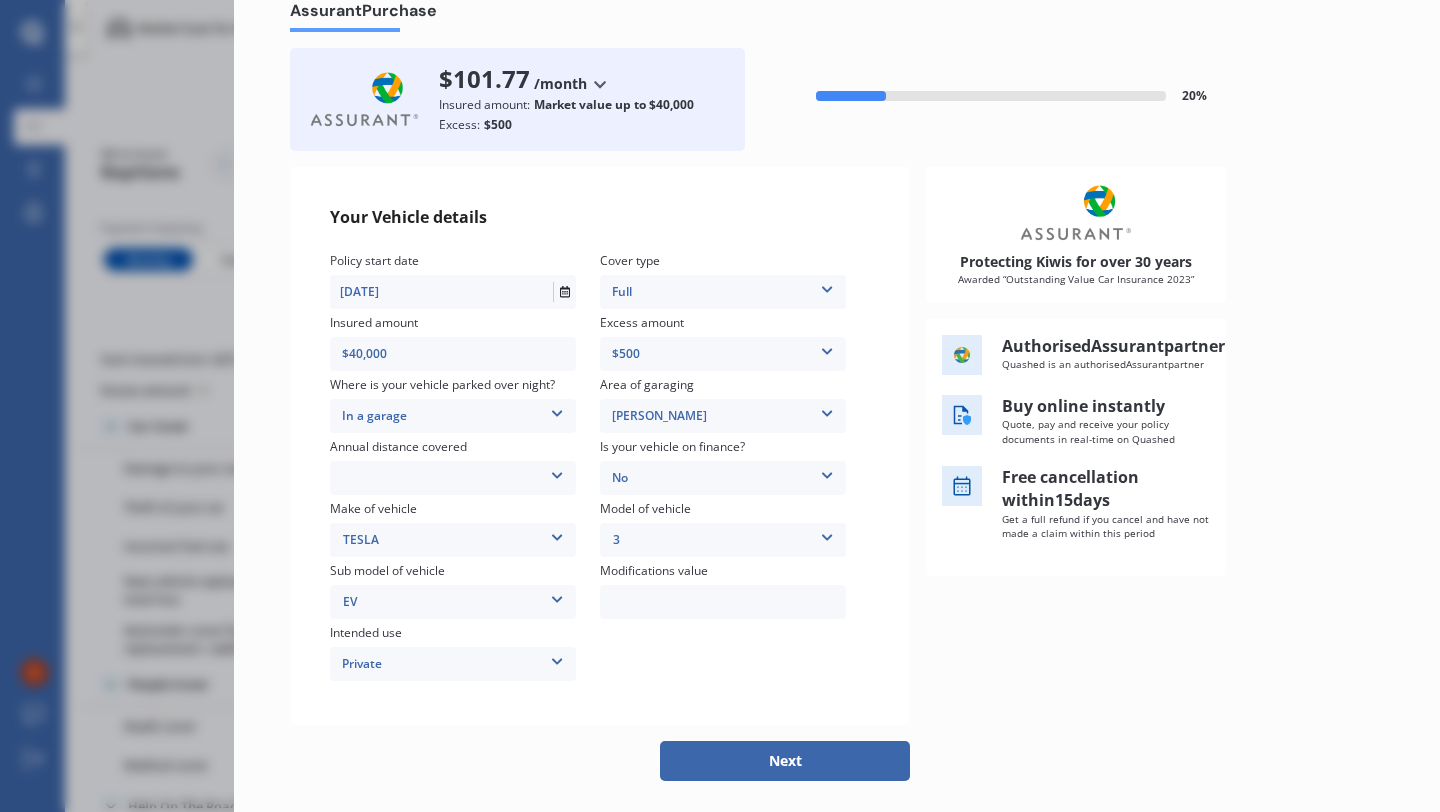 click at bounding box center (557, 472) 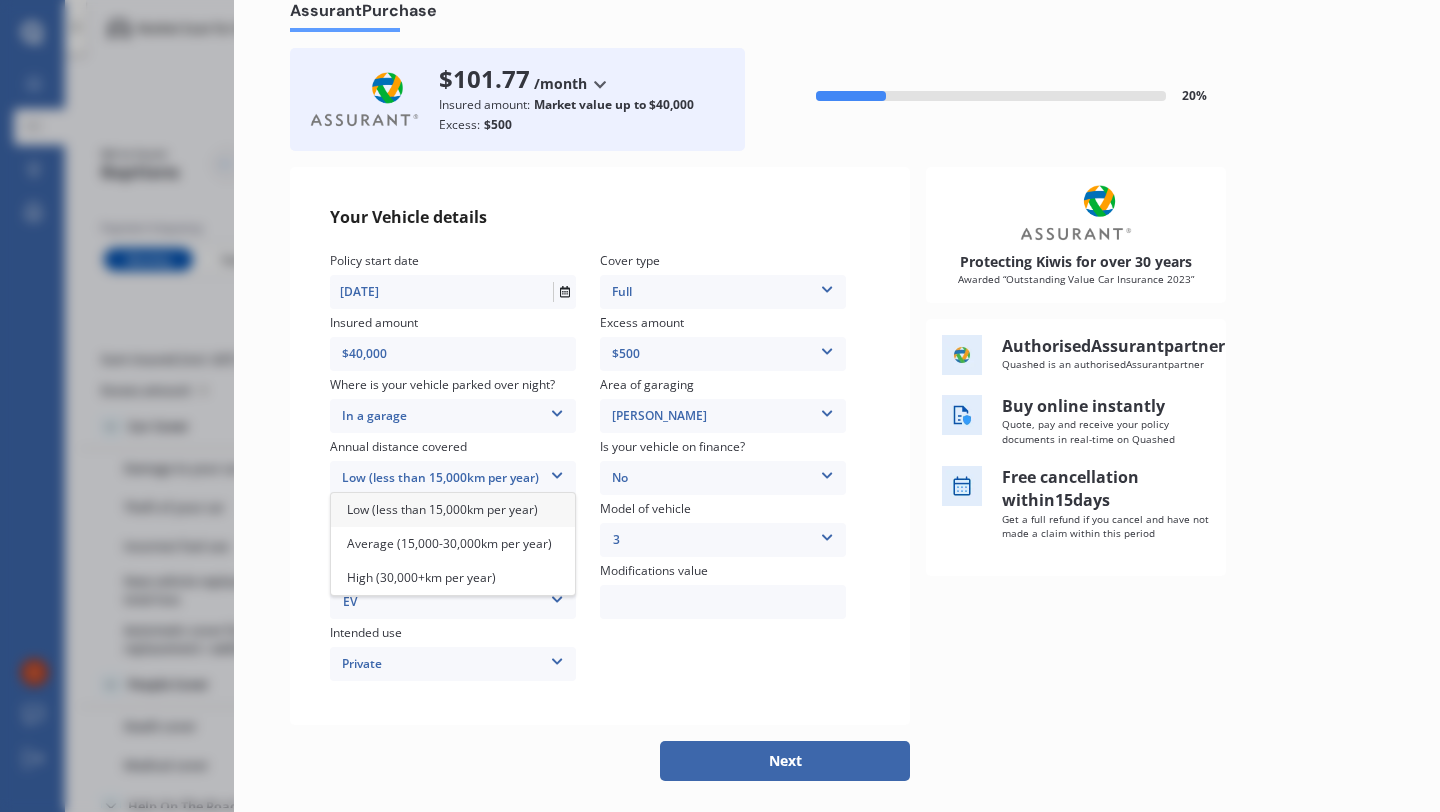 click on "Low (less than 15,000km per year)" at bounding box center (442, 509) 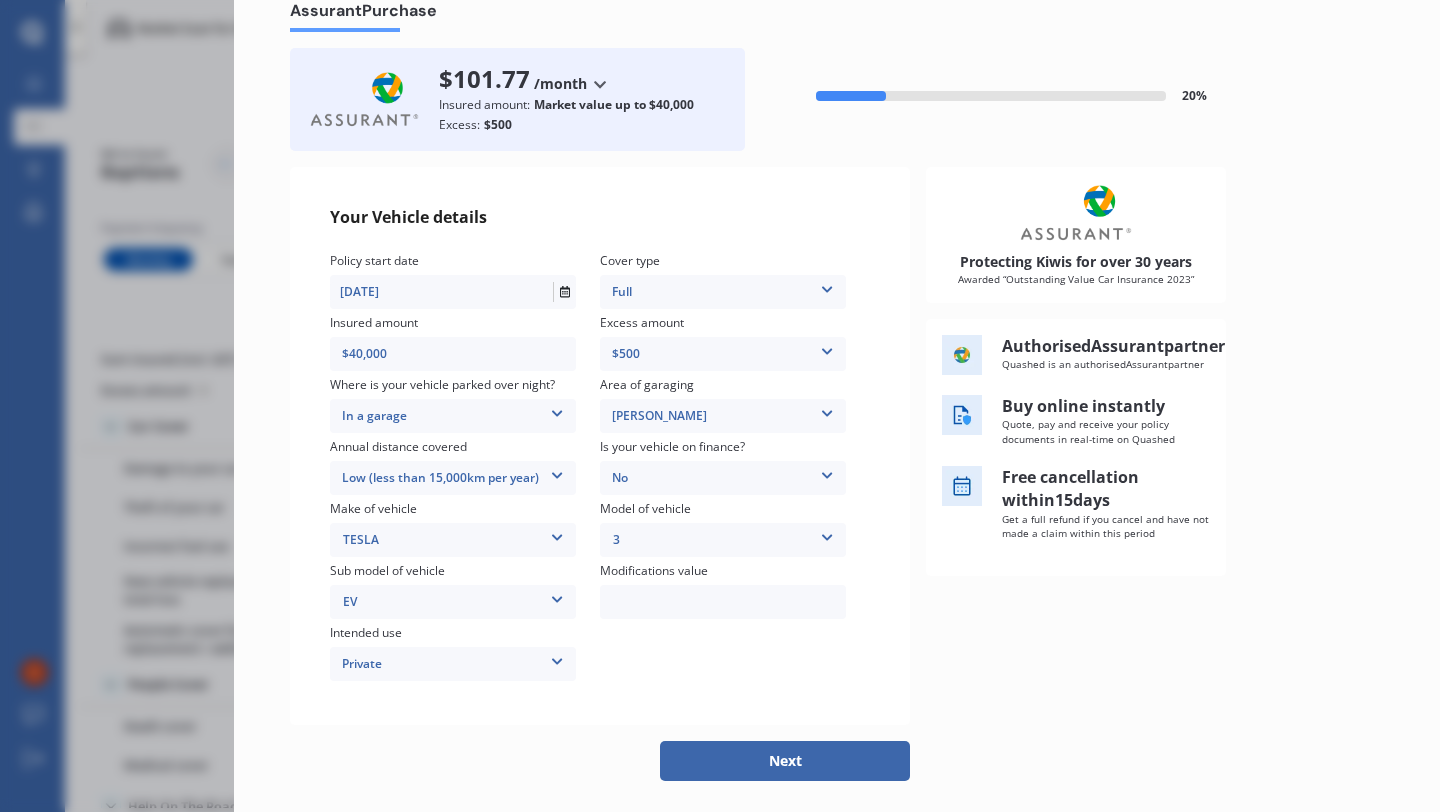 click on "Next" at bounding box center [785, 761] 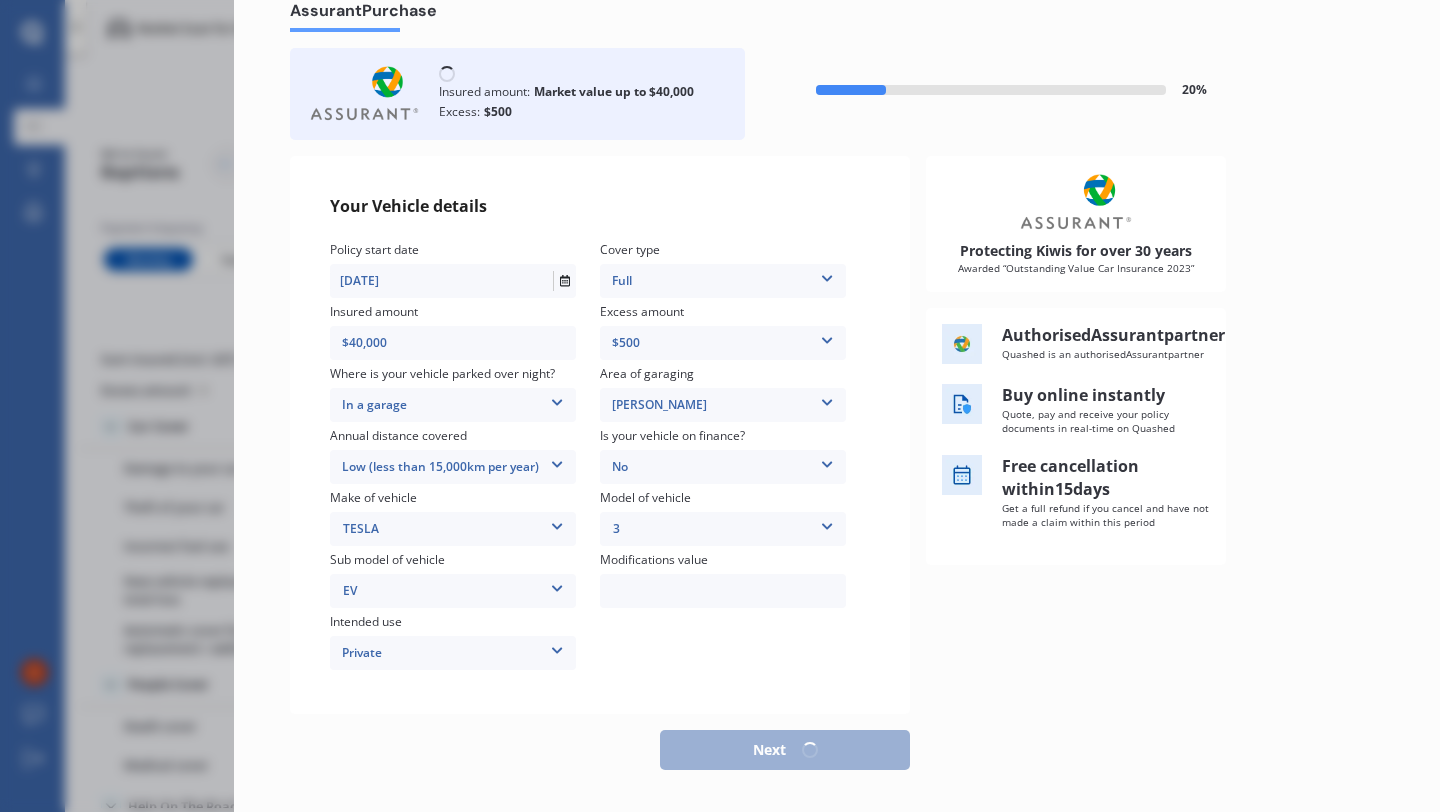 select on "28" 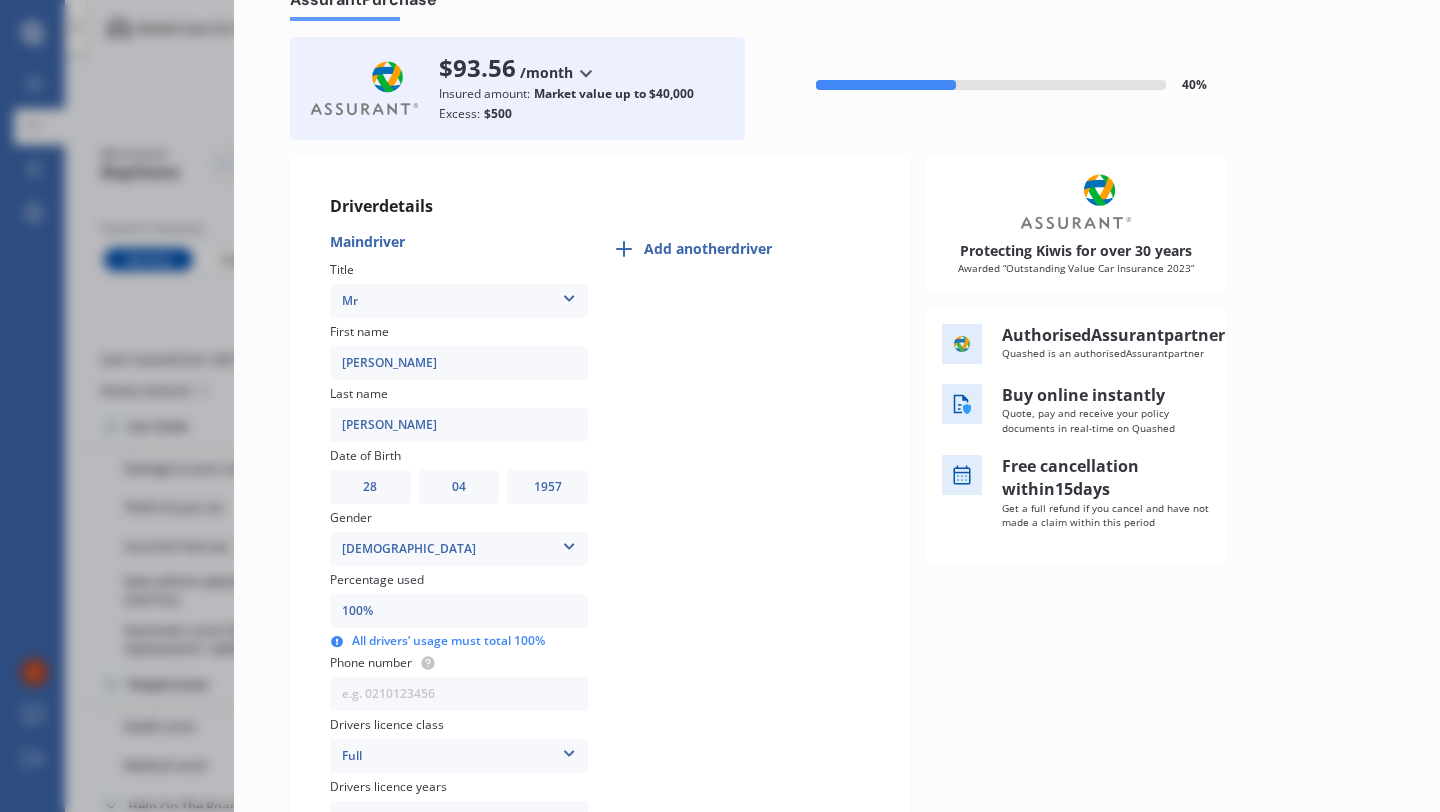scroll, scrollTop: 84, scrollLeft: 0, axis: vertical 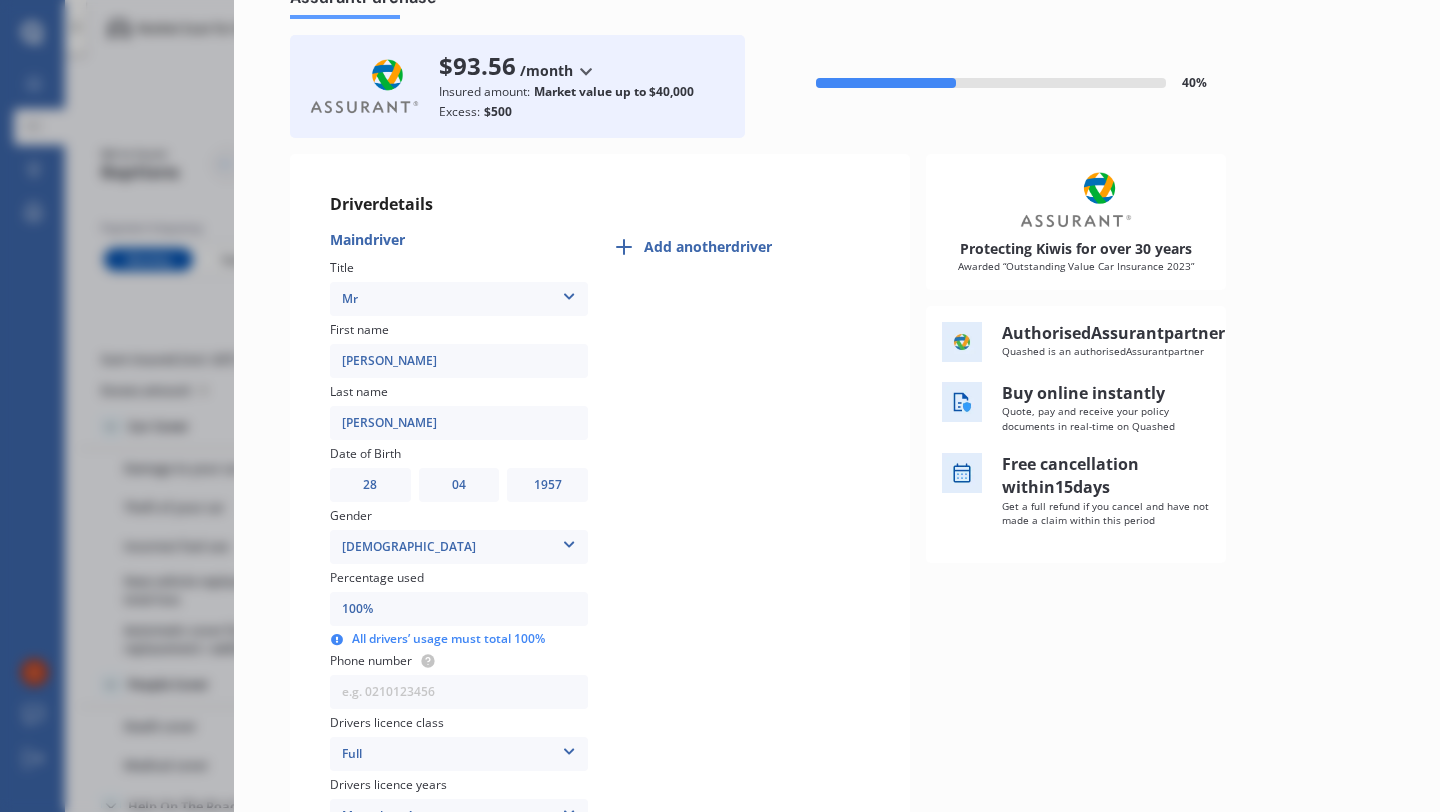 click on "Add another  driver" at bounding box center (708, 247) 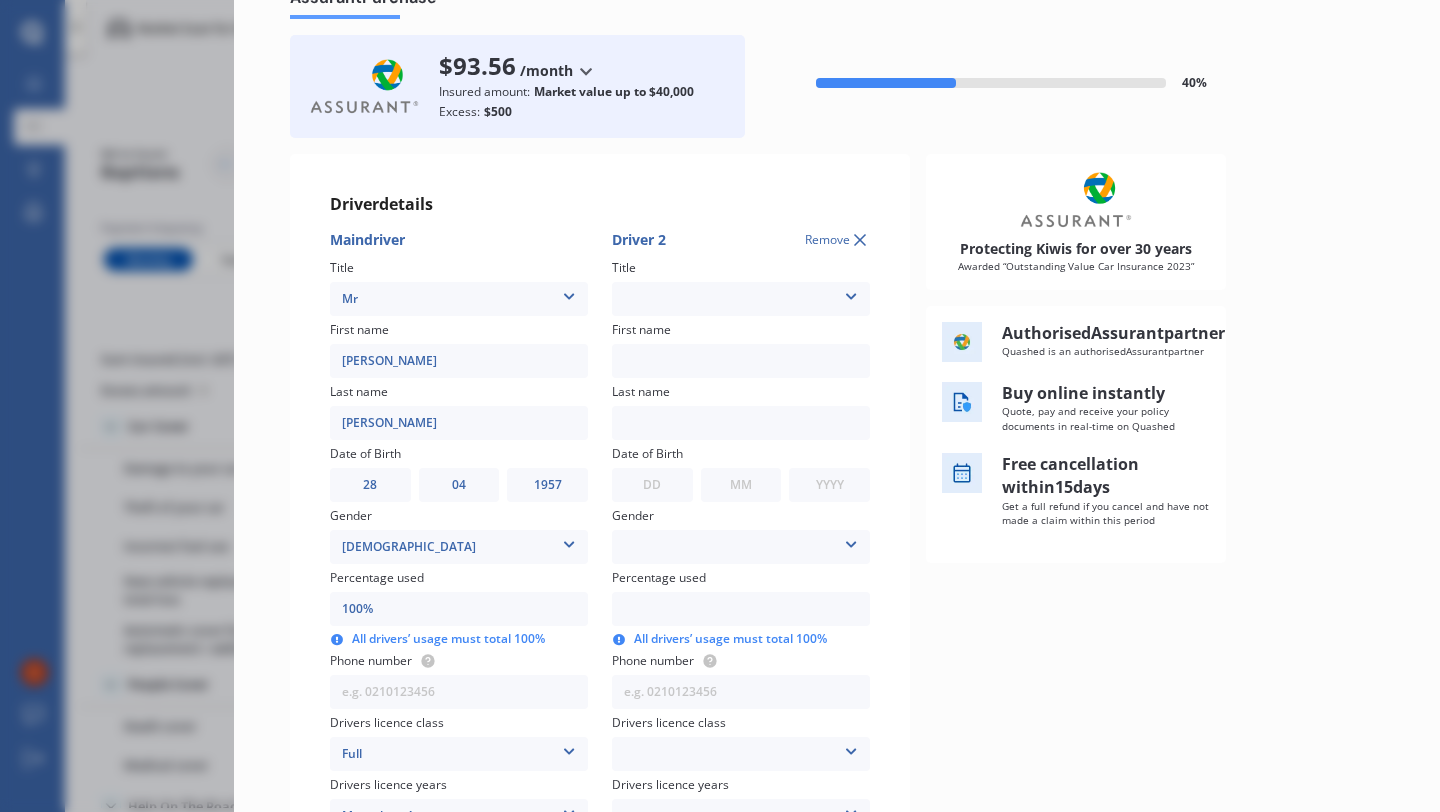 click on "Mr Mrs Miss Ms Dr" at bounding box center [741, 299] 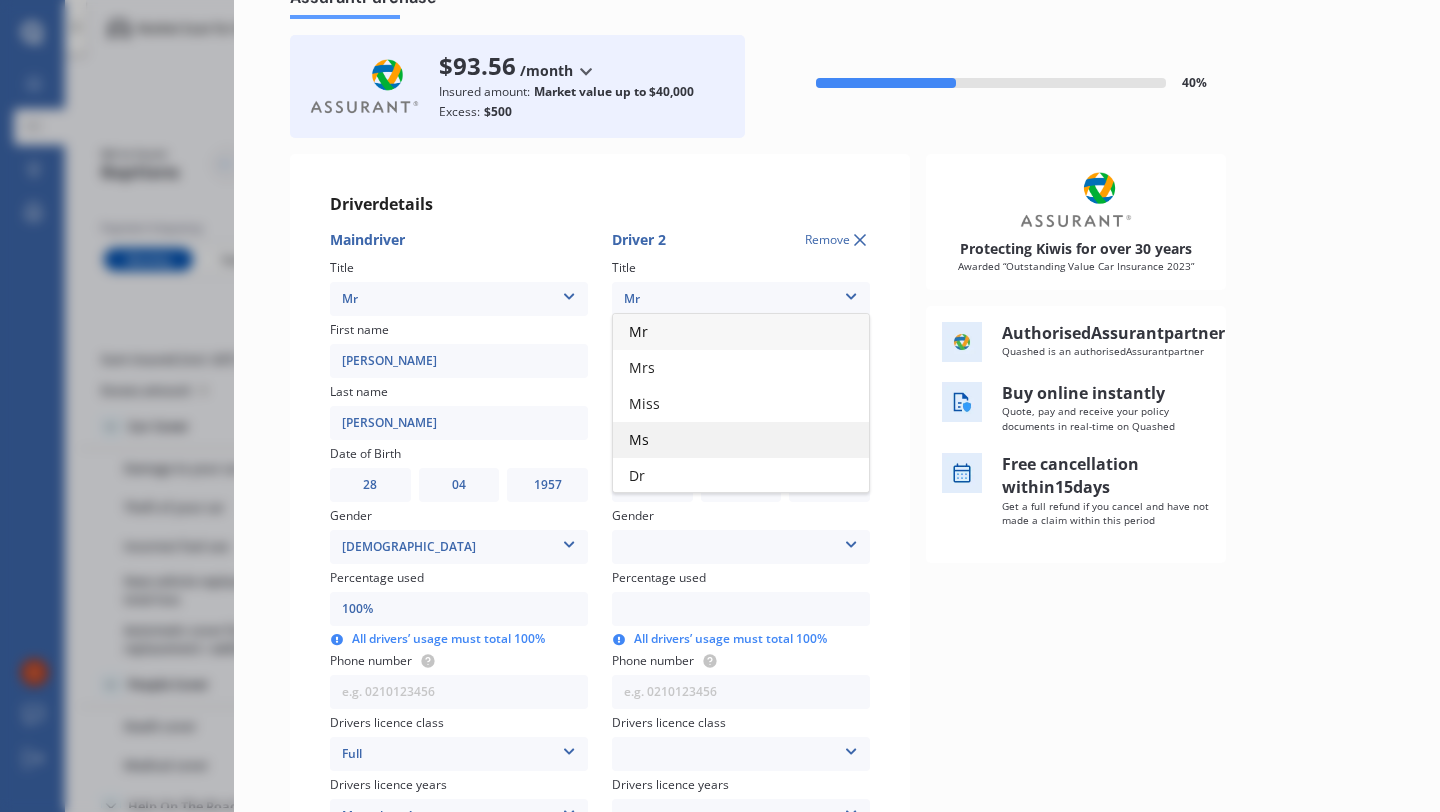 click on "Ms" at bounding box center [639, 439] 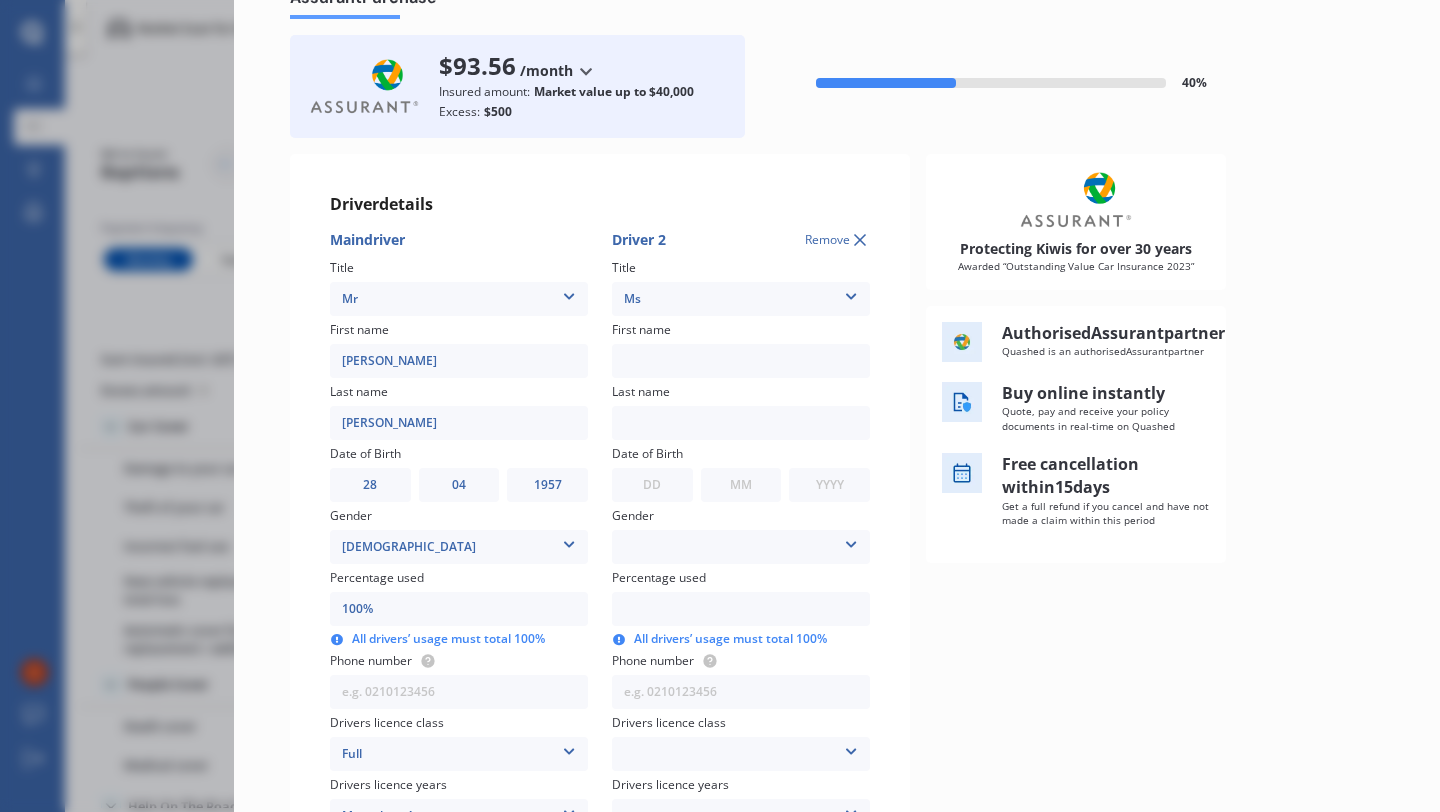 click at bounding box center (741, 361) 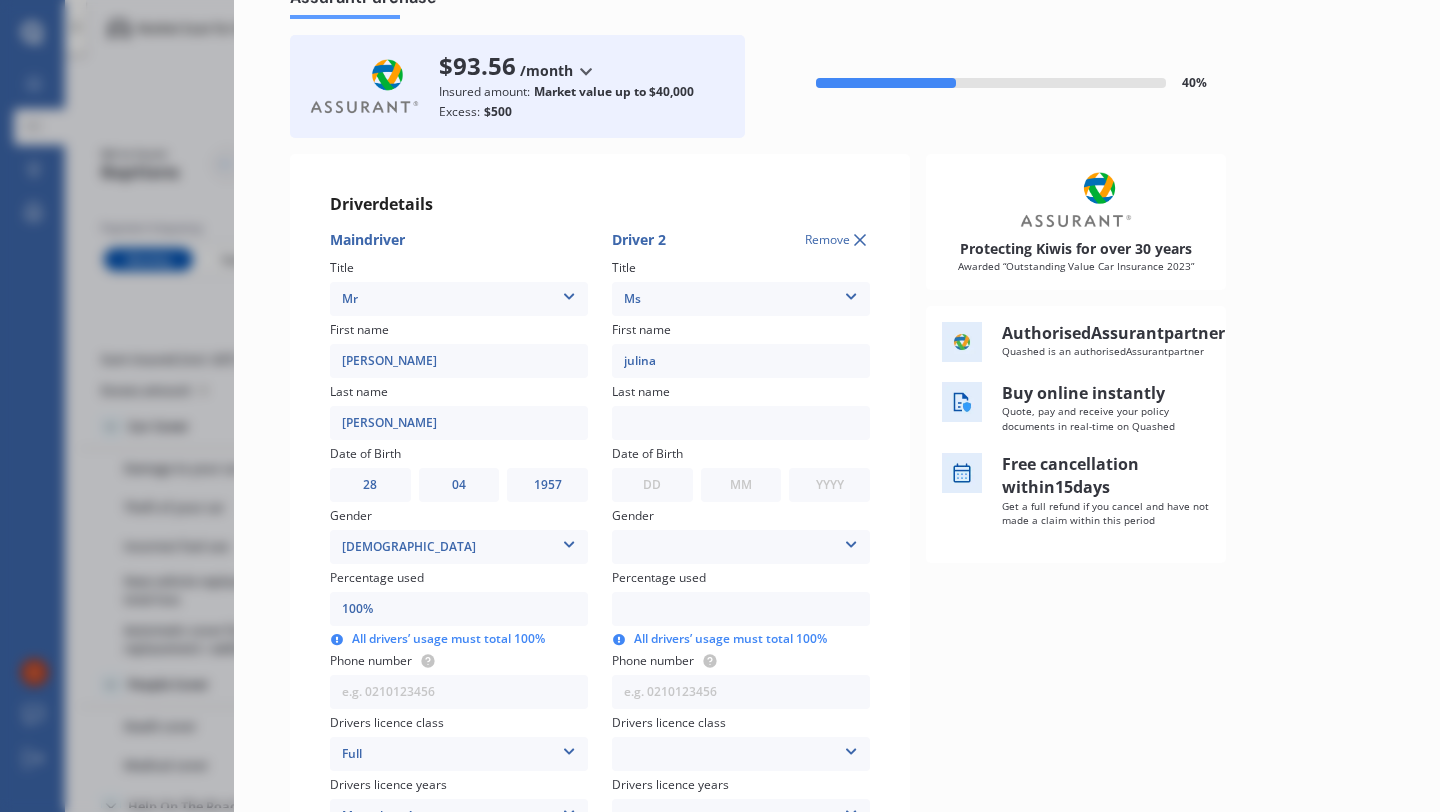 type on "julina" 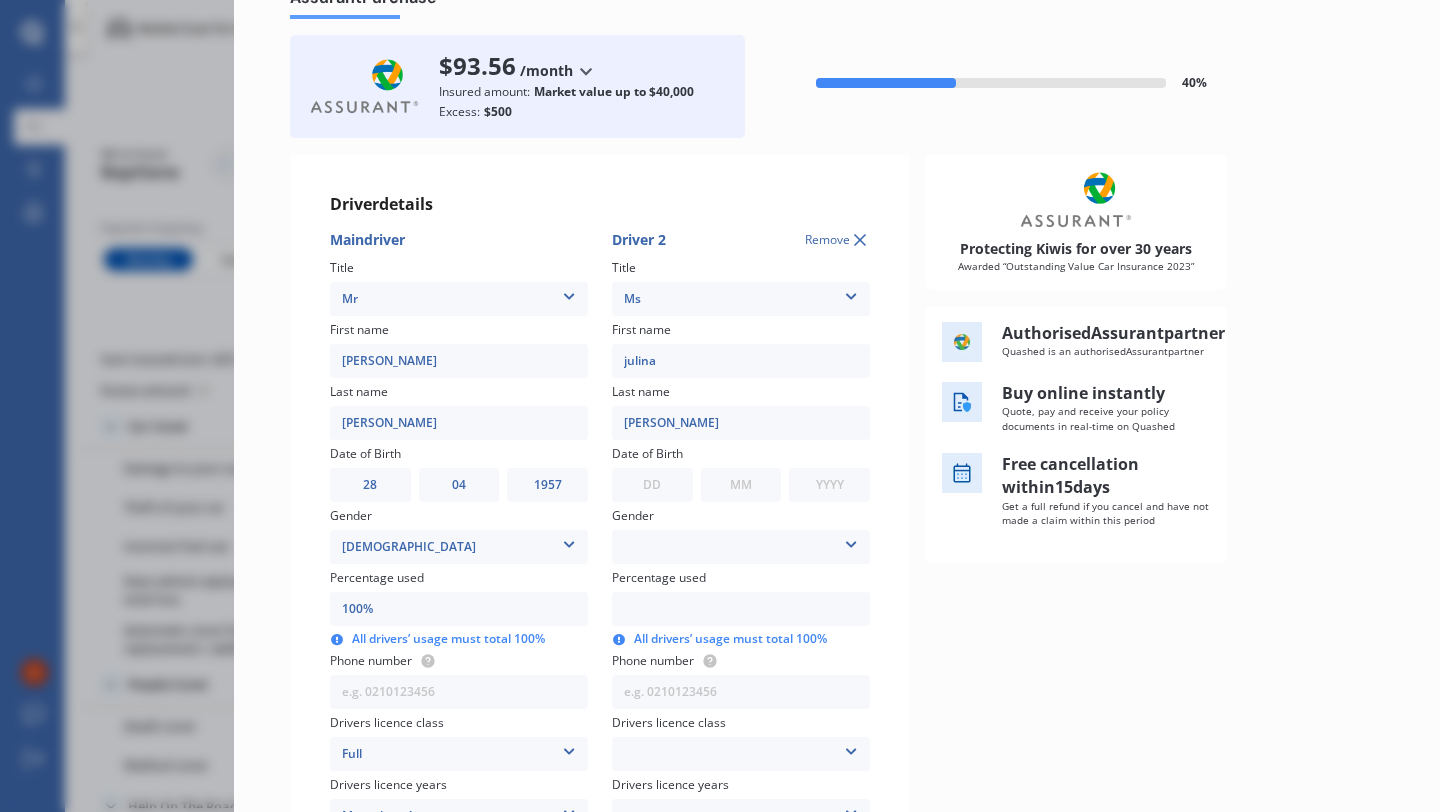 type on "[PERSON_NAME]" 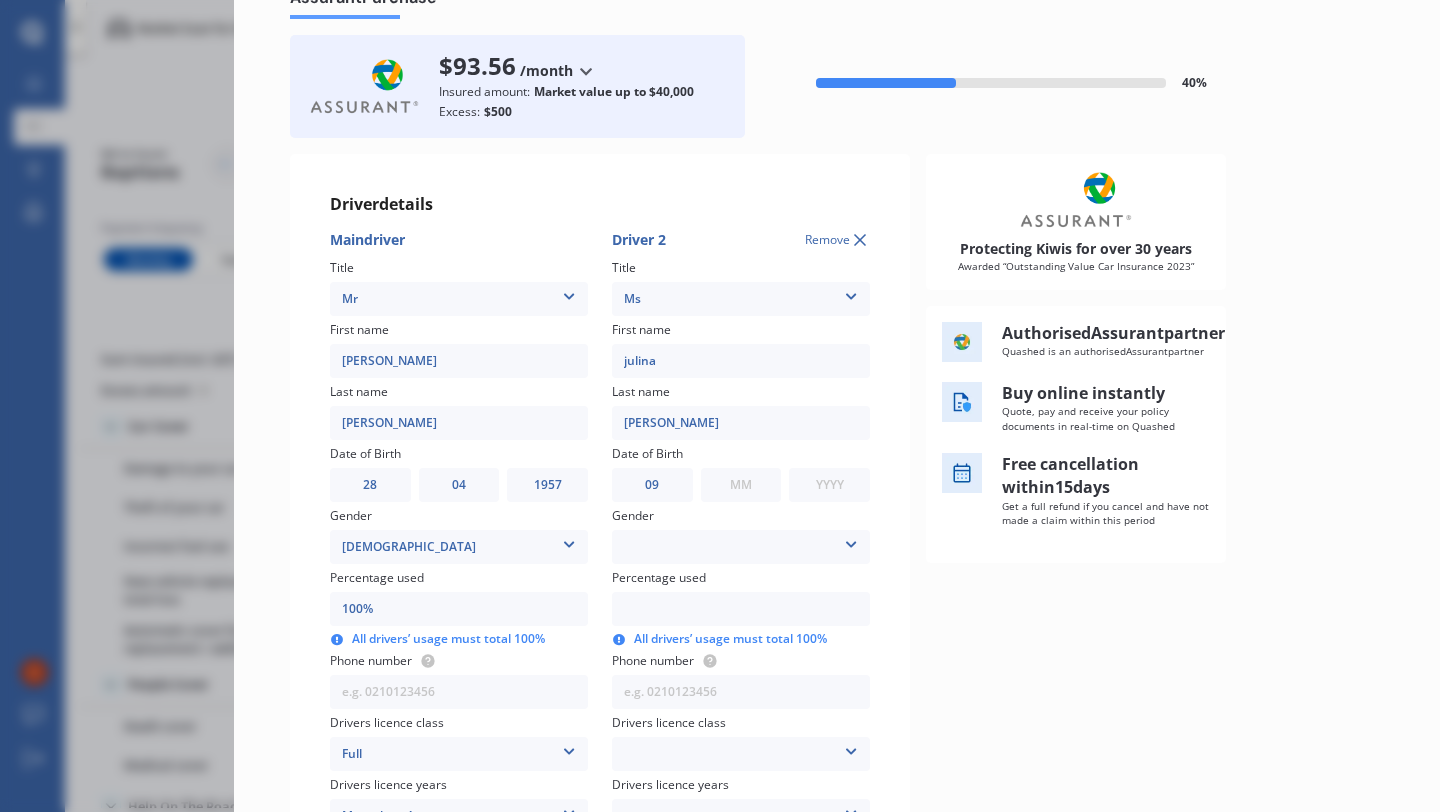 click on "MM 01 02 03 04 05 06 07 08 09 10 11 12" at bounding box center [741, 485] 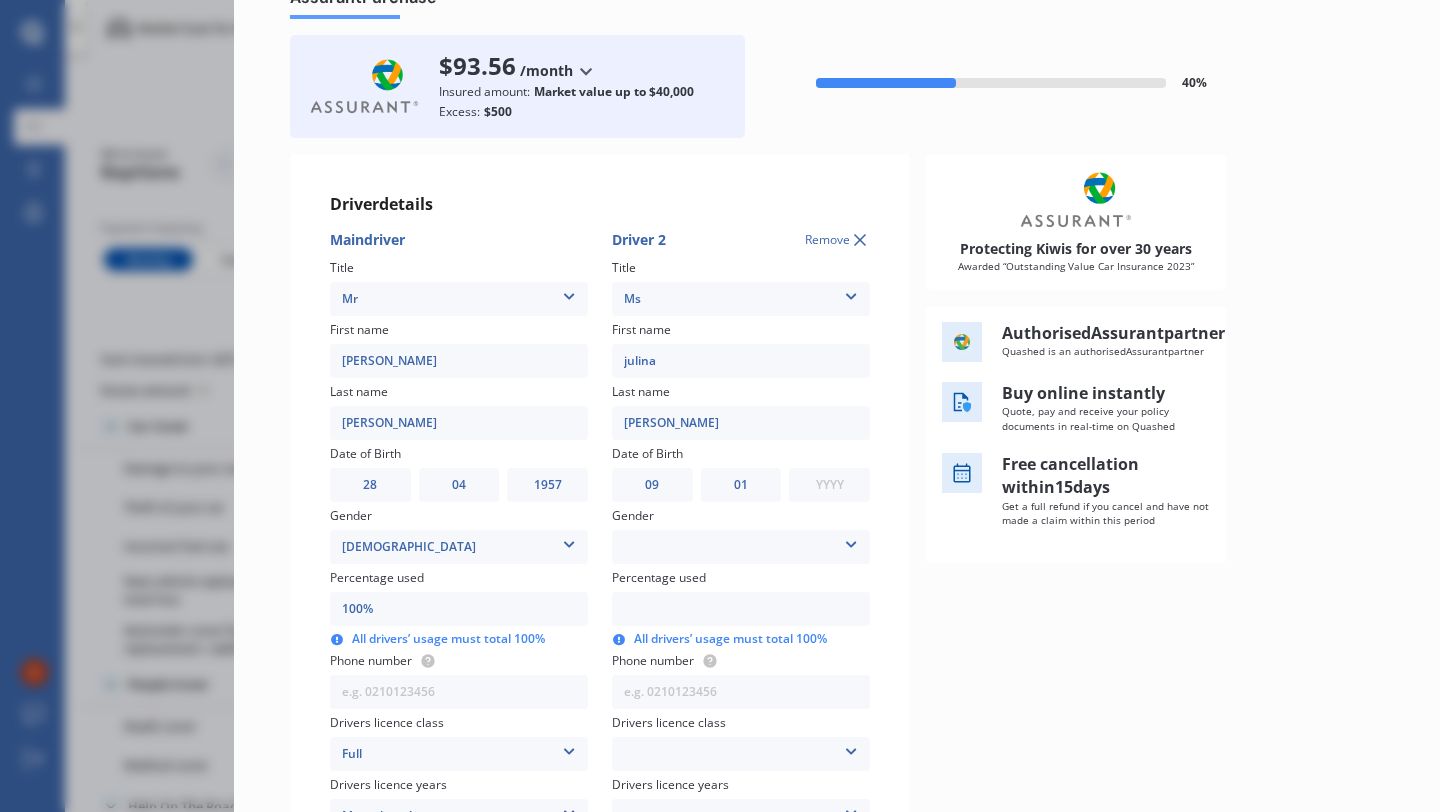 click on "YYYY 2009 2008 2007 2006 2005 2004 2003 2002 2001 2000 1999 1998 1997 1996 1995 1994 1993 1992 1991 1990 1989 1988 1987 1986 1985 1984 1983 1982 1981 1980 1979 1978 1977 1976 1975 1974 1973 1972 1971 1970 1969 1968 1967 1966 1965 1964 1963 1962 1961 1960 1959 1958 1957 1956 1955 1954 1953 1952 1951 1950 1949 1948 1947 1946 1945 1944 1943 1942 1941 1940 1939 1938 1937 1936 1935 1934 1933 1932 1931 1930 1929 1928 1927 1926 1925 1924 1923 1922 1921 1920 1919 1918 1917 1916 1915 1914 1913 1912 1911 1910" at bounding box center (829, 485) 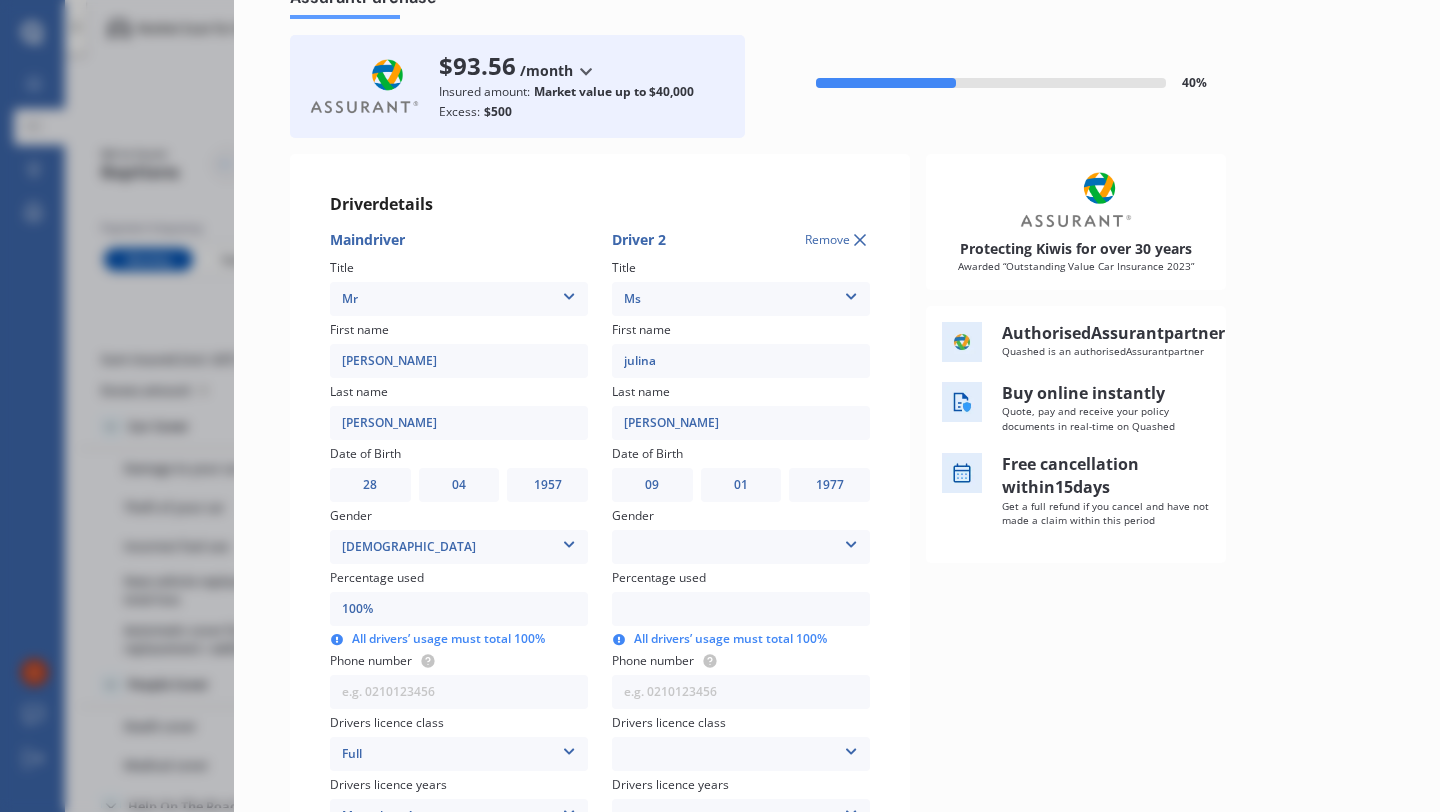 click at bounding box center (851, 541) 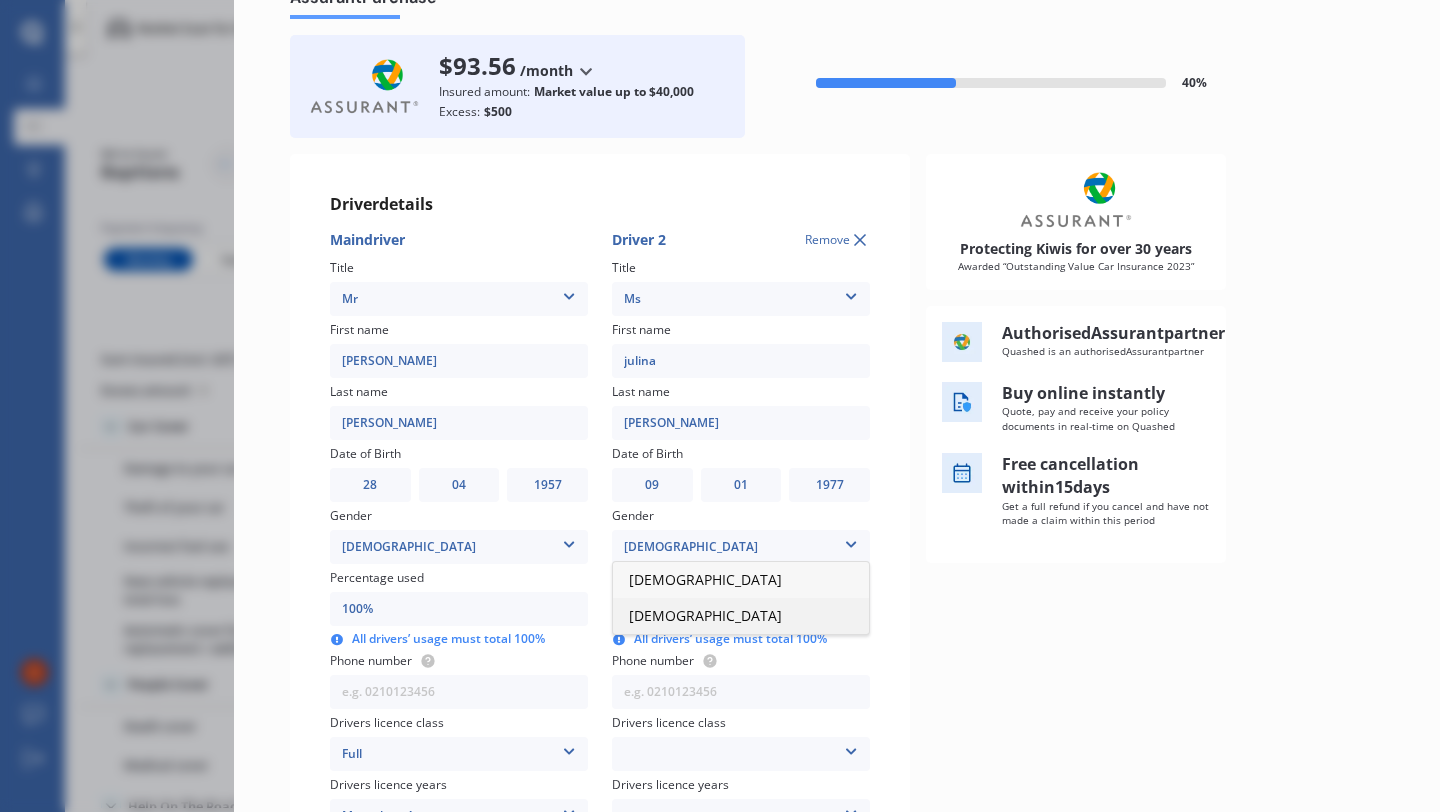 click on "[DEMOGRAPHIC_DATA]" at bounding box center [741, 616] 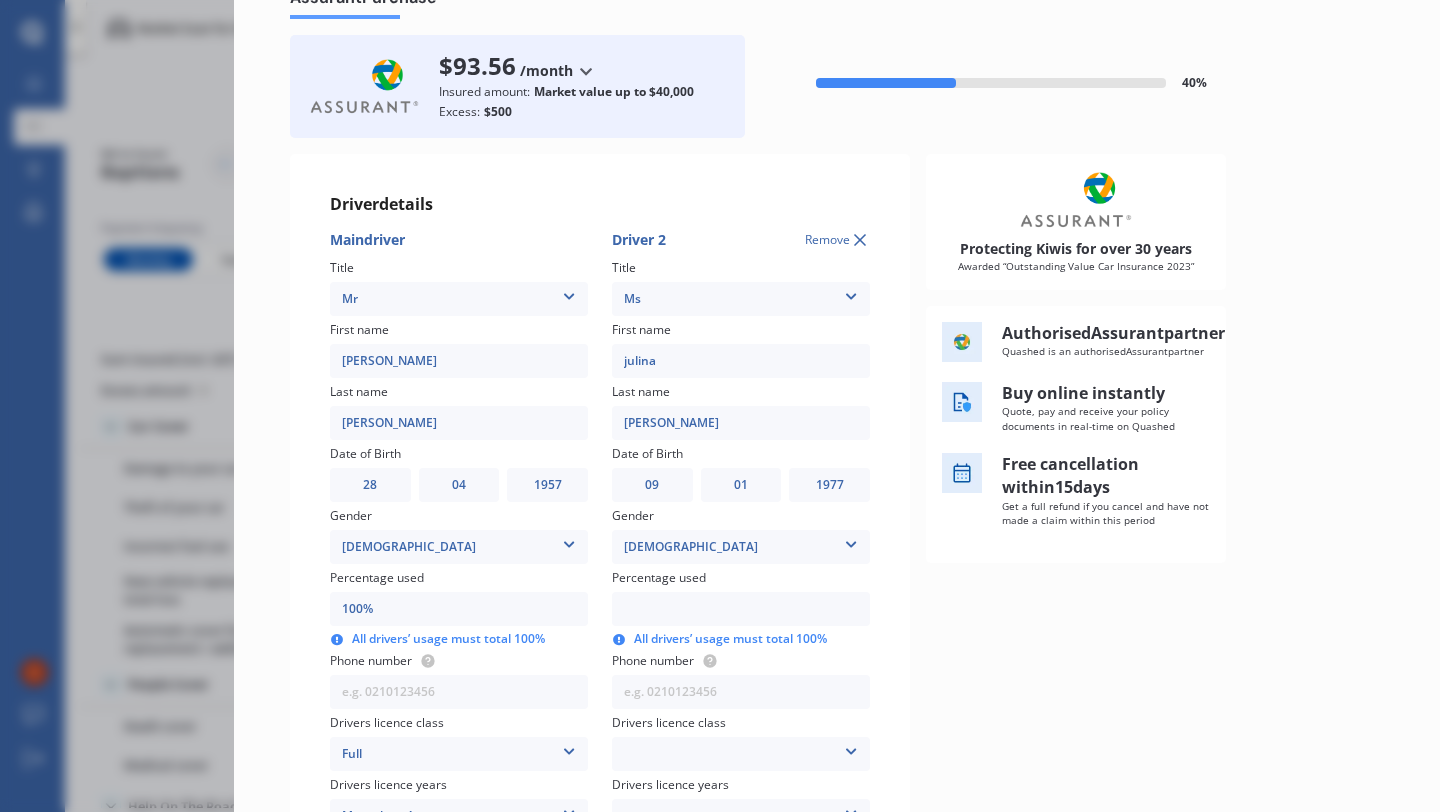 click on "100%" at bounding box center [459, 609] 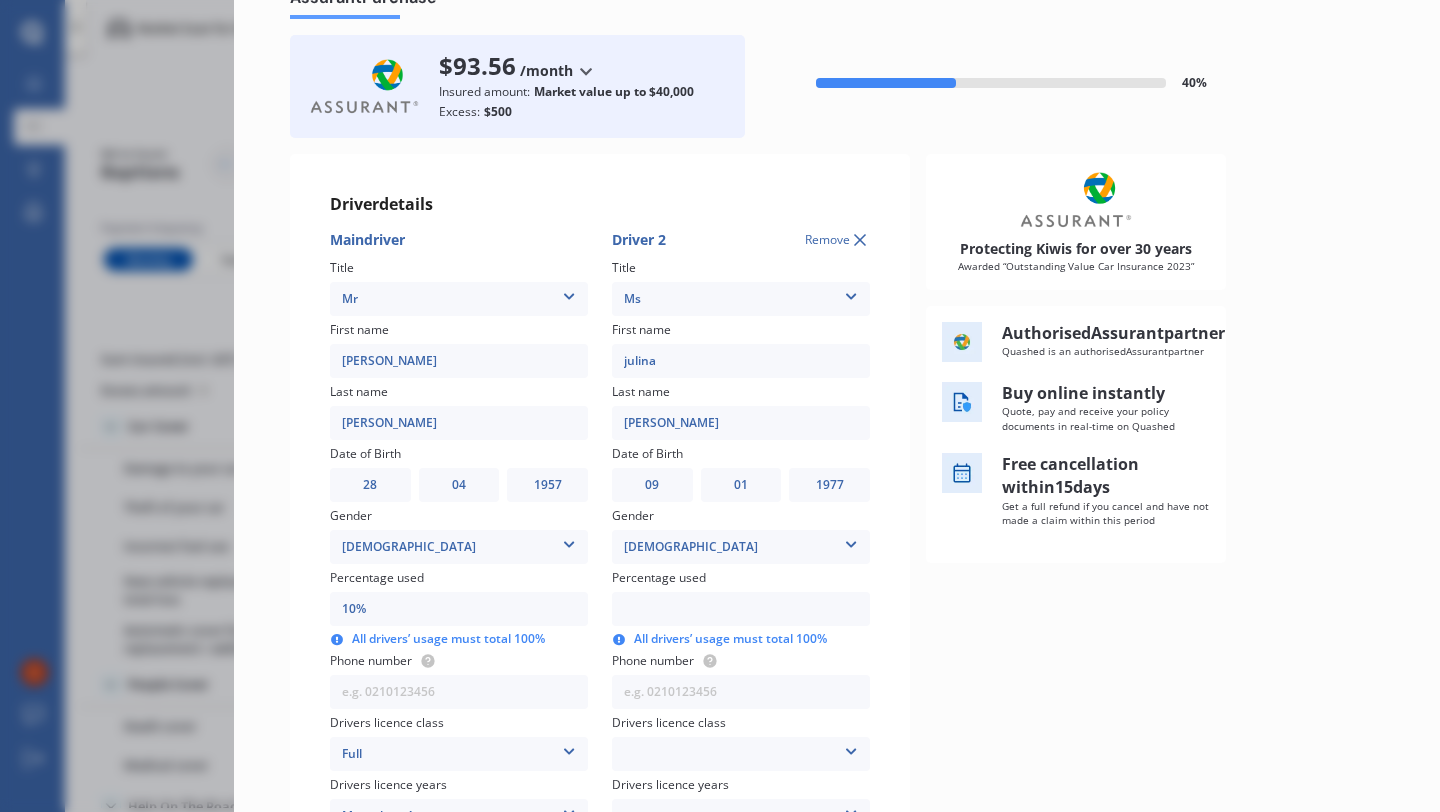 type on "90%" 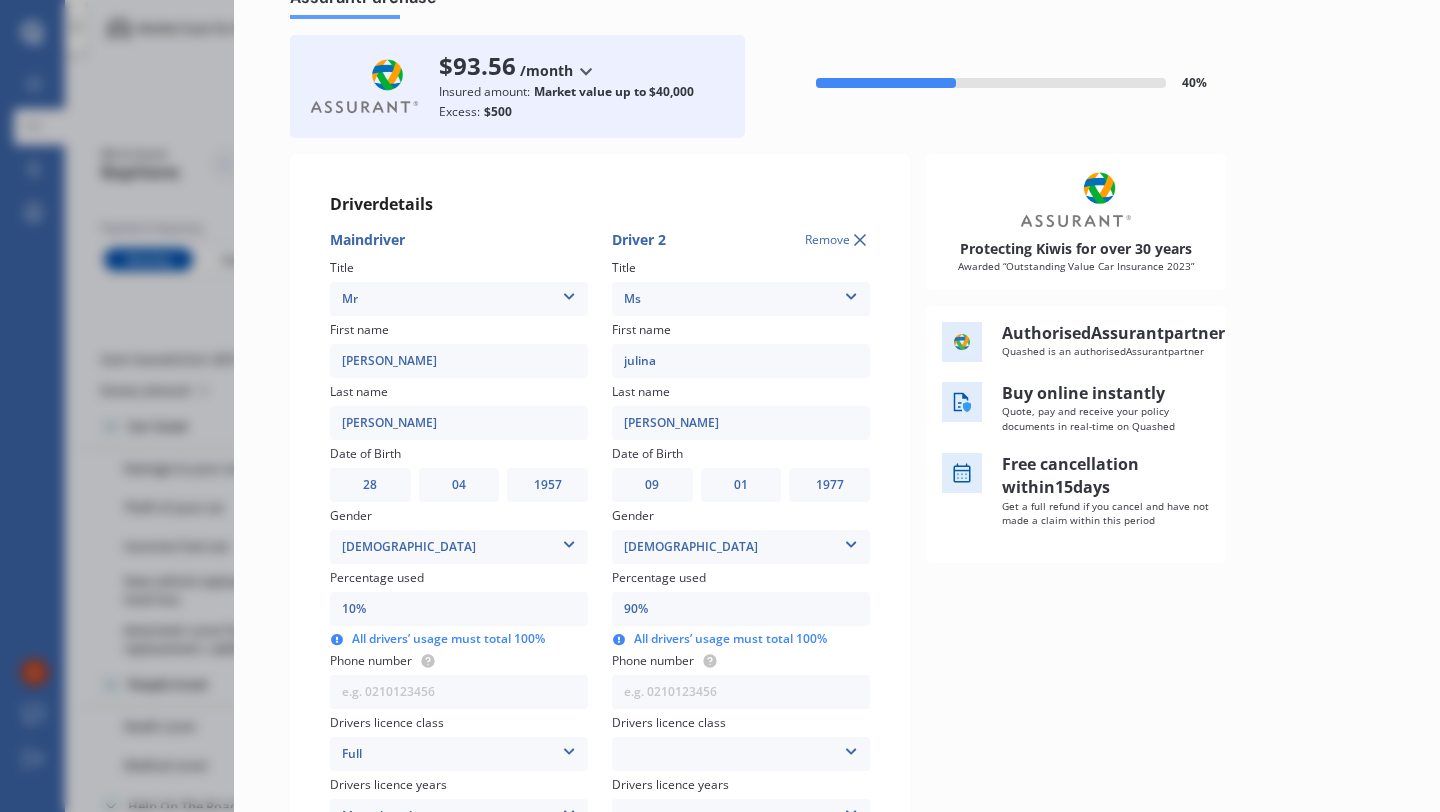 type on "1%" 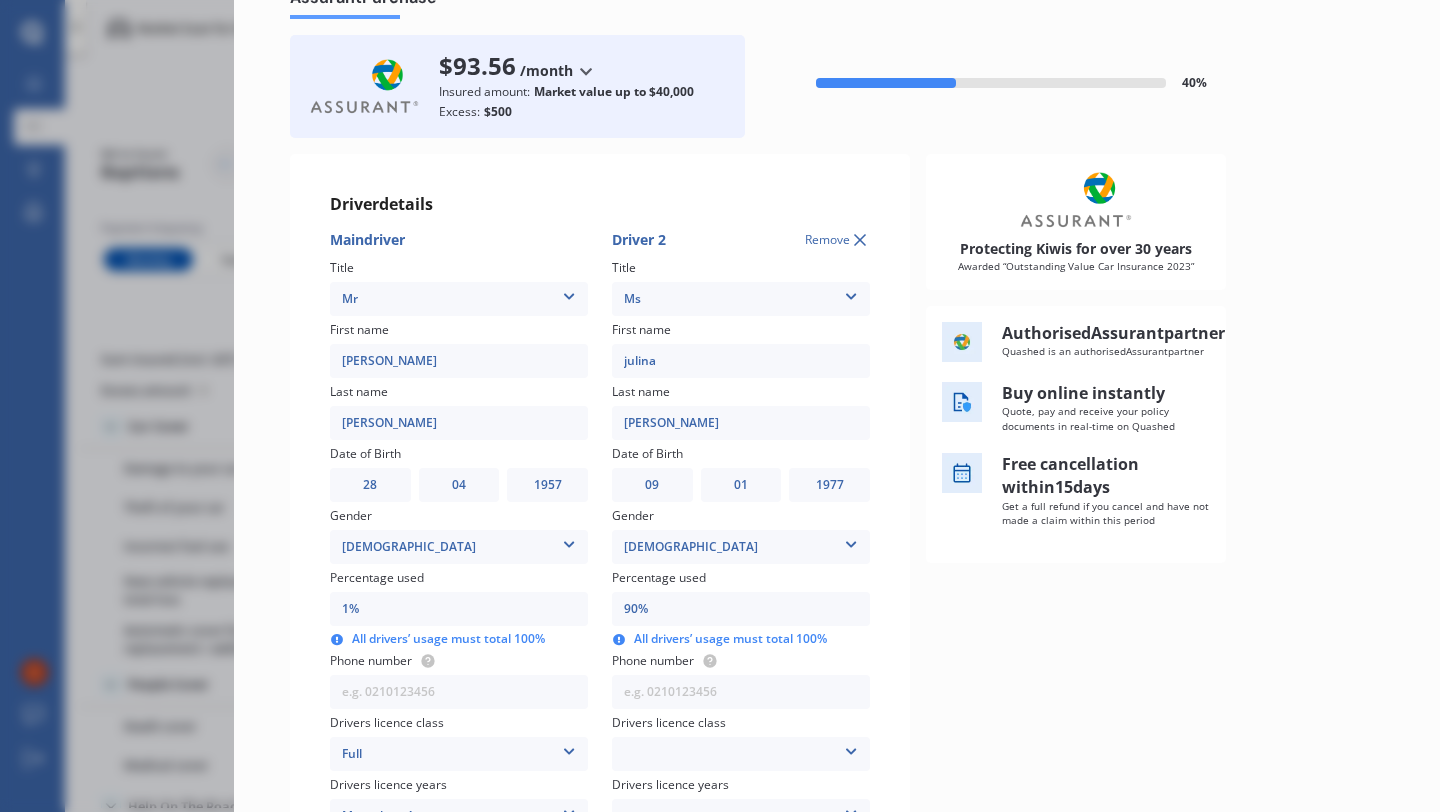 type on "99%" 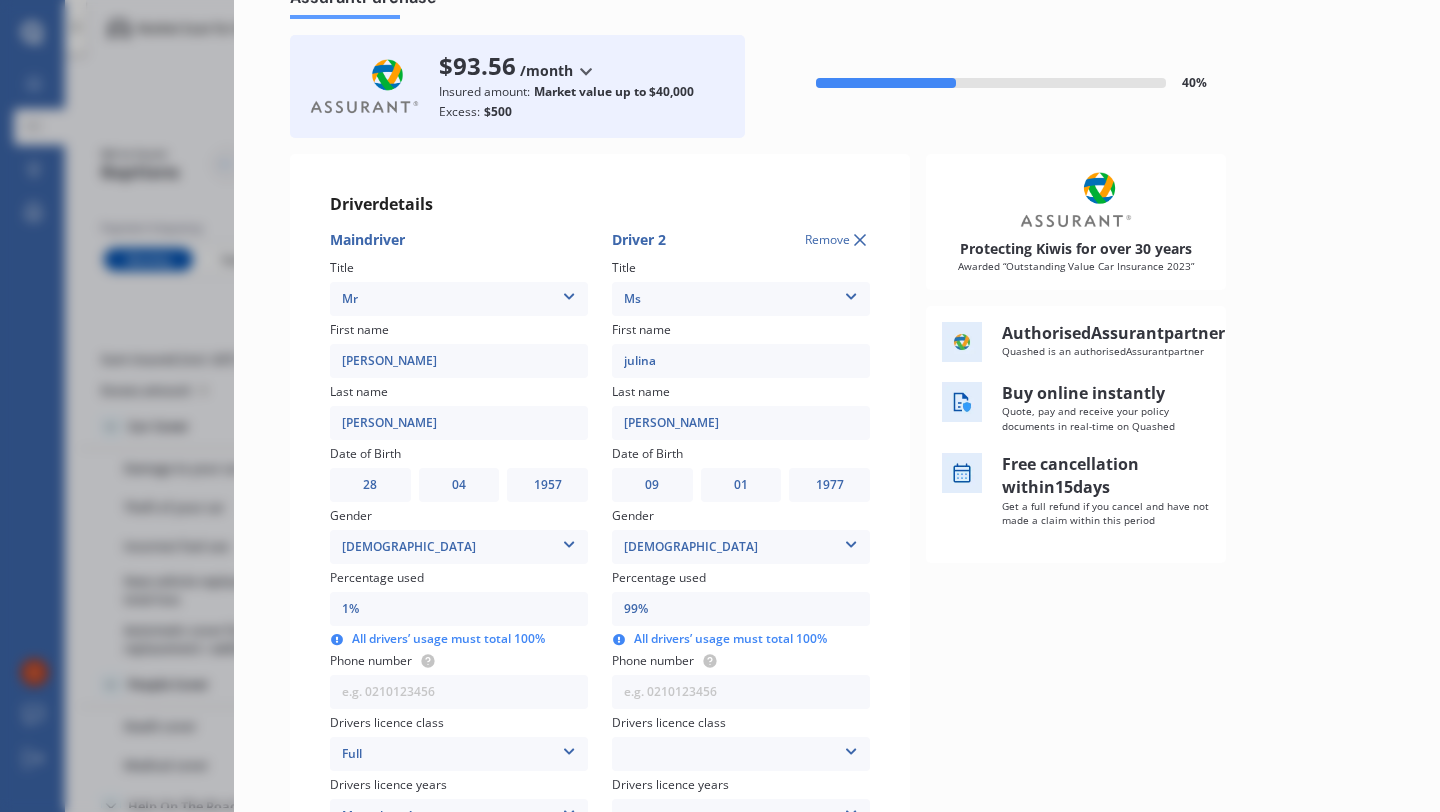 type on "0%" 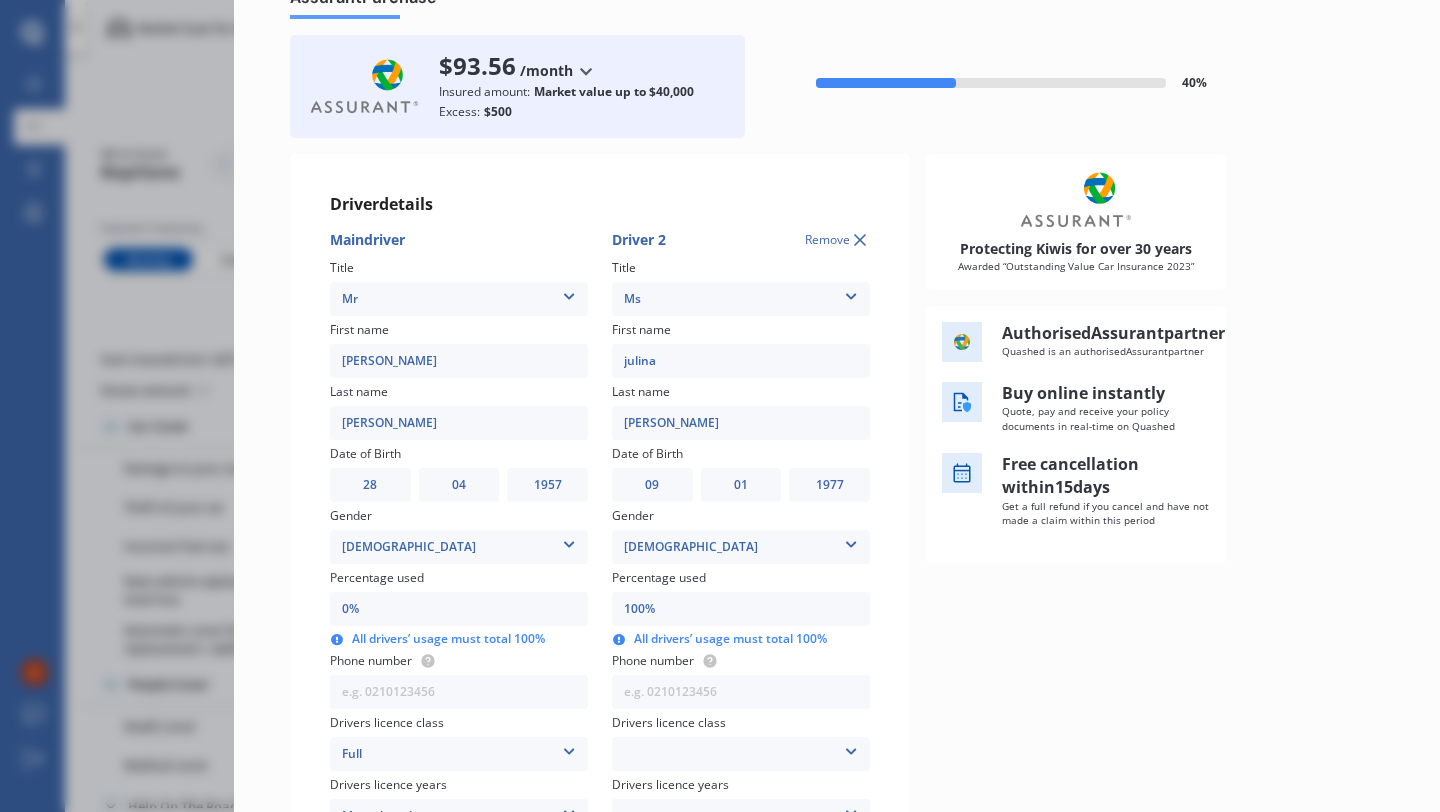 type on "50%" 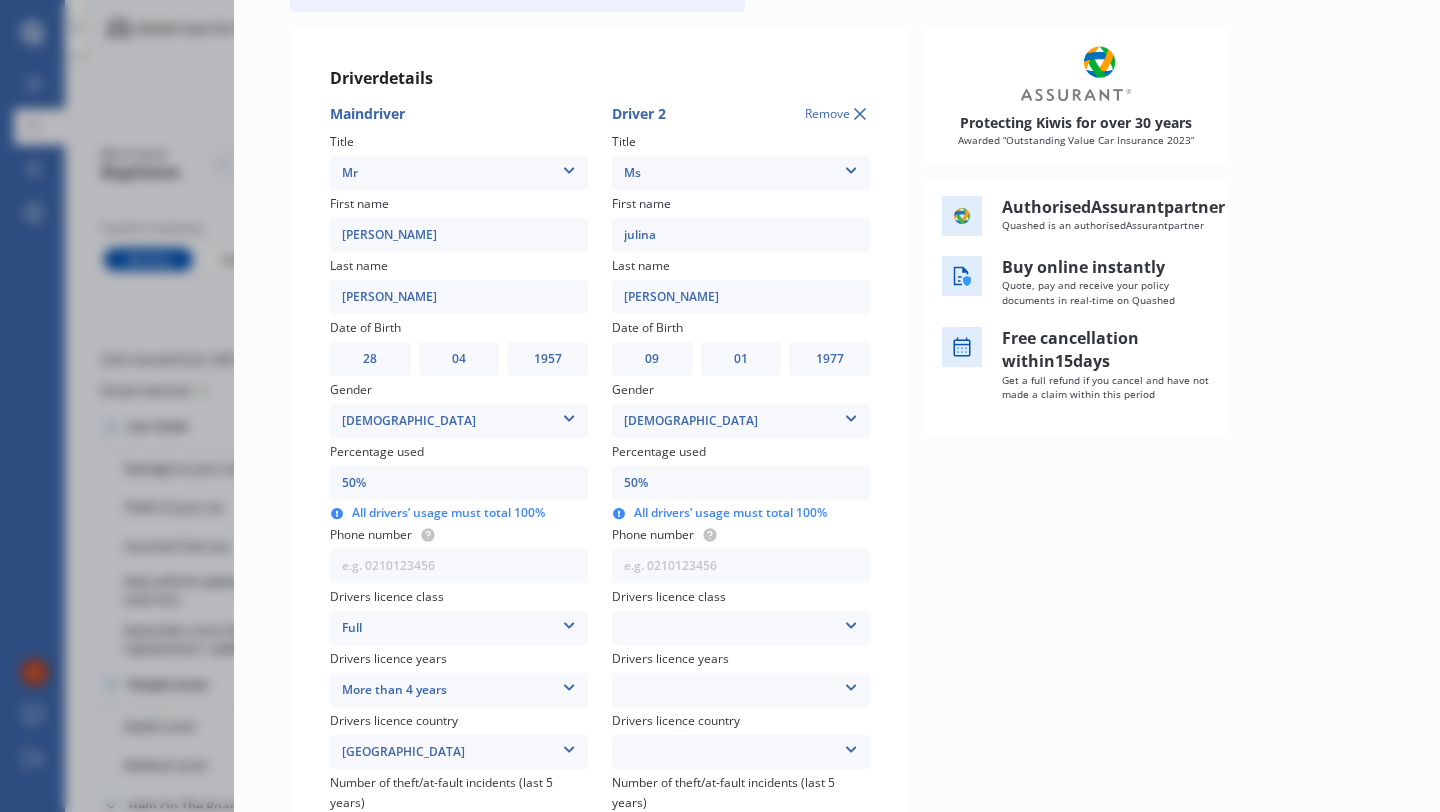 scroll, scrollTop: 212, scrollLeft: 0, axis: vertical 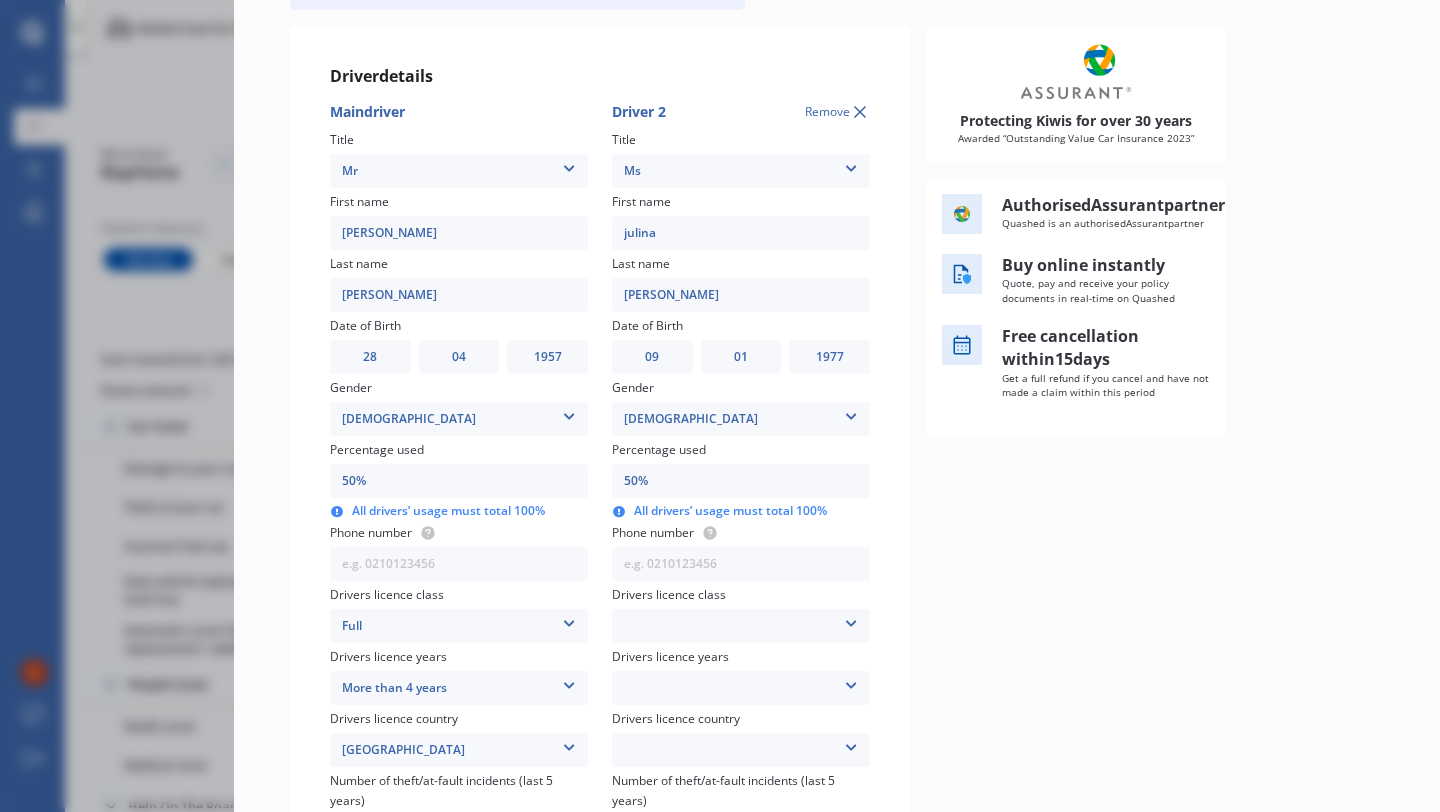 type on "50%" 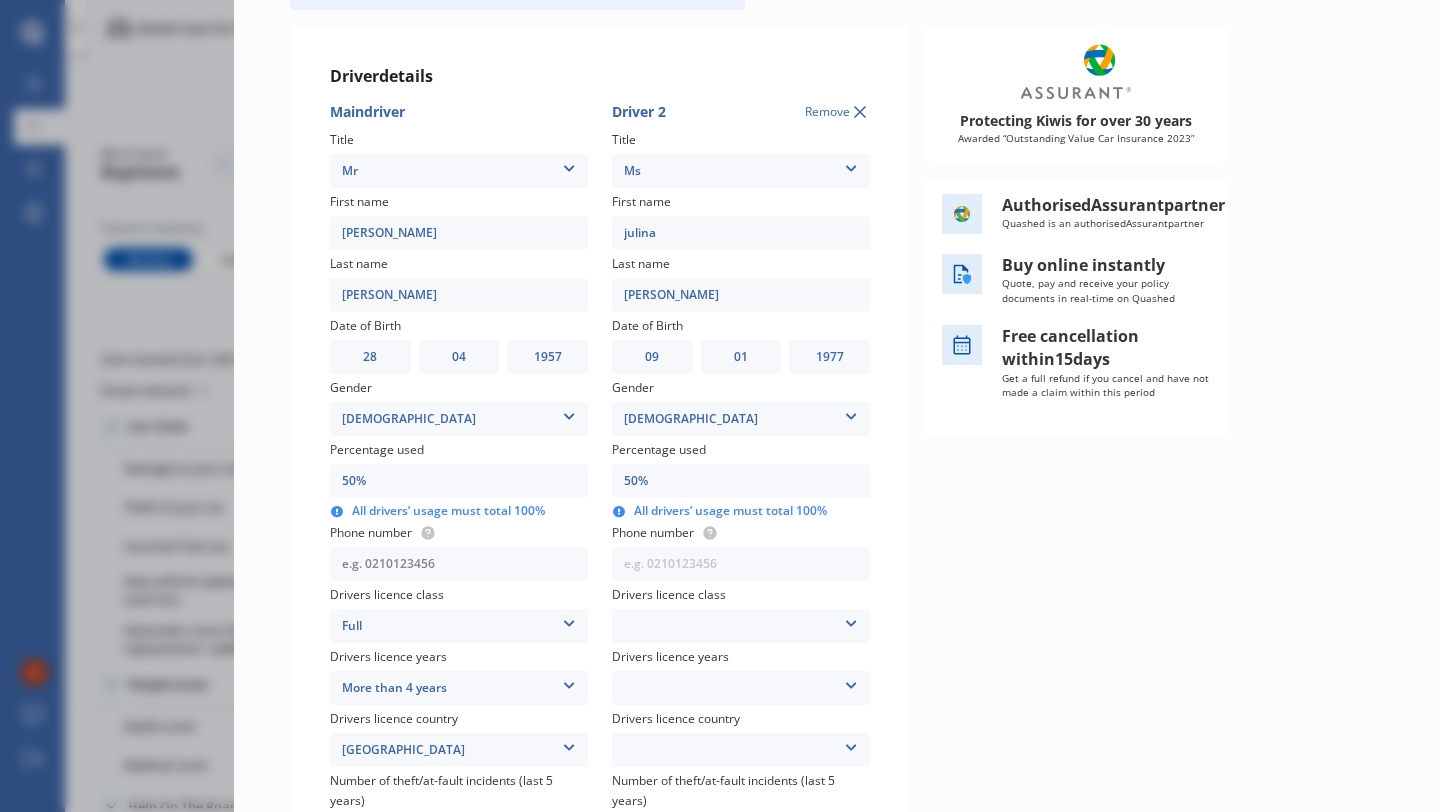 click at bounding box center [459, 564] 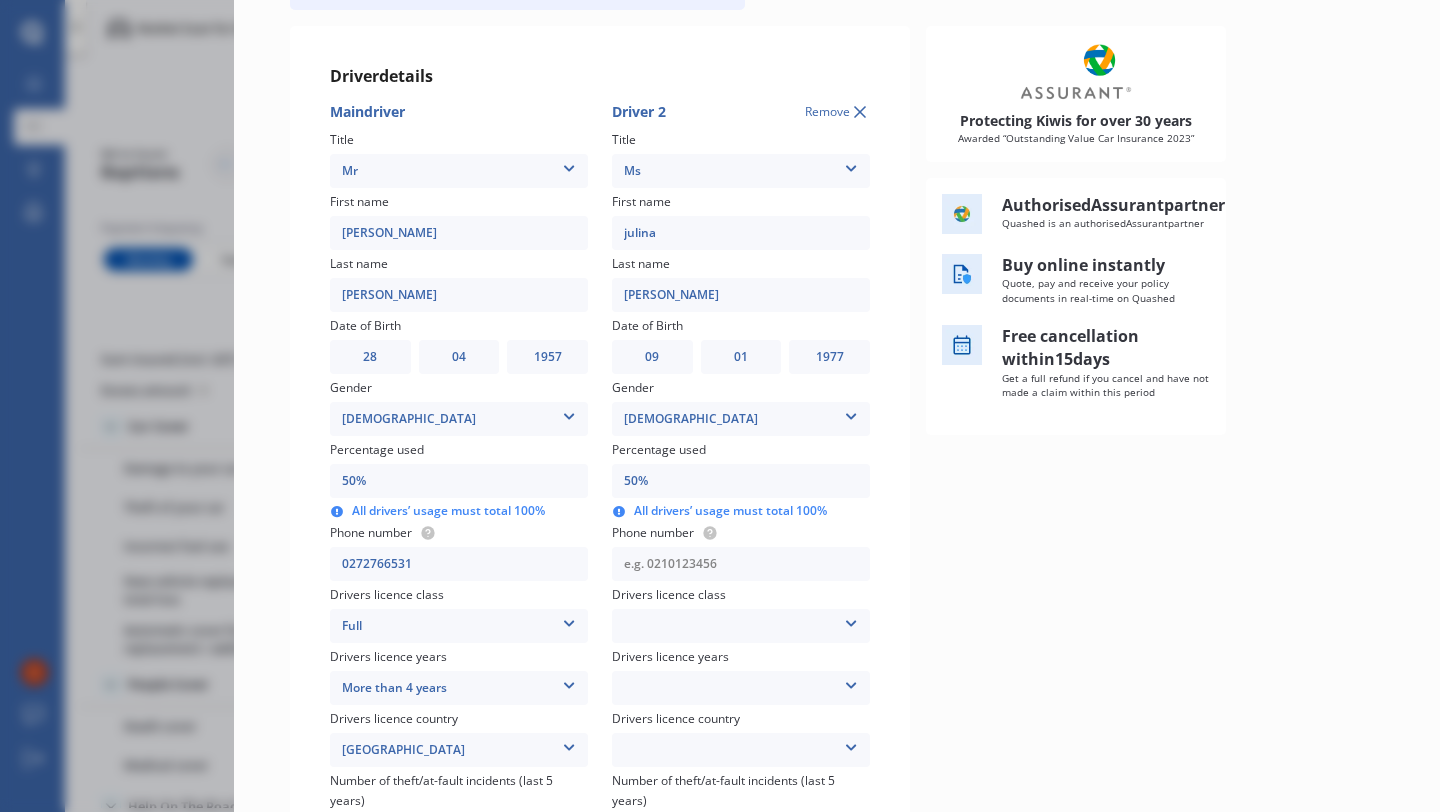 click at bounding box center (741, 564) 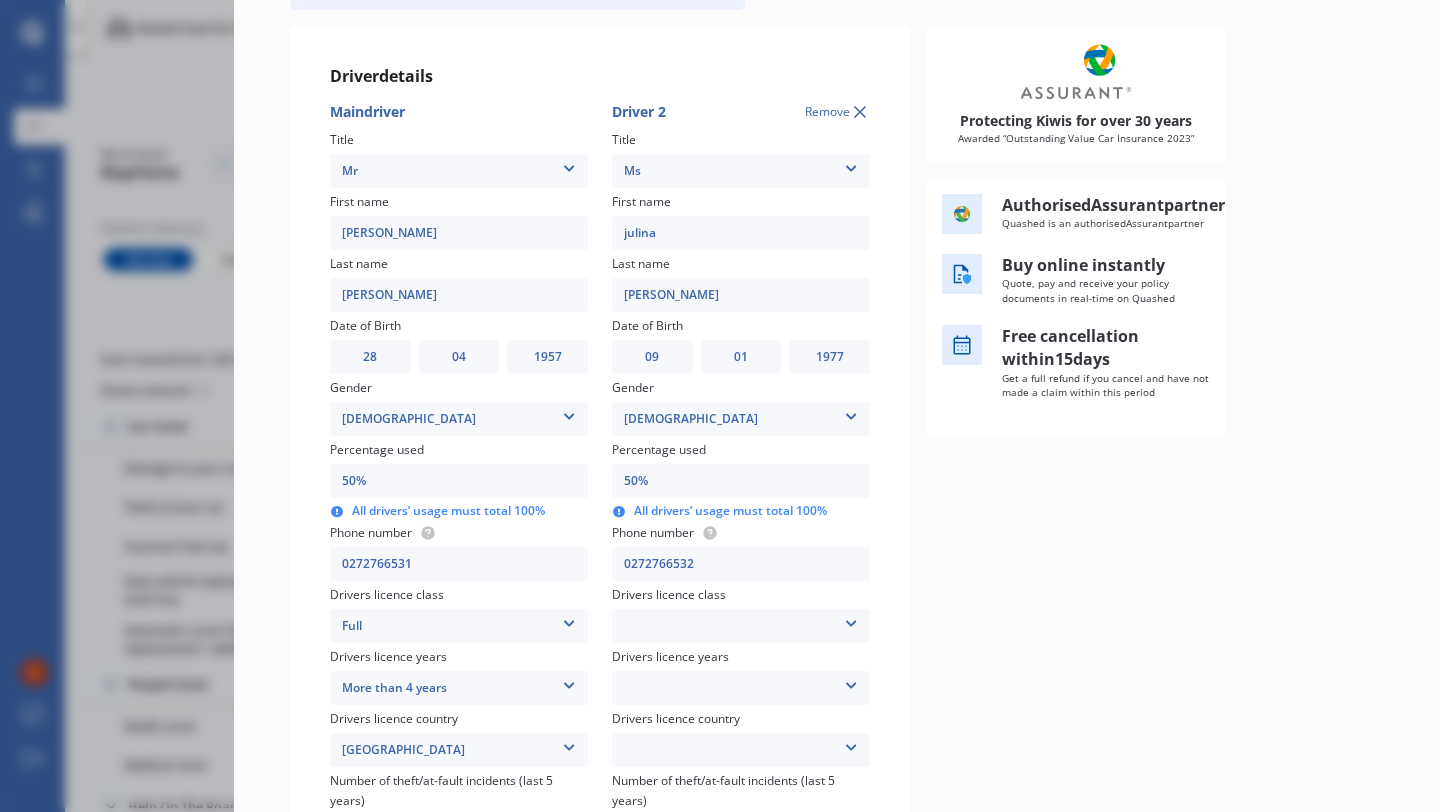 type on "0272766532" 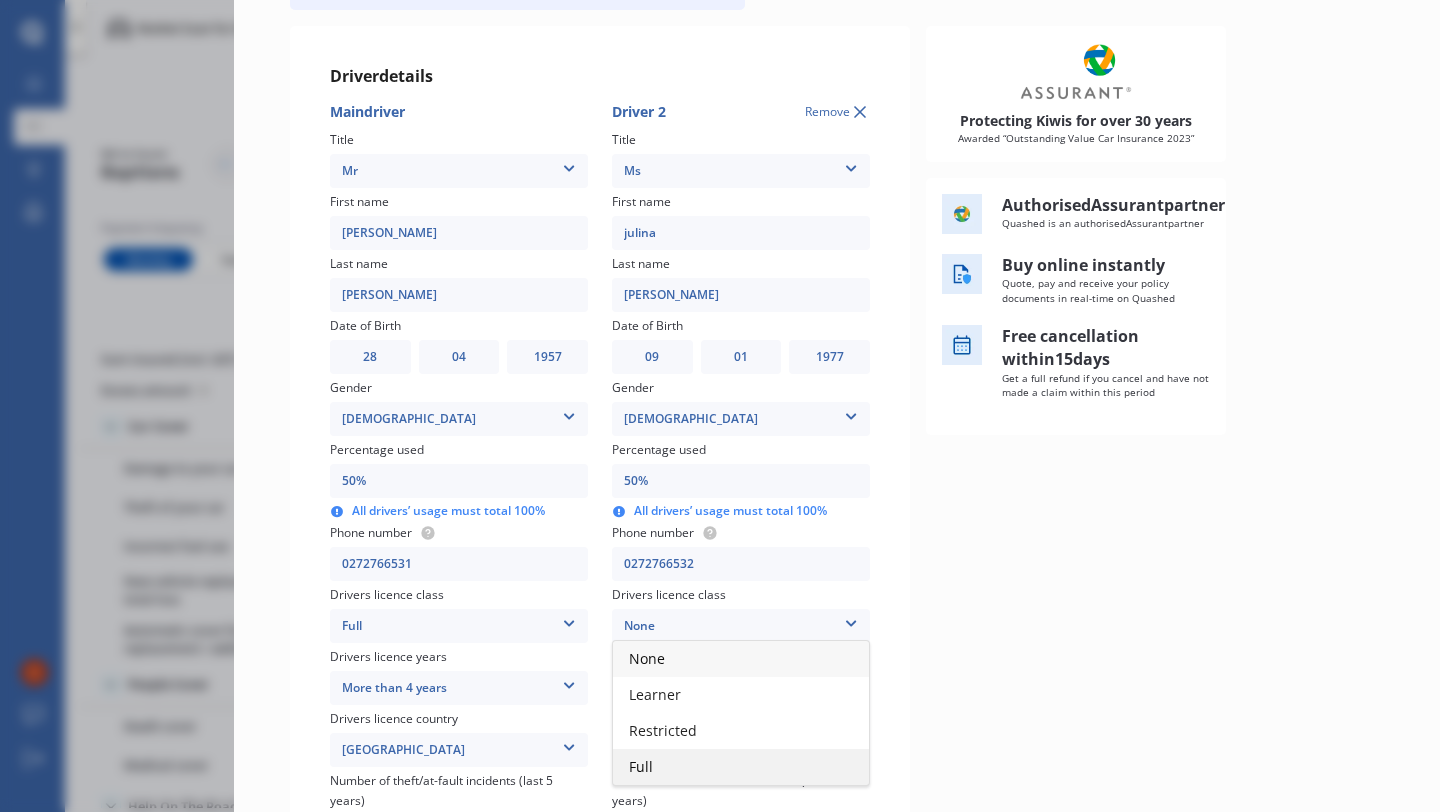 click on "Full" at bounding box center (741, 767) 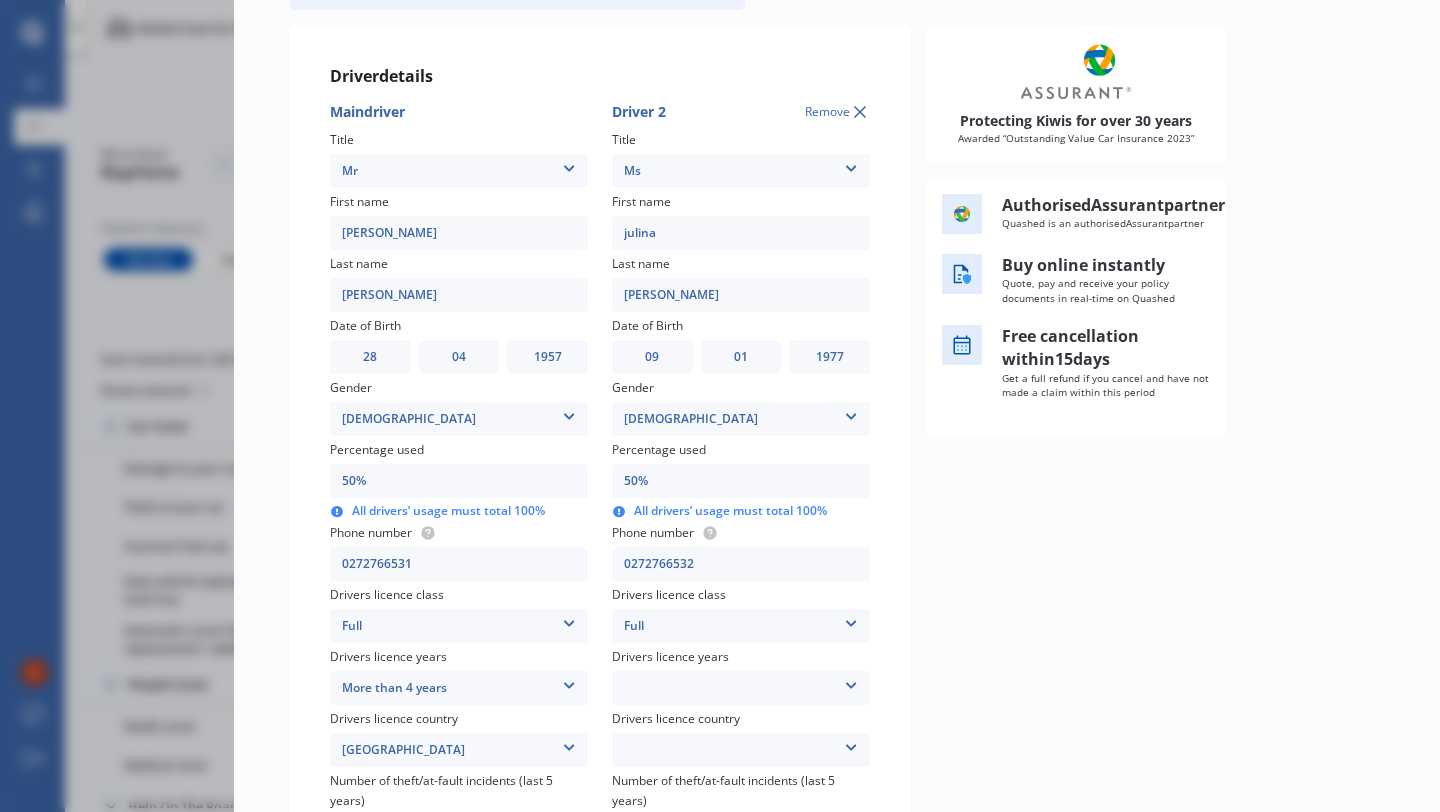 click at bounding box center (851, 682) 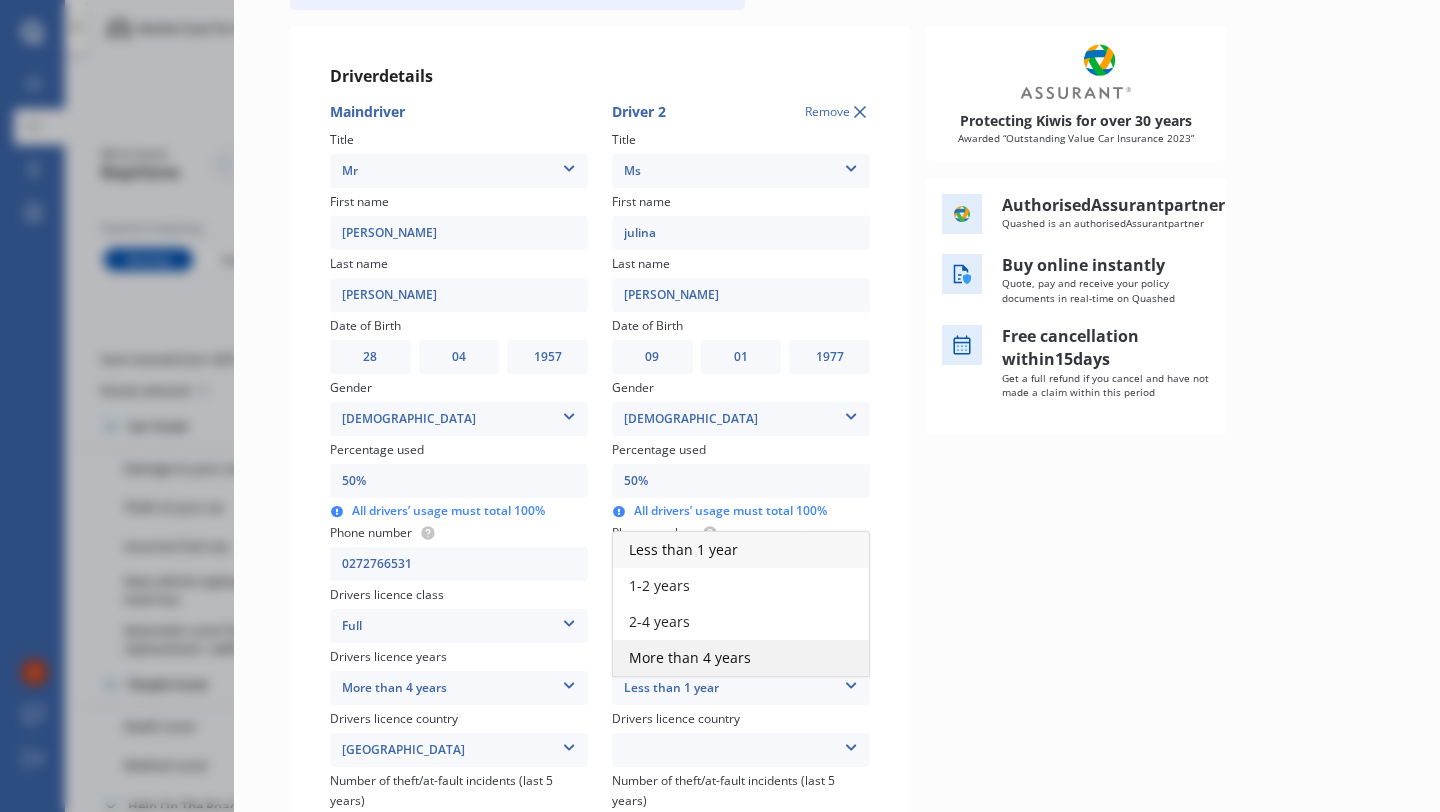 click on "More than 4 years" at bounding box center [690, 657] 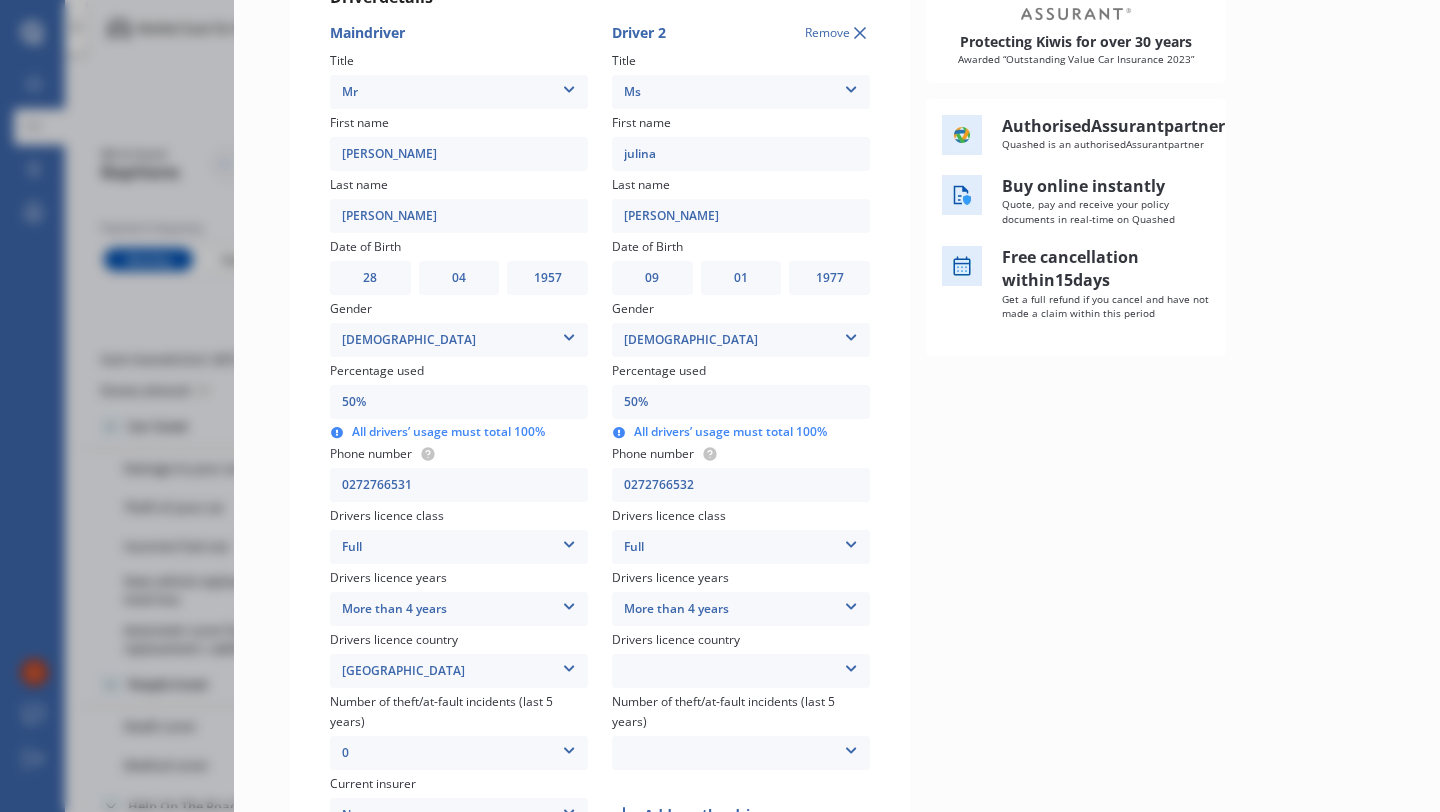 scroll, scrollTop: 292, scrollLeft: 0, axis: vertical 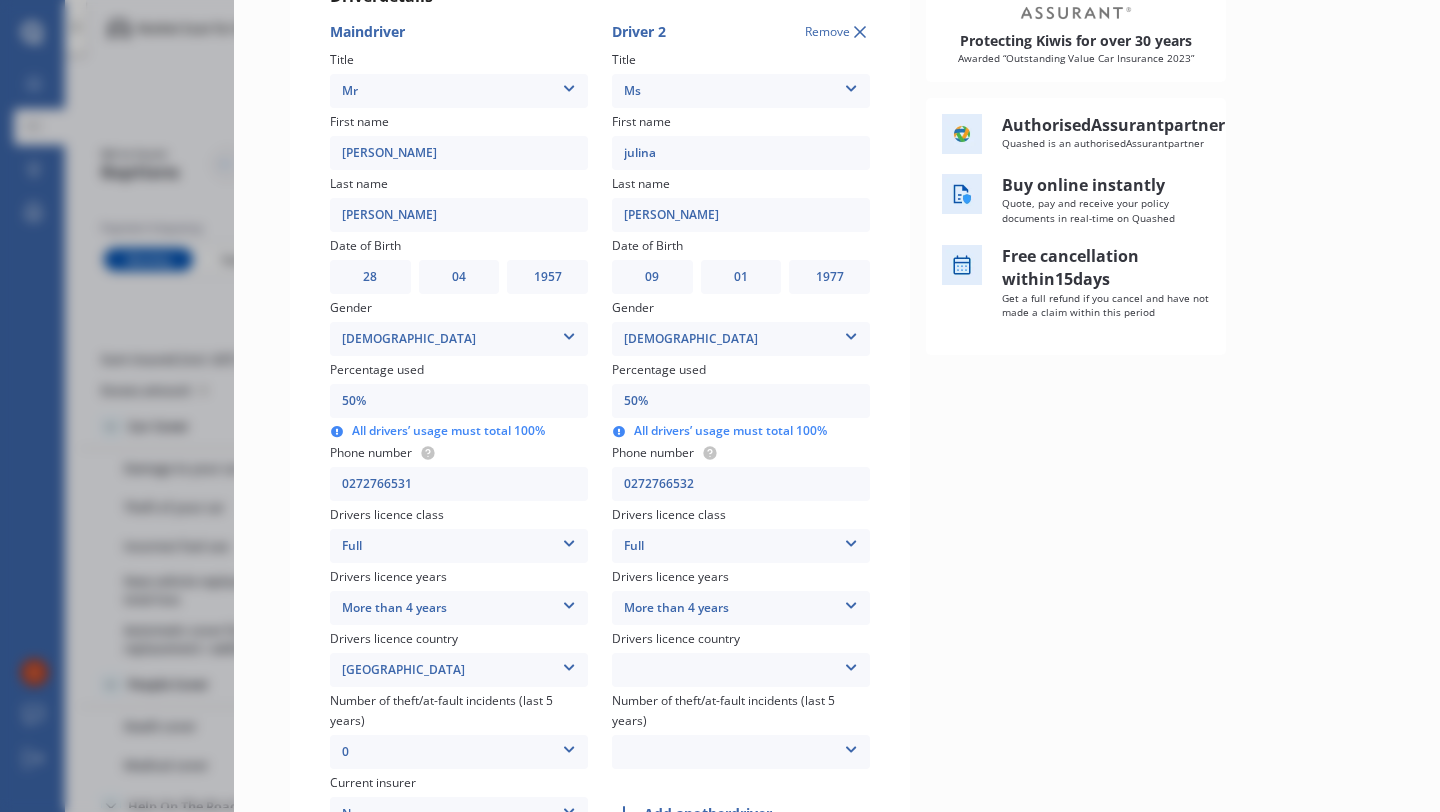click at bounding box center (851, 664) 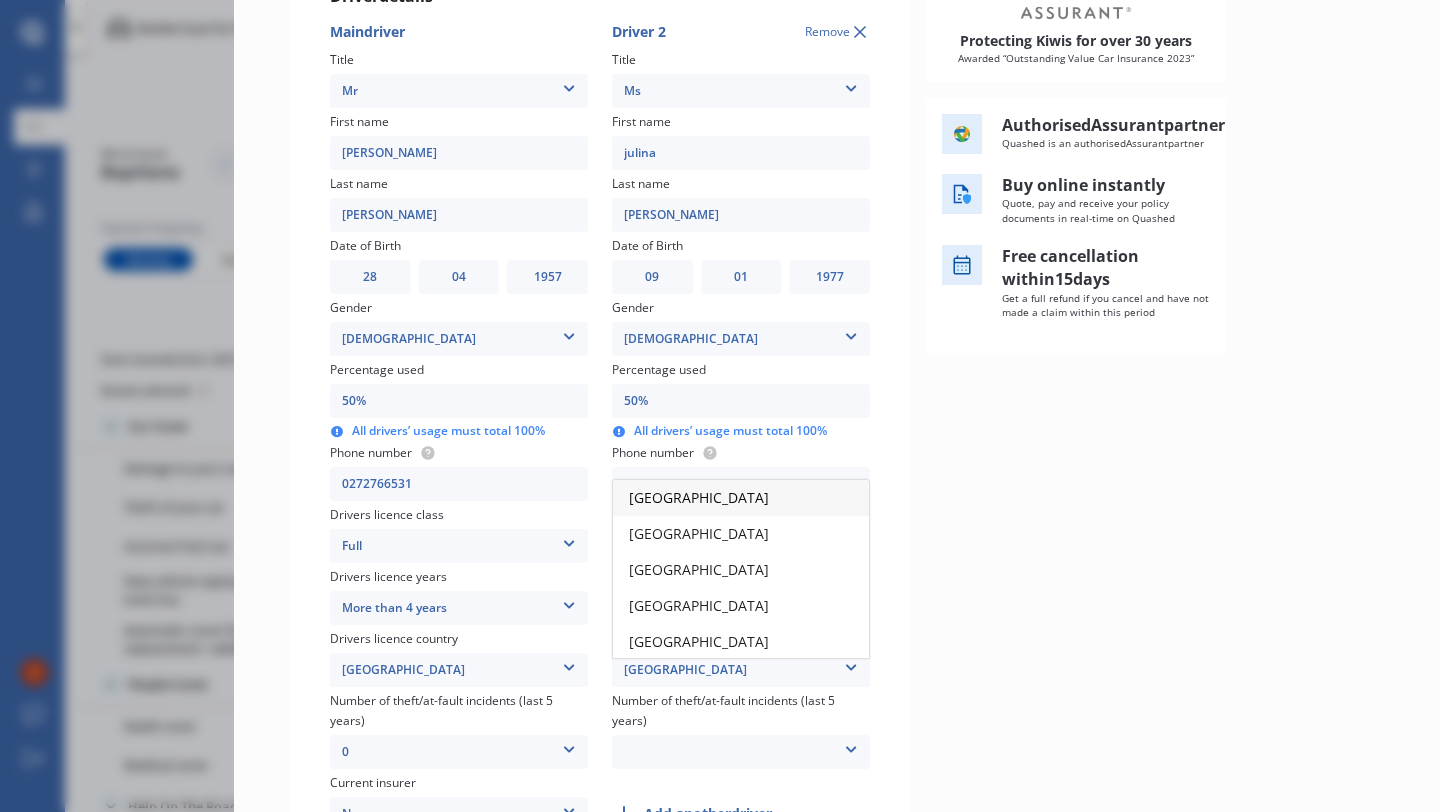 click on "[GEOGRAPHIC_DATA]" at bounding box center [741, 670] 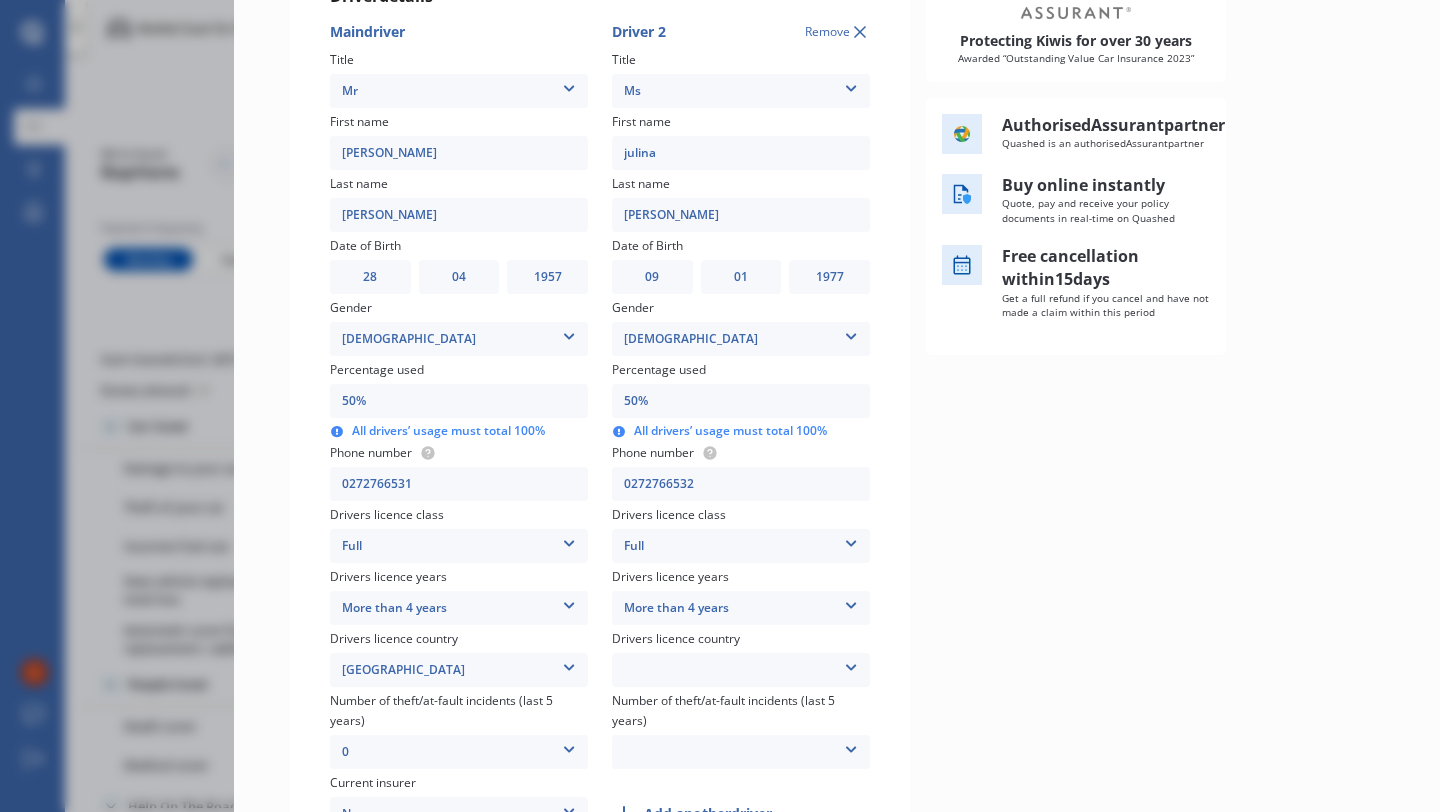 click on "[GEOGRAPHIC_DATA] [GEOGRAPHIC_DATA] [GEOGRAPHIC_DATA] [GEOGRAPHIC_DATA] [GEOGRAPHIC_DATA] [GEOGRAPHIC_DATA] [GEOGRAPHIC_DATA] [GEOGRAPHIC_DATA] Other Country Not Applicable [GEOGRAPHIC_DATA] [GEOGRAPHIC_DATA] Nations" at bounding box center (741, 670) 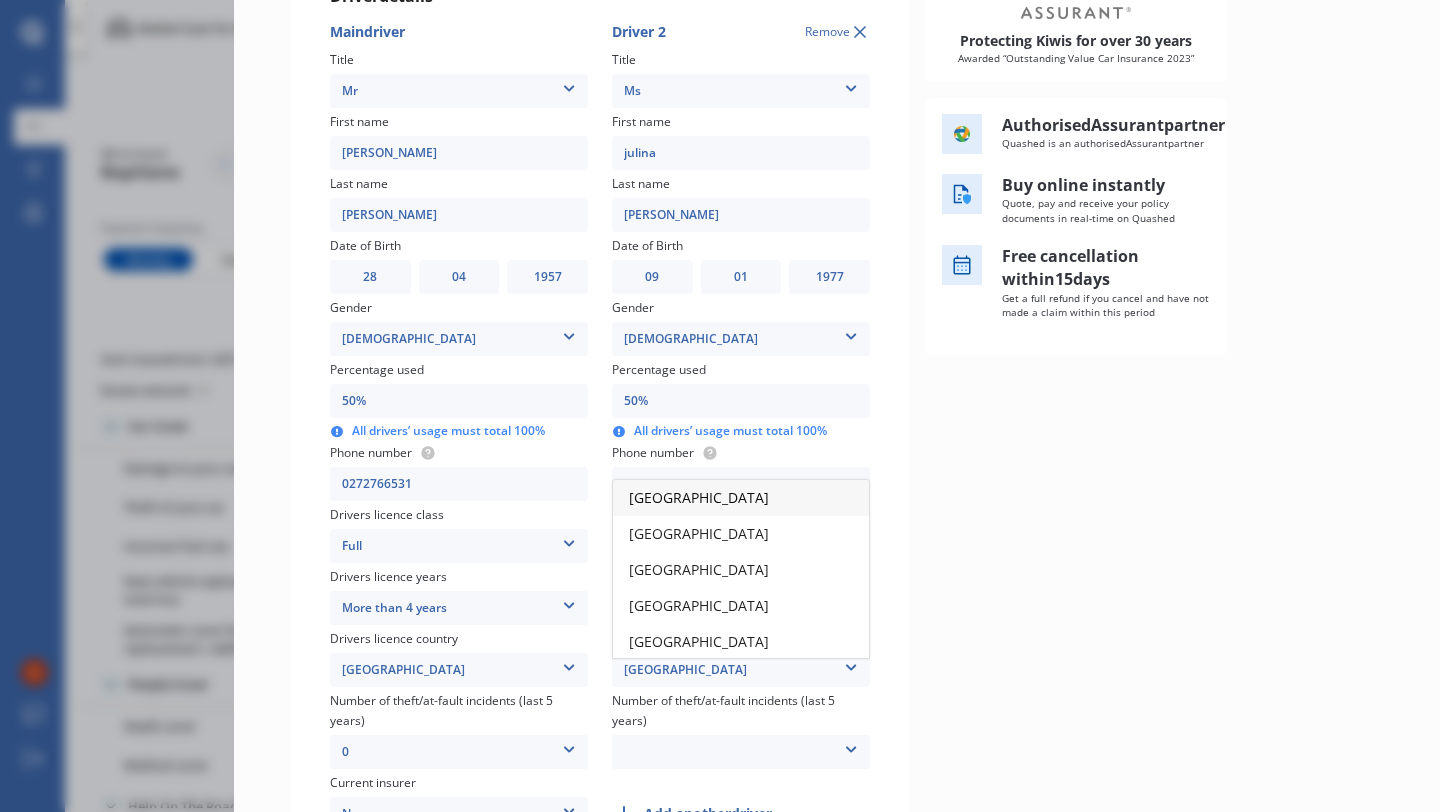 click on "[GEOGRAPHIC_DATA]" at bounding box center (741, 498) 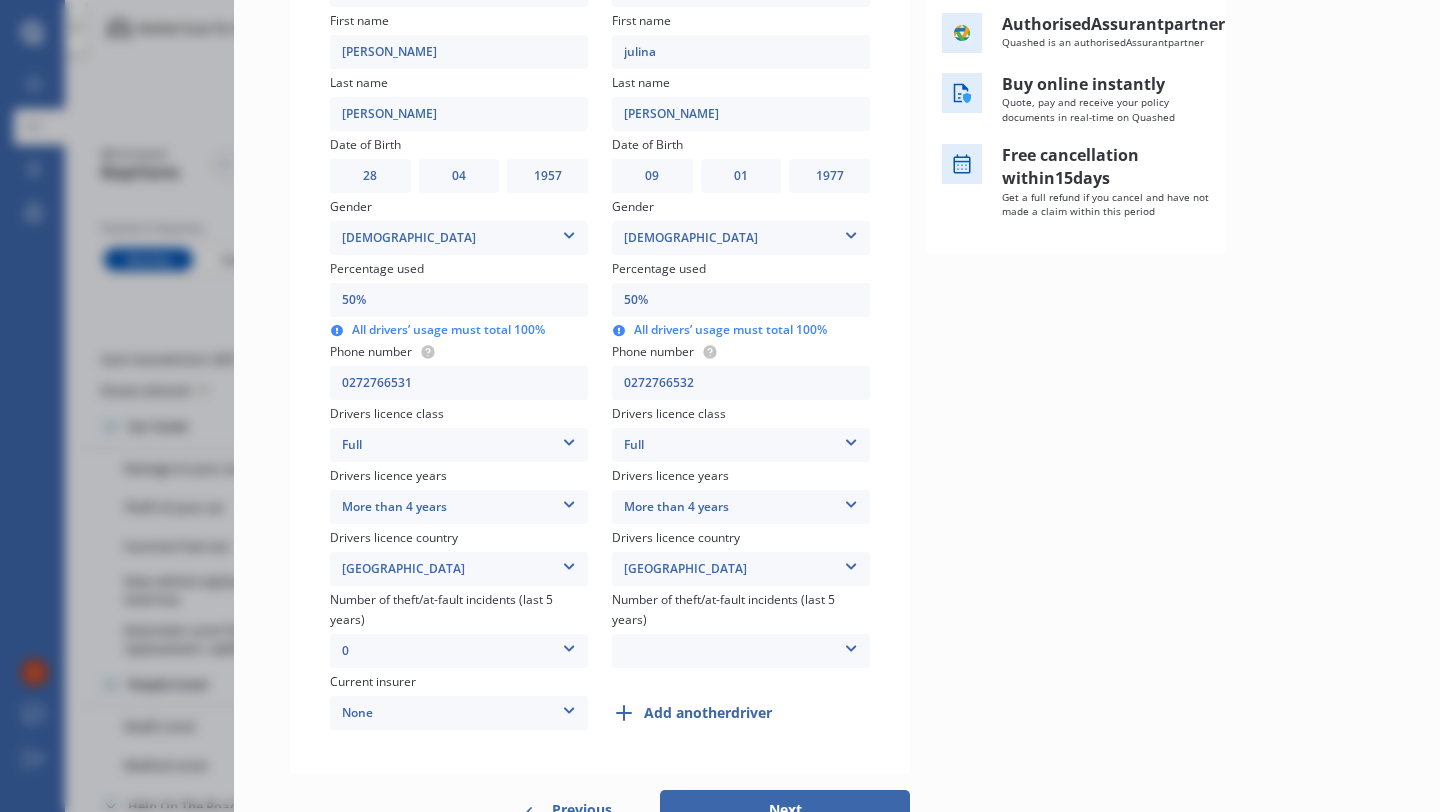 scroll, scrollTop: 406, scrollLeft: 0, axis: vertical 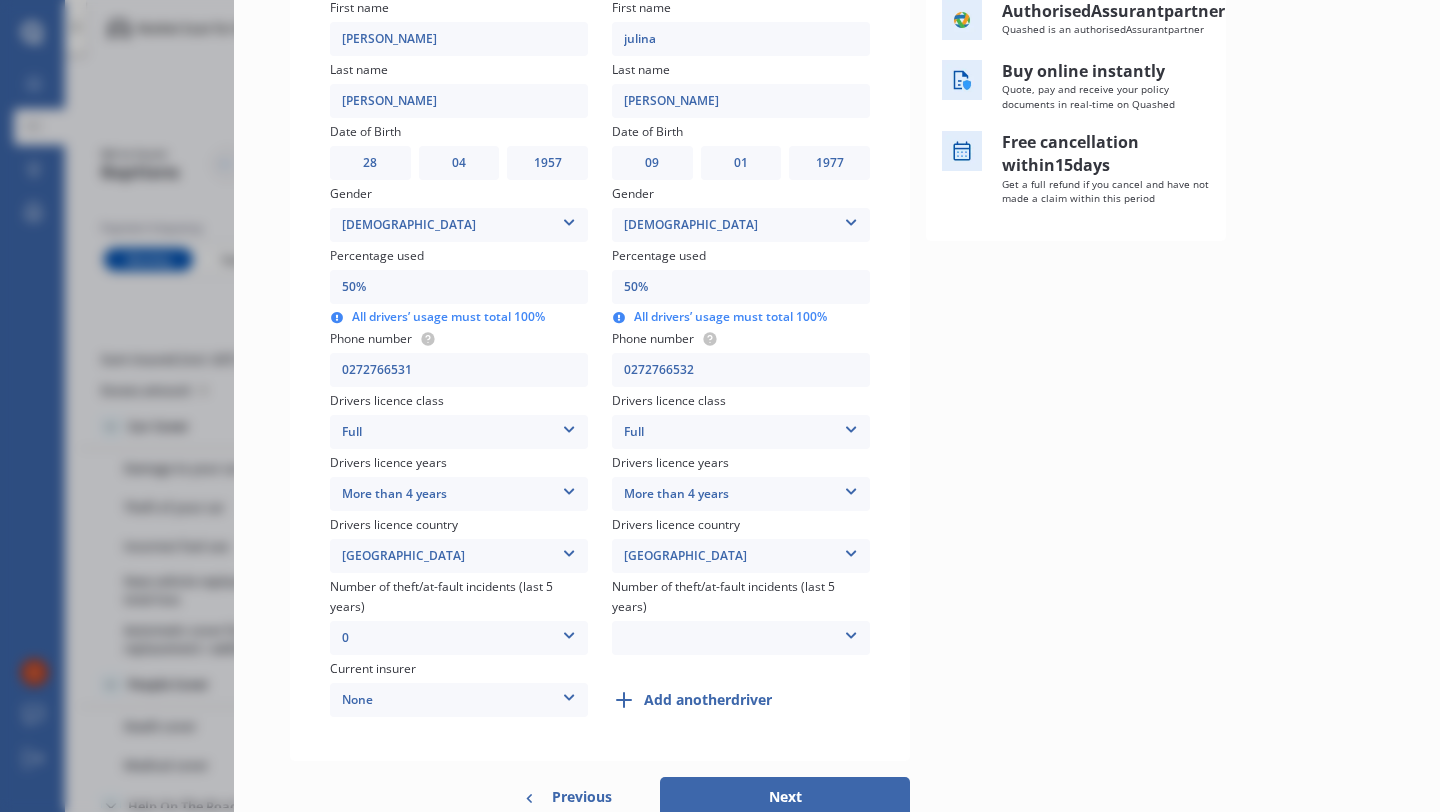 click on "0 1 2 3 More than 3" at bounding box center [741, 638] 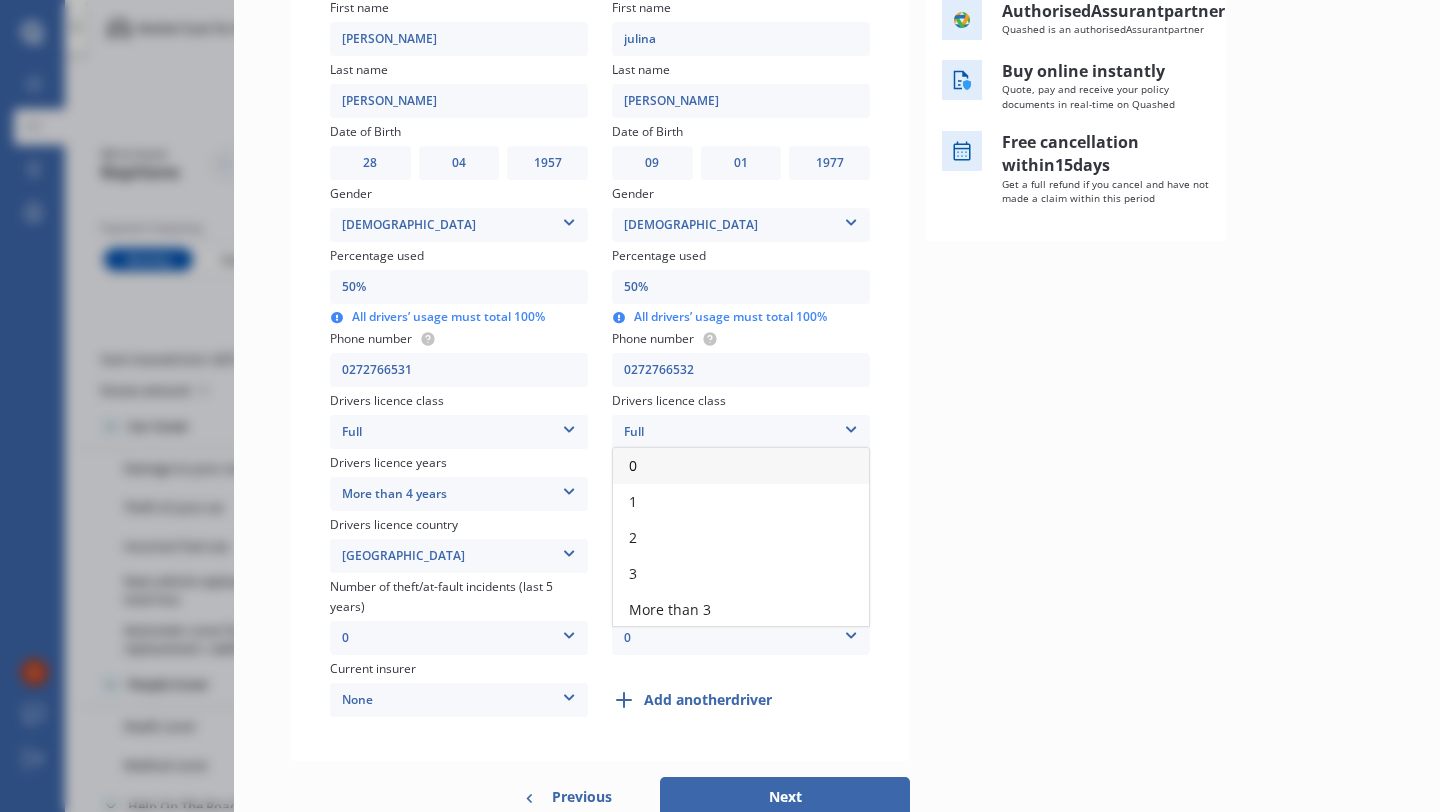 click on "0" at bounding box center [741, 466] 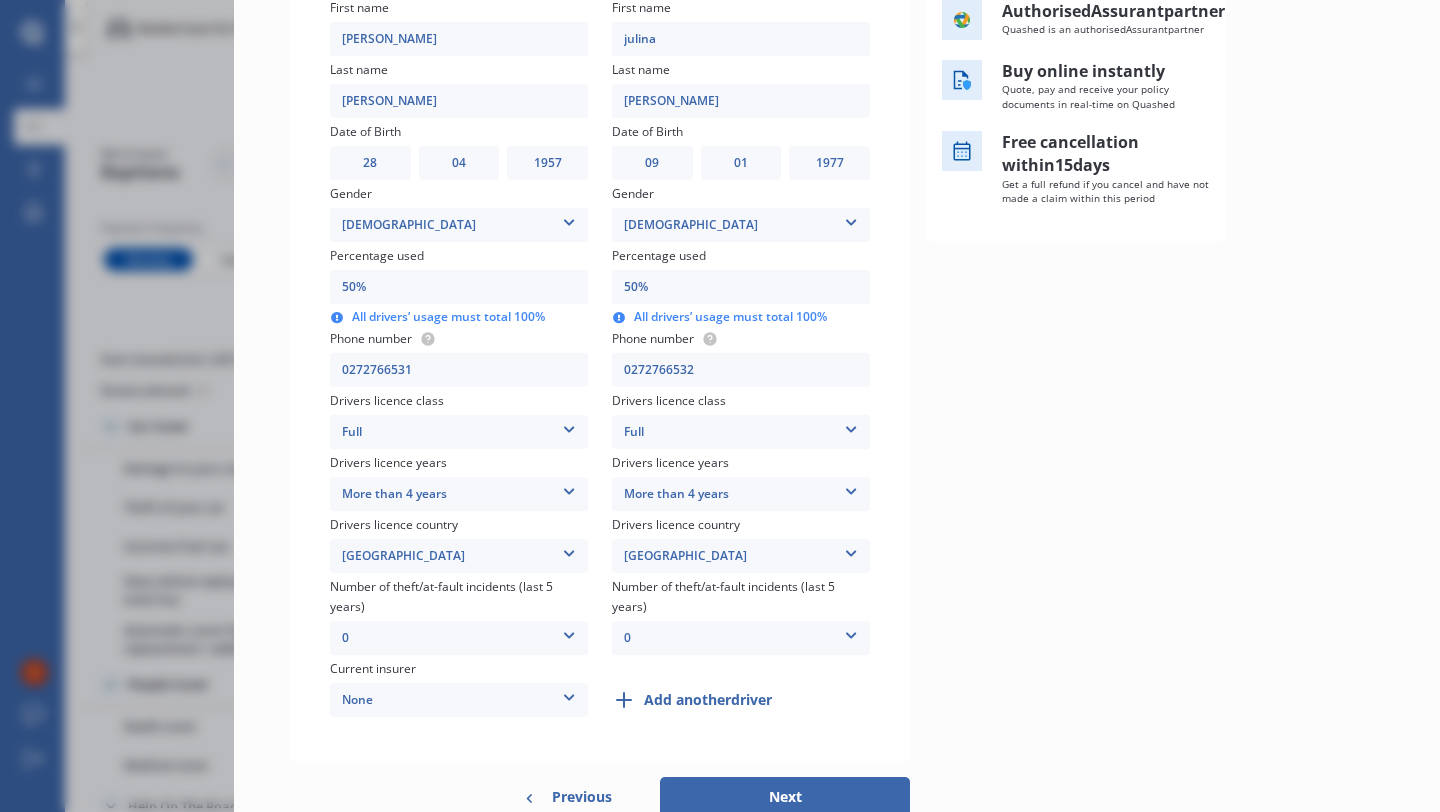 scroll, scrollTop: 491, scrollLeft: 0, axis: vertical 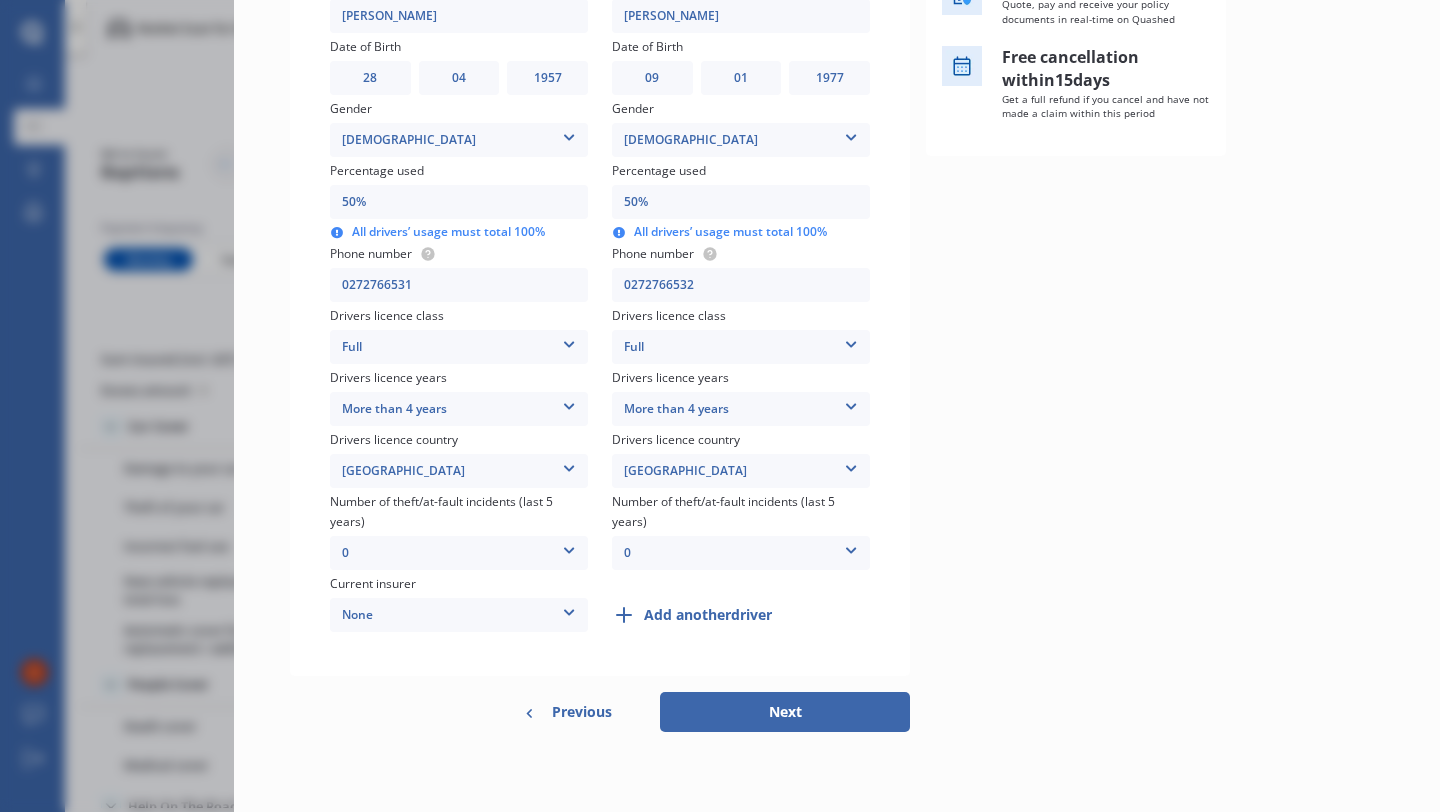 click on "Next" at bounding box center [785, 712] 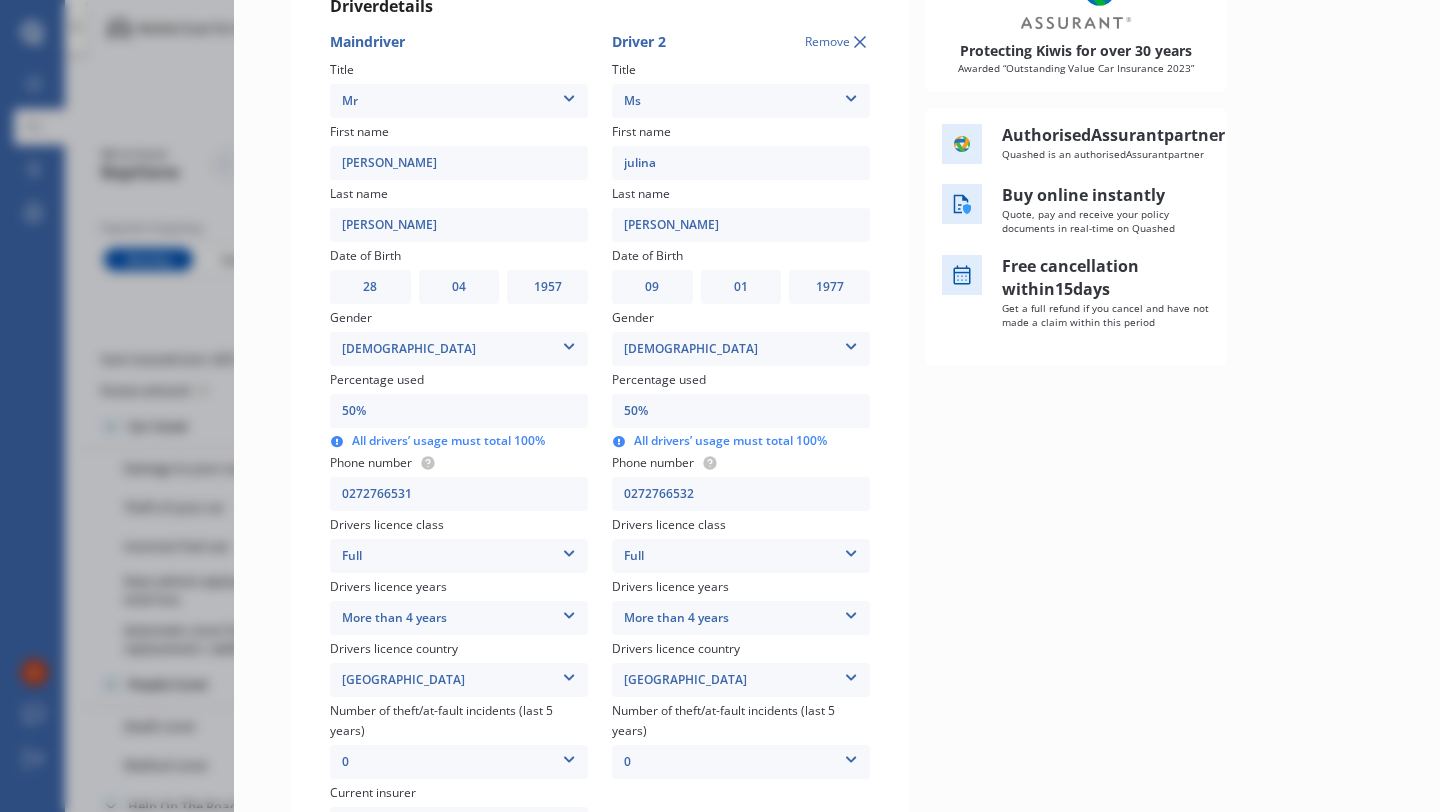 scroll, scrollTop: 0, scrollLeft: 0, axis: both 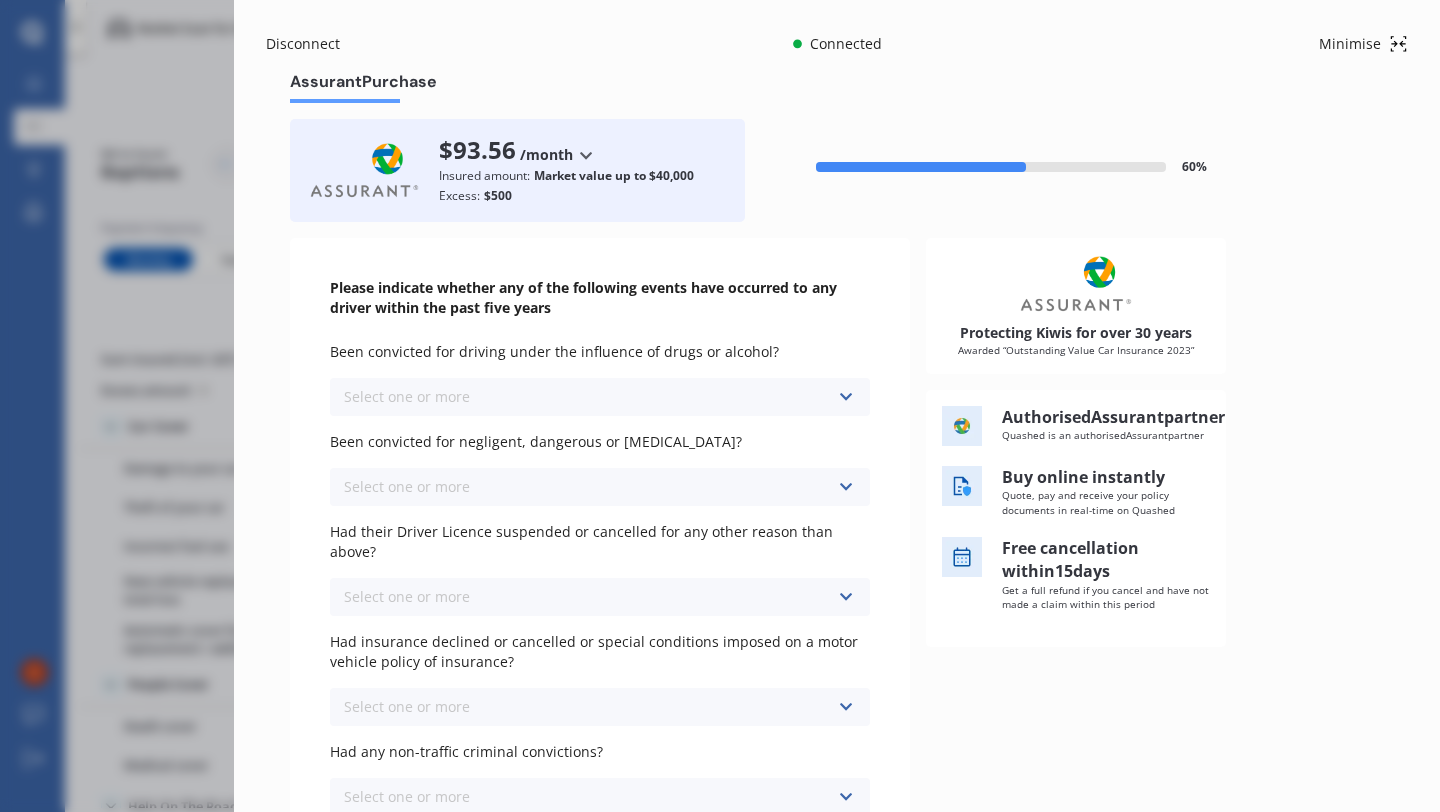 click at bounding box center [845, 397] 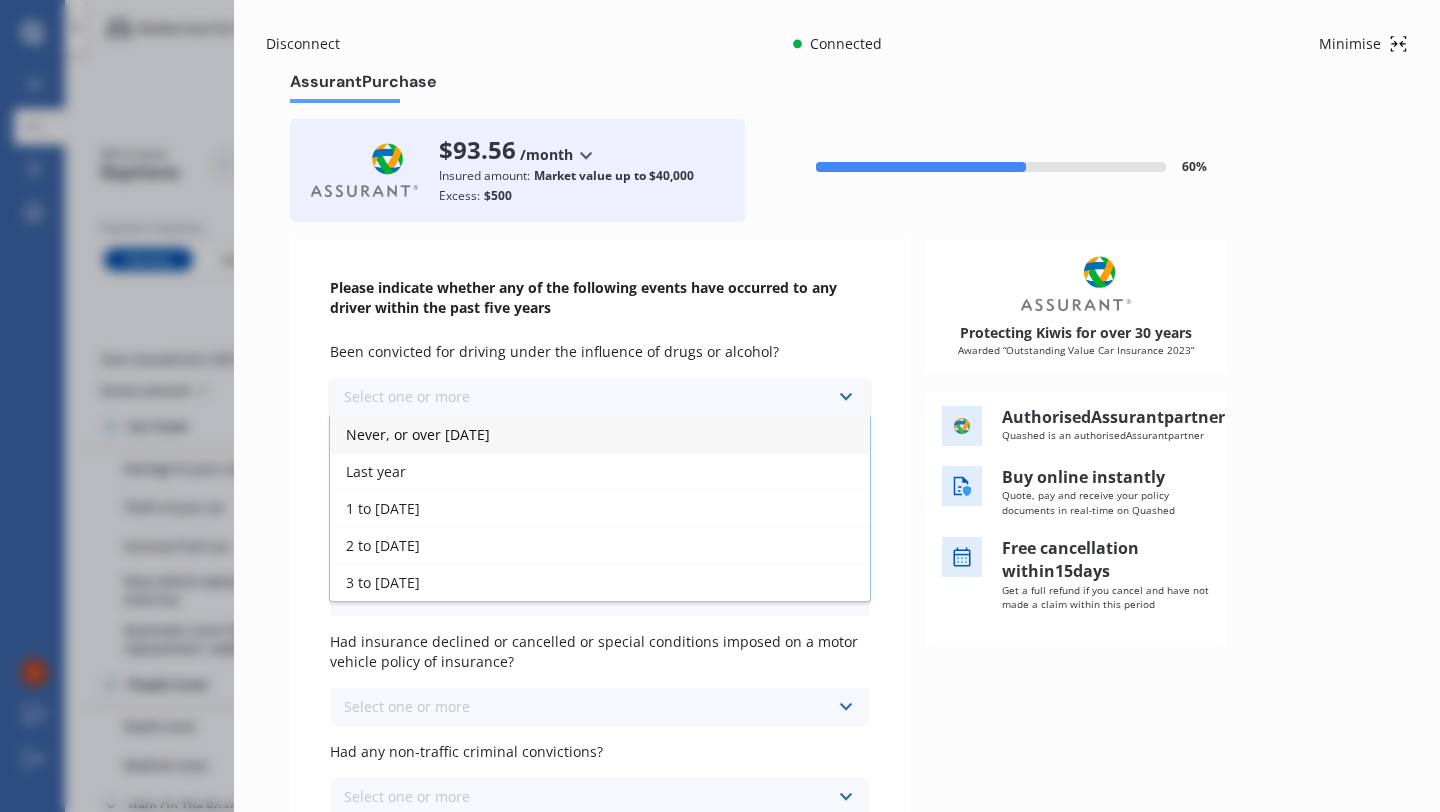 click on "Never, or over [DATE]" at bounding box center (600, 434) 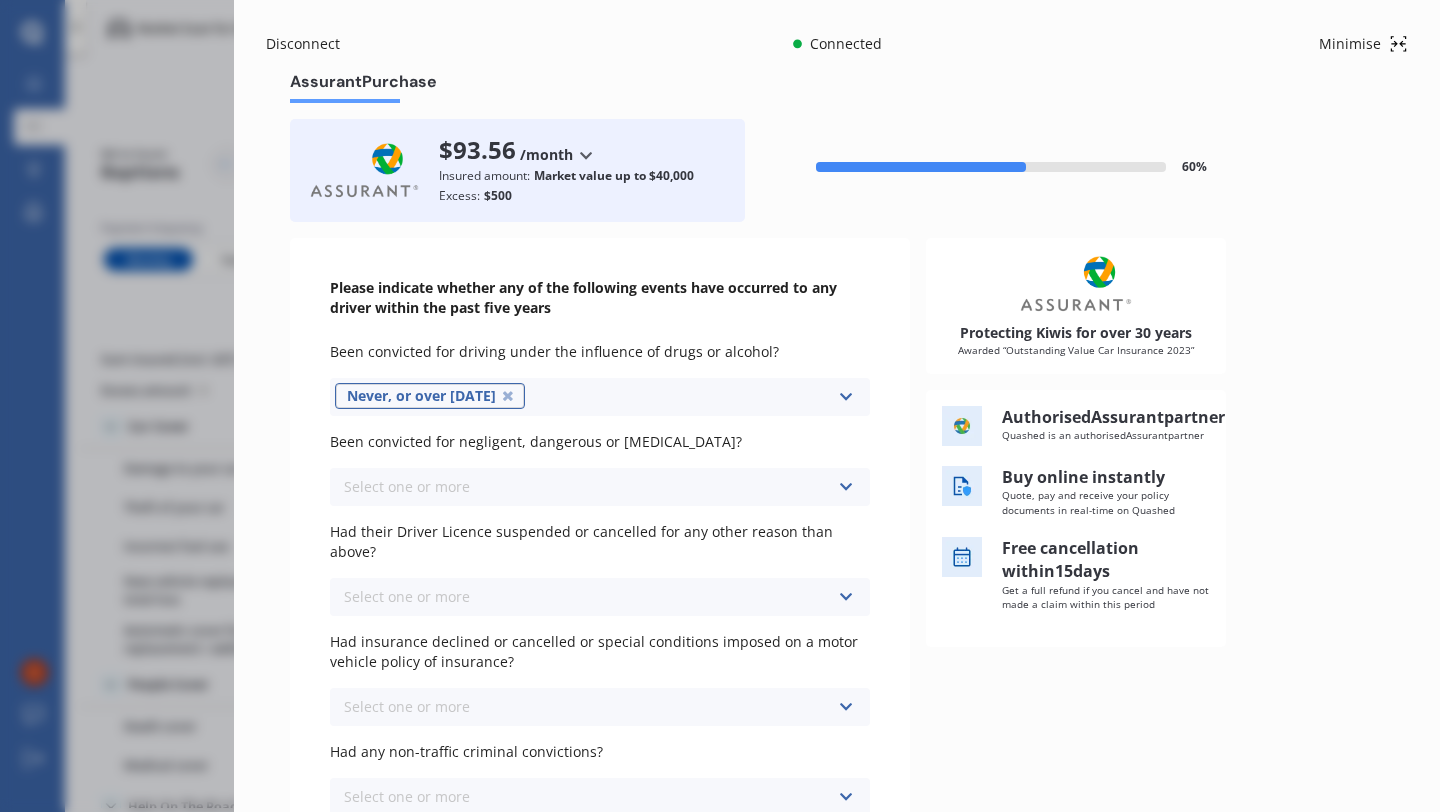 click on "Select one or more Never, or over [DATE] Last year 1 to [DATE] 2 to [DATE] 3 to [DATE]" at bounding box center (600, 487) 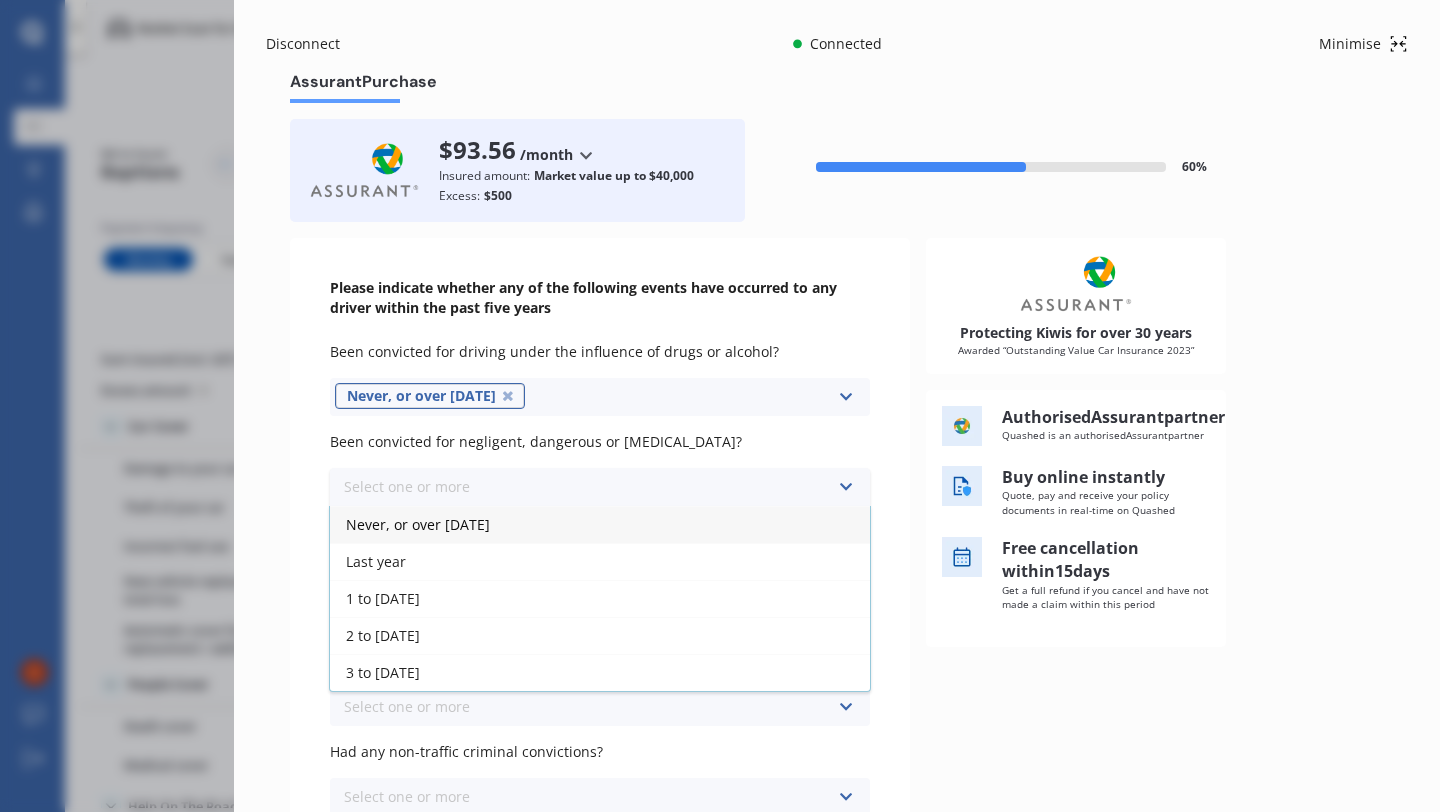 click on "Never, or over [DATE]" at bounding box center (418, 524) 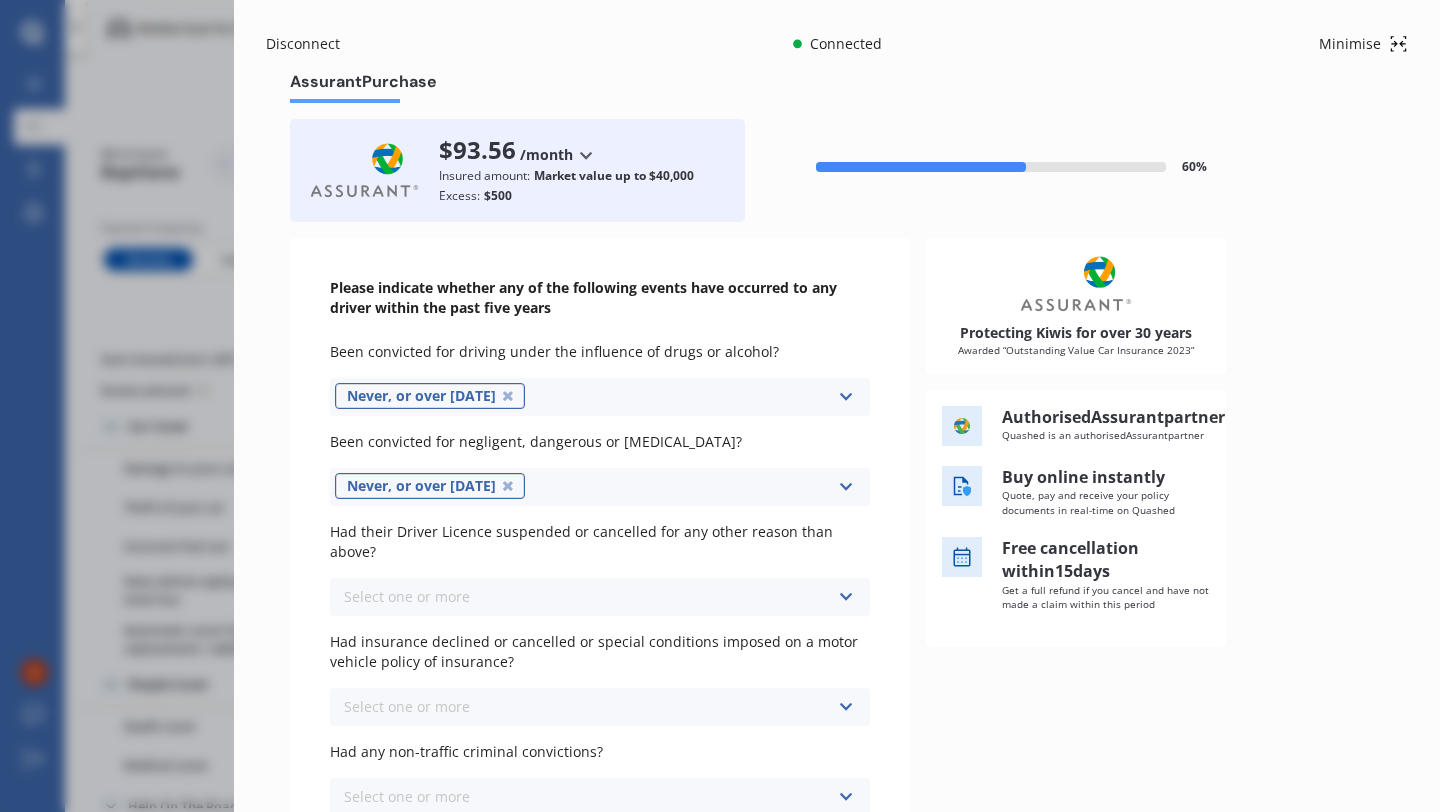 click on "Select one or more Never, or over [DATE] Last year 1 to [DATE] 2 to [DATE] 3 to [DATE]" at bounding box center [600, 597] 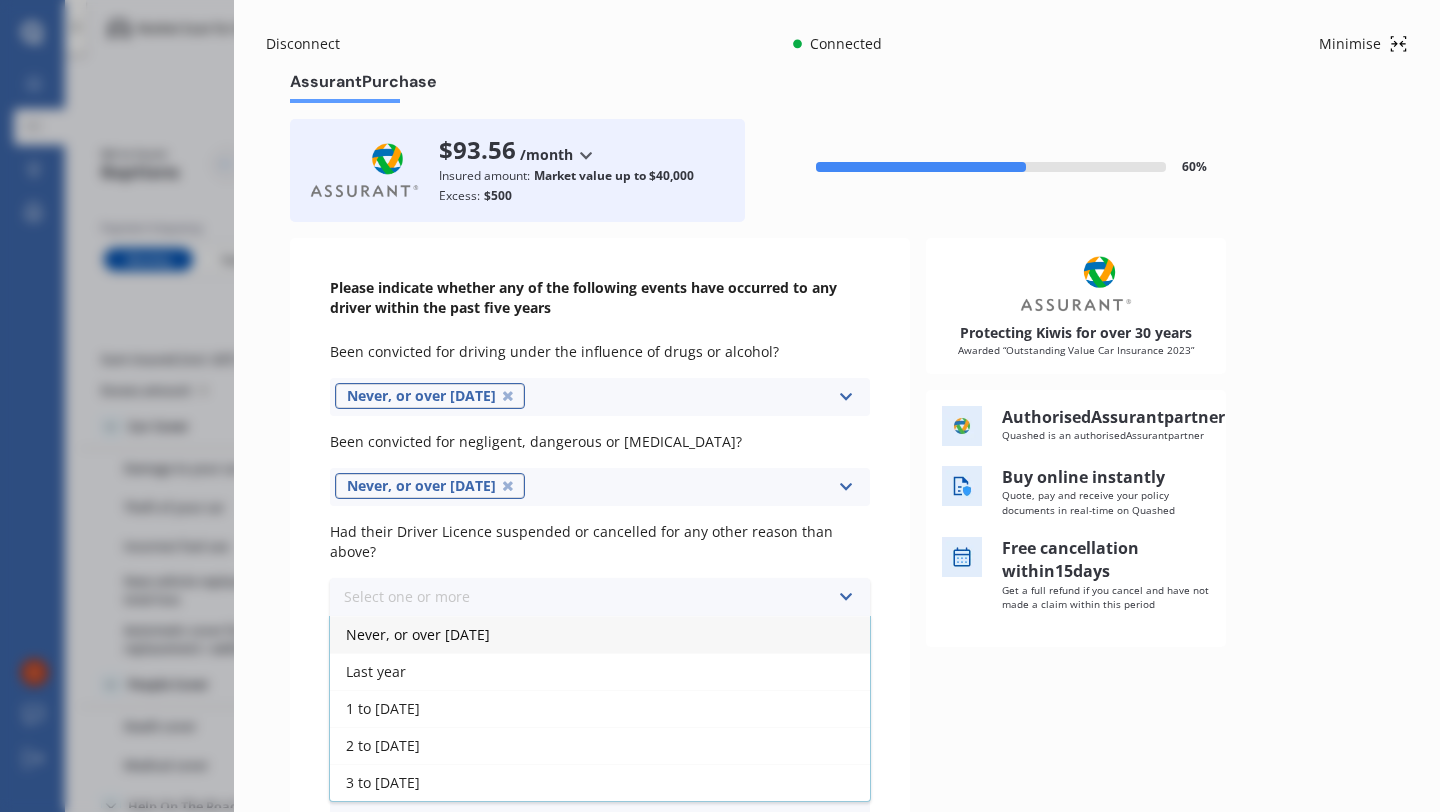 click on "Never, or over [DATE]" at bounding box center (418, 634) 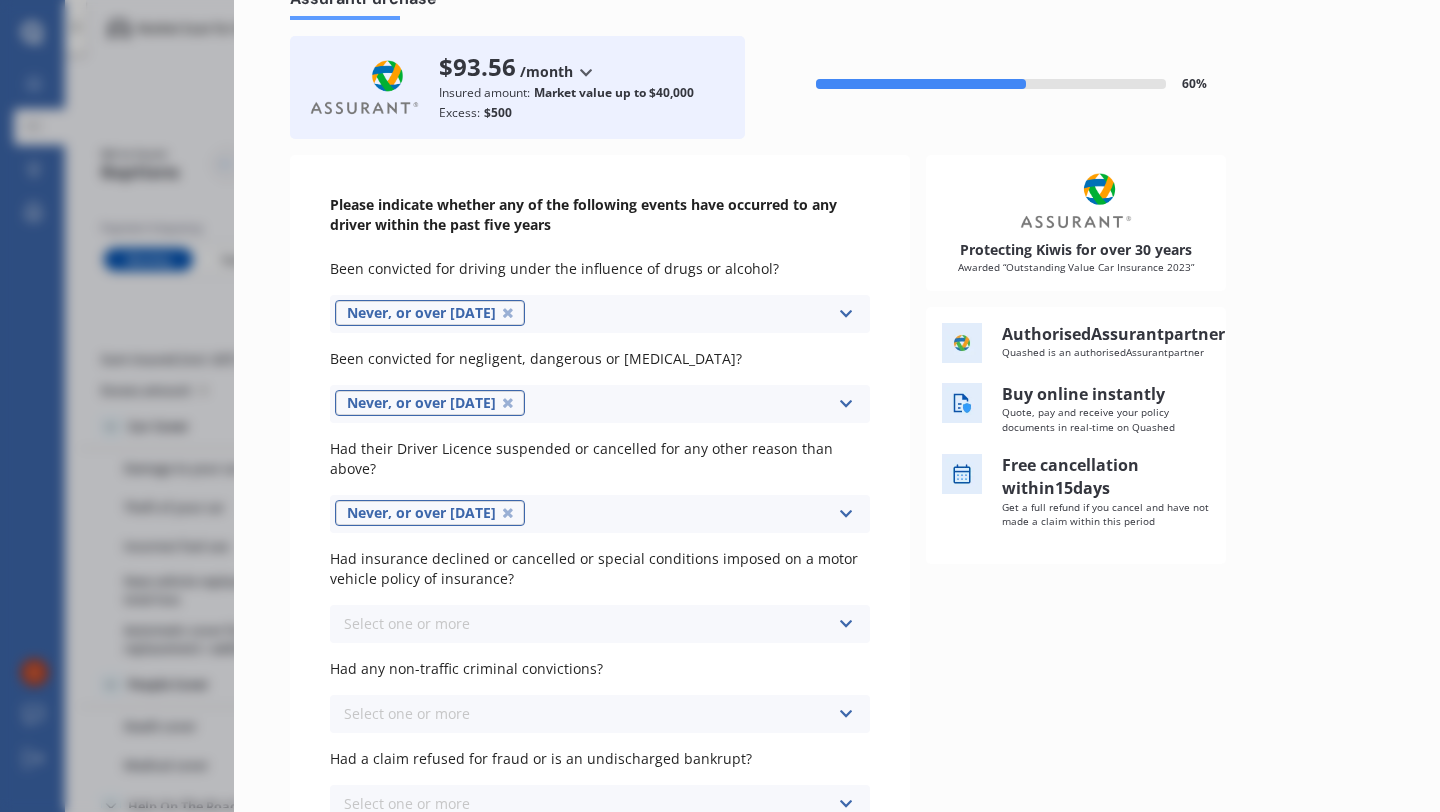 scroll, scrollTop: 95, scrollLeft: 0, axis: vertical 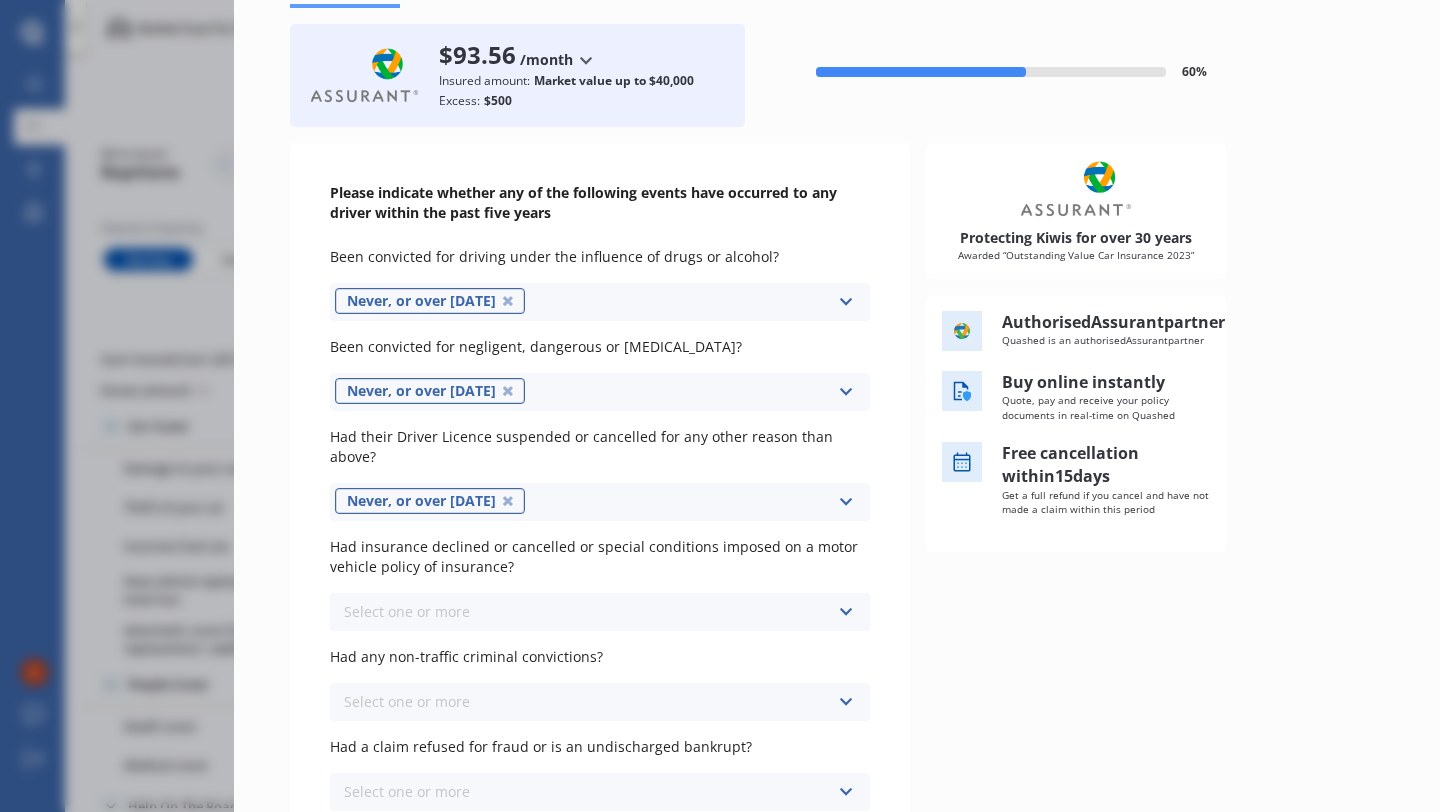 click on "Select one or more Never, or over [DATE] Last year 1 to [DATE] 2 to [DATE] 3 to [DATE]" at bounding box center (600, 612) 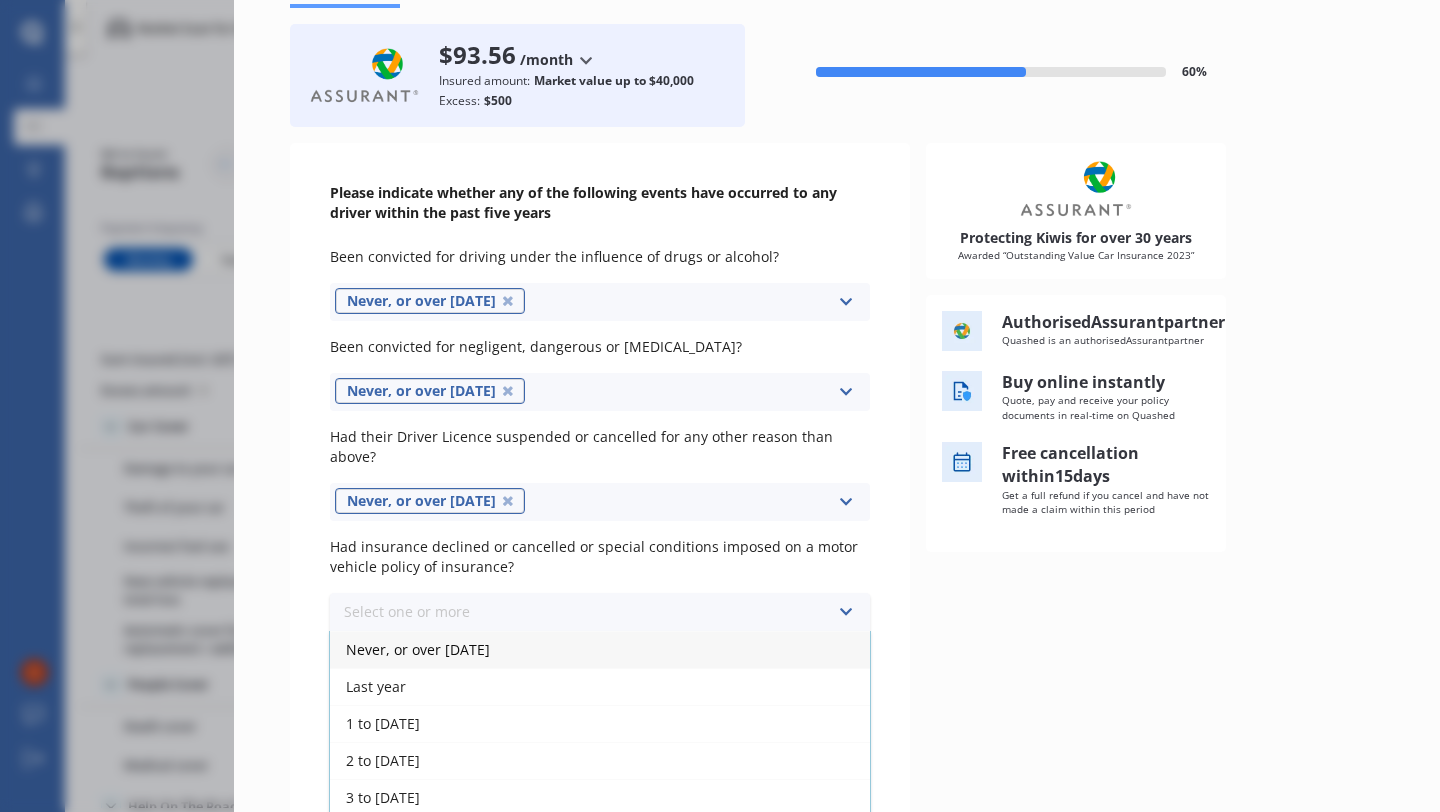 click on "Never, or over [DATE]" at bounding box center [600, 649] 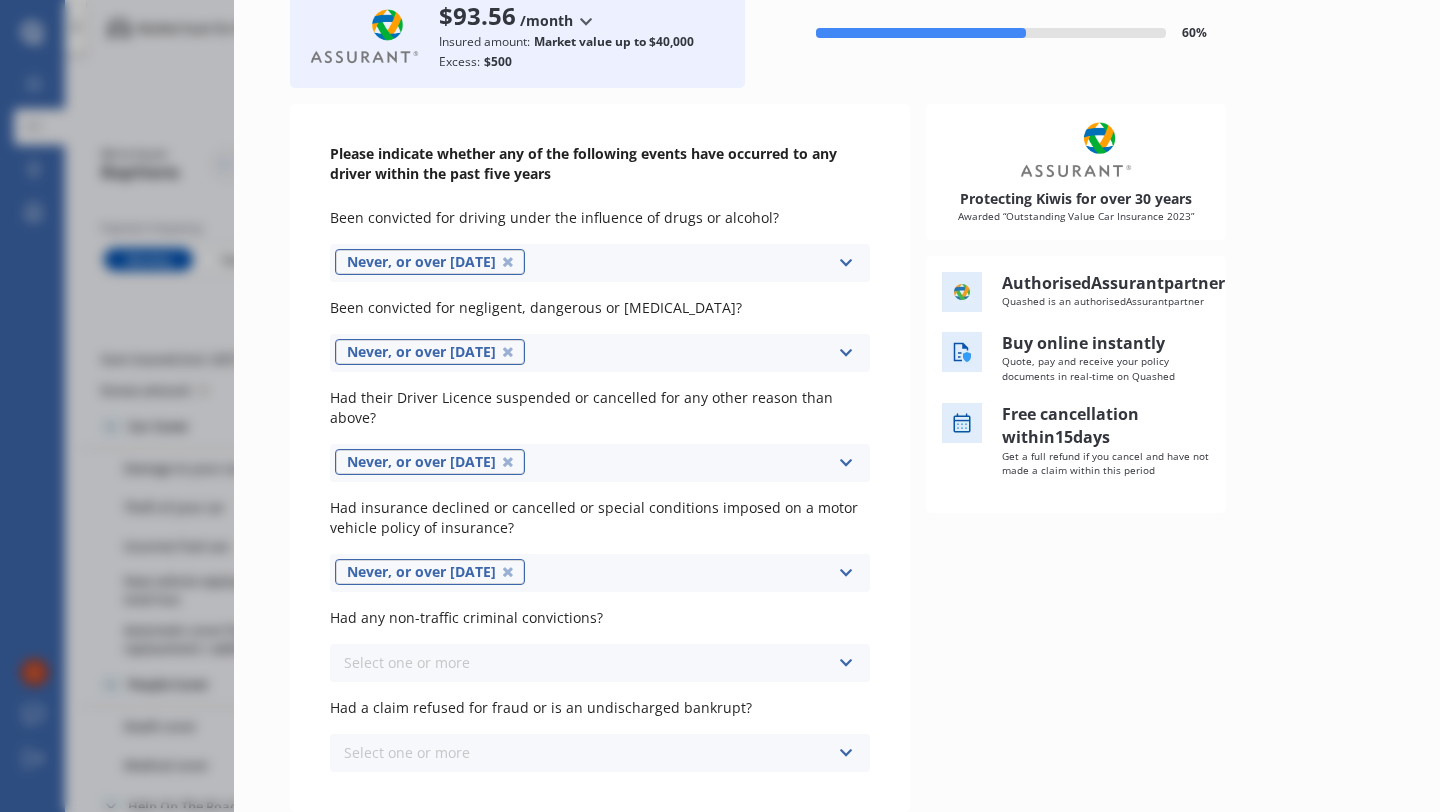 scroll, scrollTop: 136, scrollLeft: 0, axis: vertical 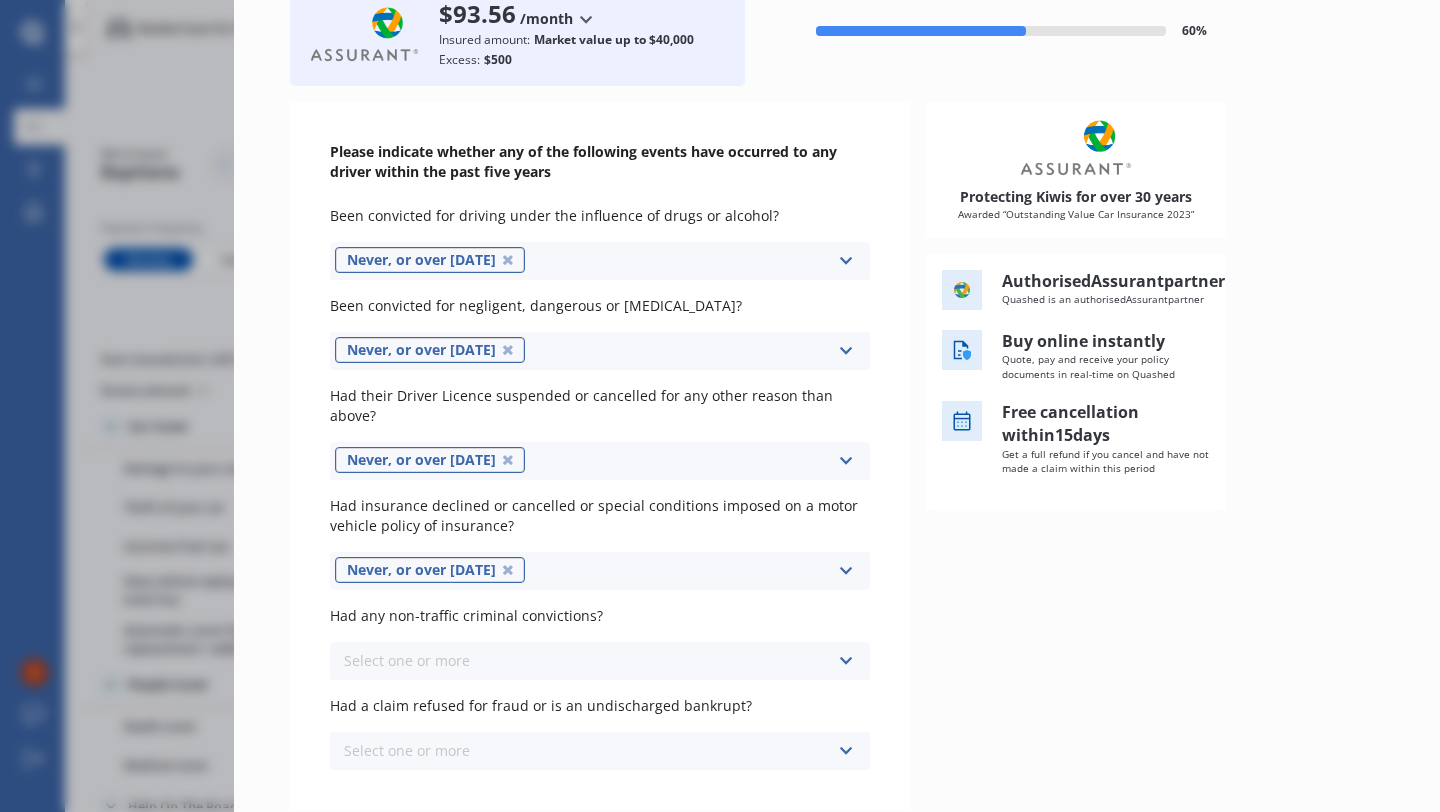 click on "Select one or more Never, or over [DATE] Last year 1 to [DATE] 2 to [DATE] 3 to [DATE]" at bounding box center (600, 661) 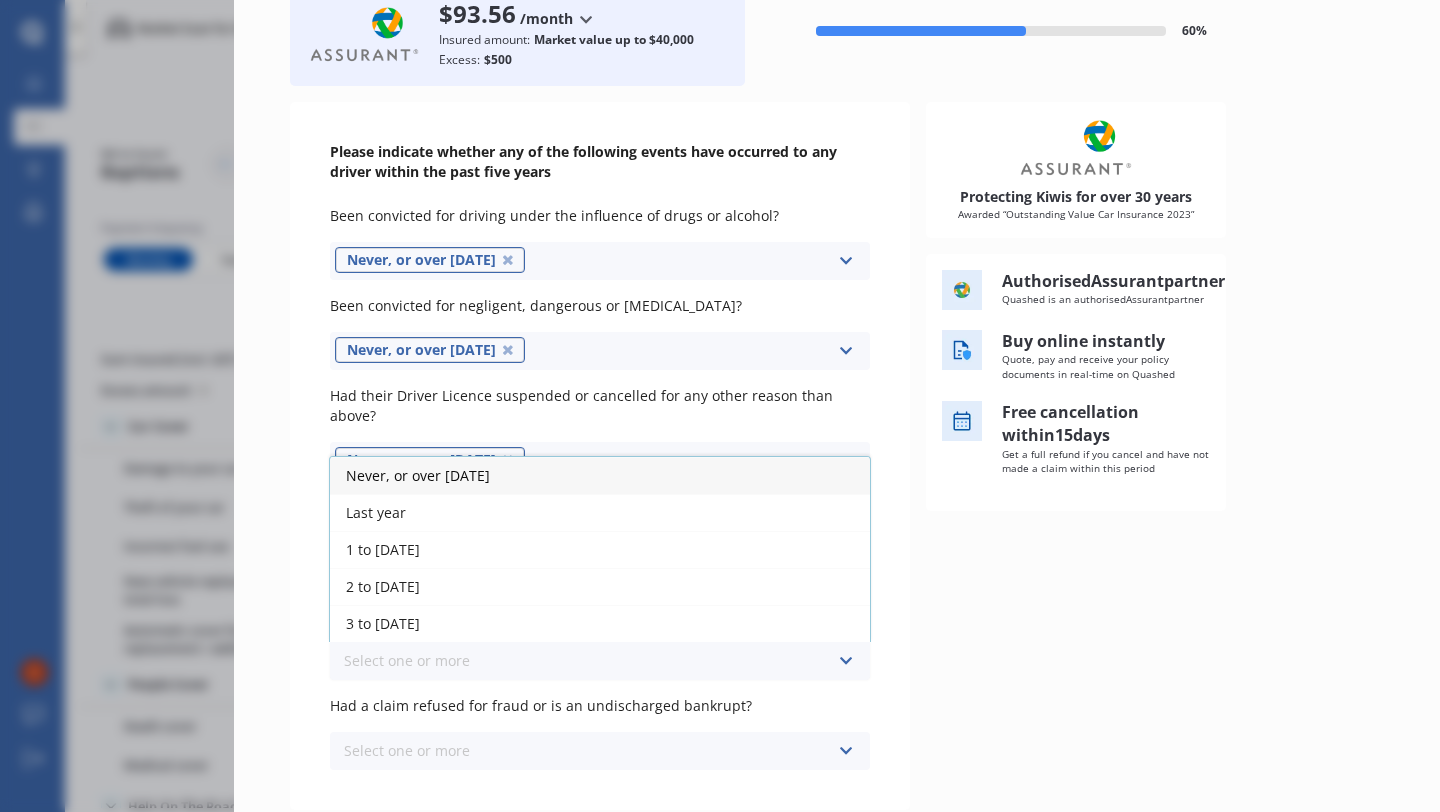 click on "Never, or over [DATE]" at bounding box center (418, 475) 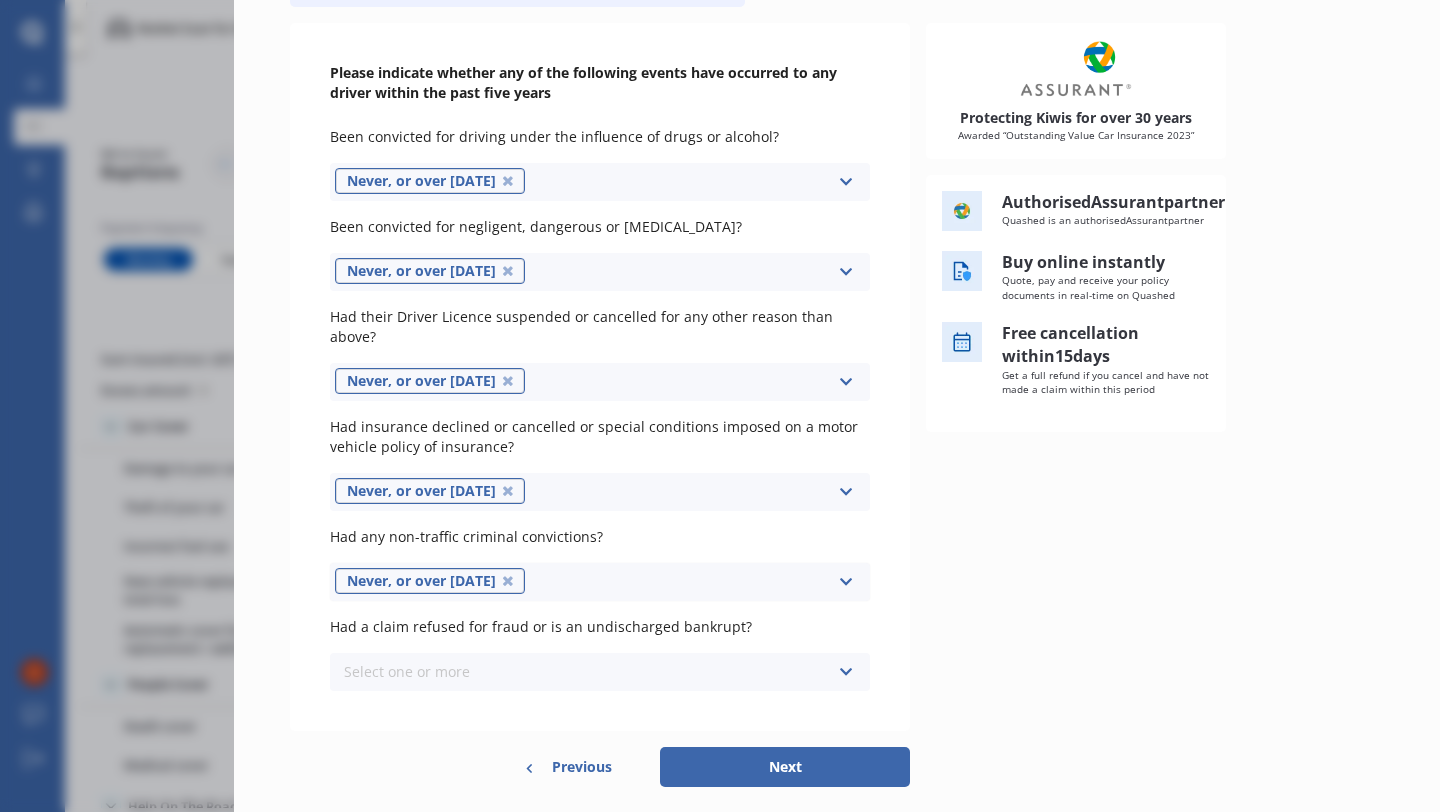 scroll, scrollTop: 220, scrollLeft: 0, axis: vertical 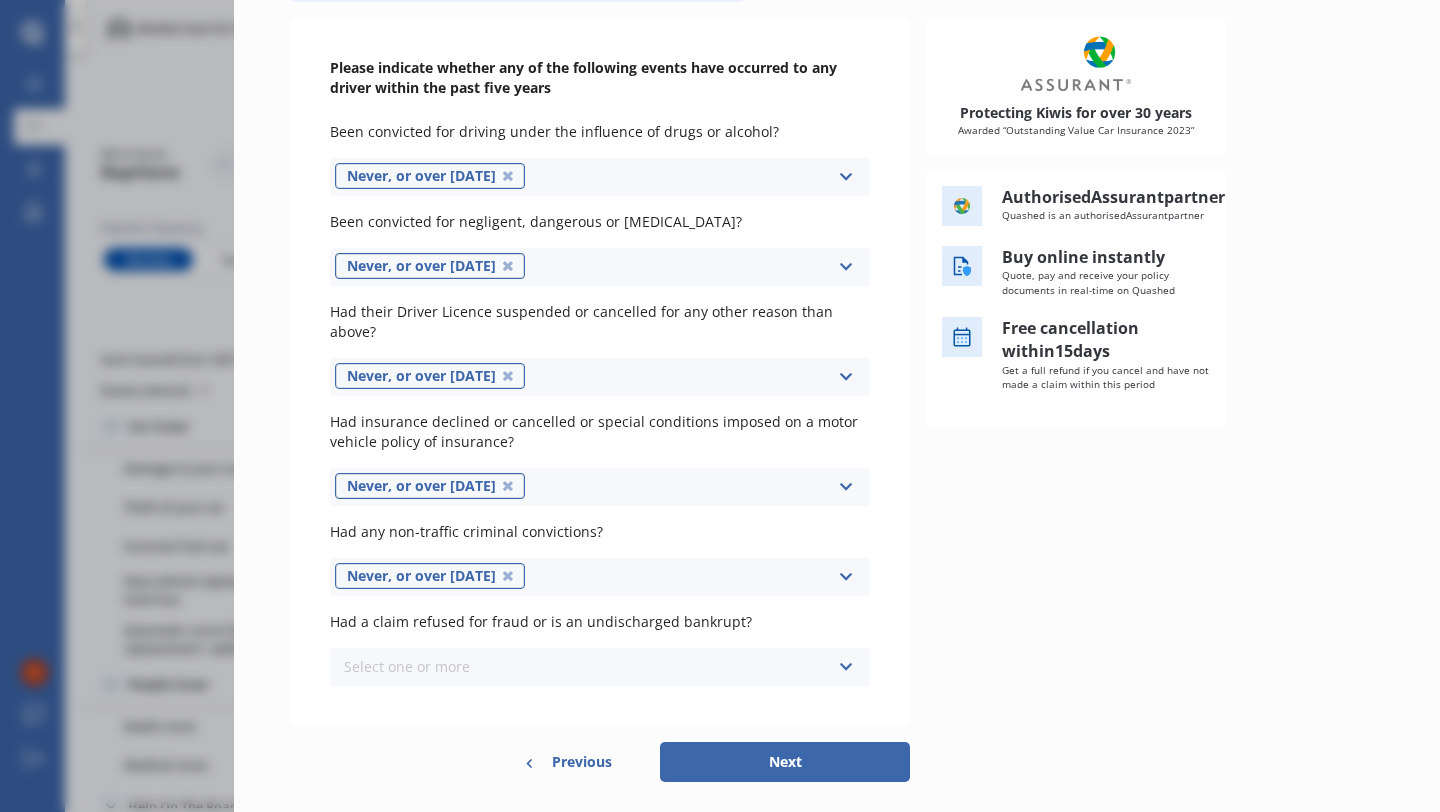 click on "Select one or more Never, or over [DATE] Last year 1 to [DATE] 2 to [DATE] 3 to [DATE]" at bounding box center [600, 667] 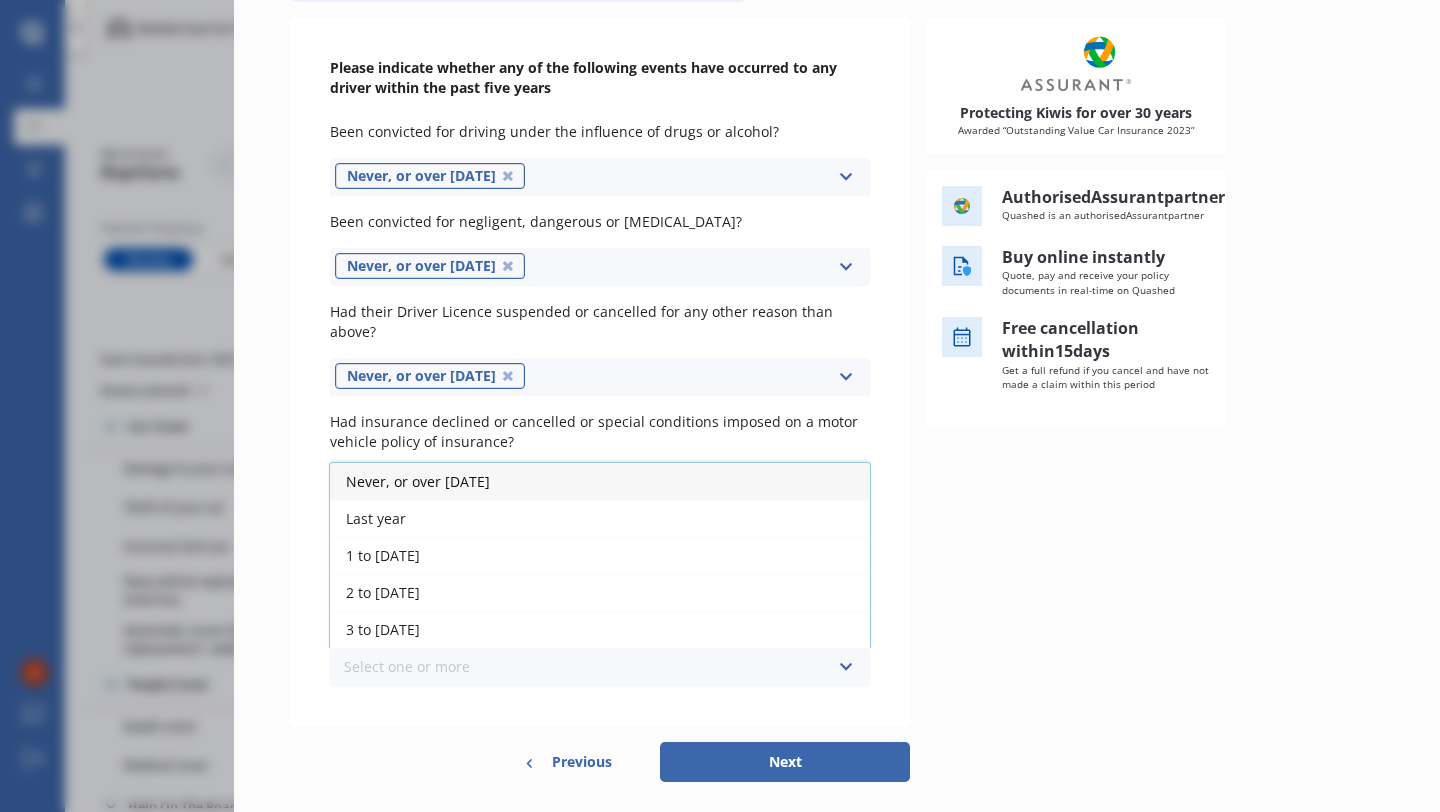 click on "Never, or over [DATE]" at bounding box center (600, 481) 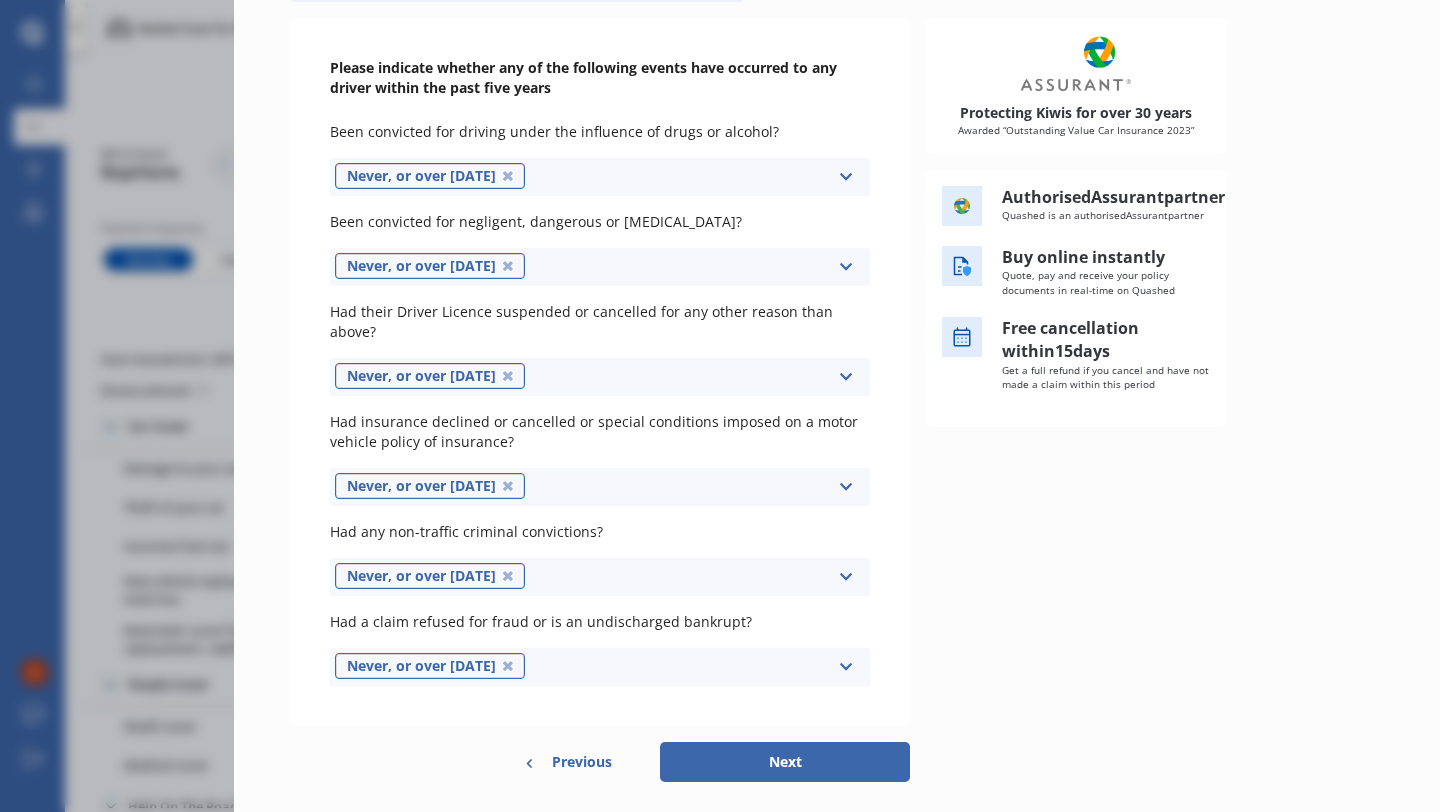 click on "Next" at bounding box center (785, 762) 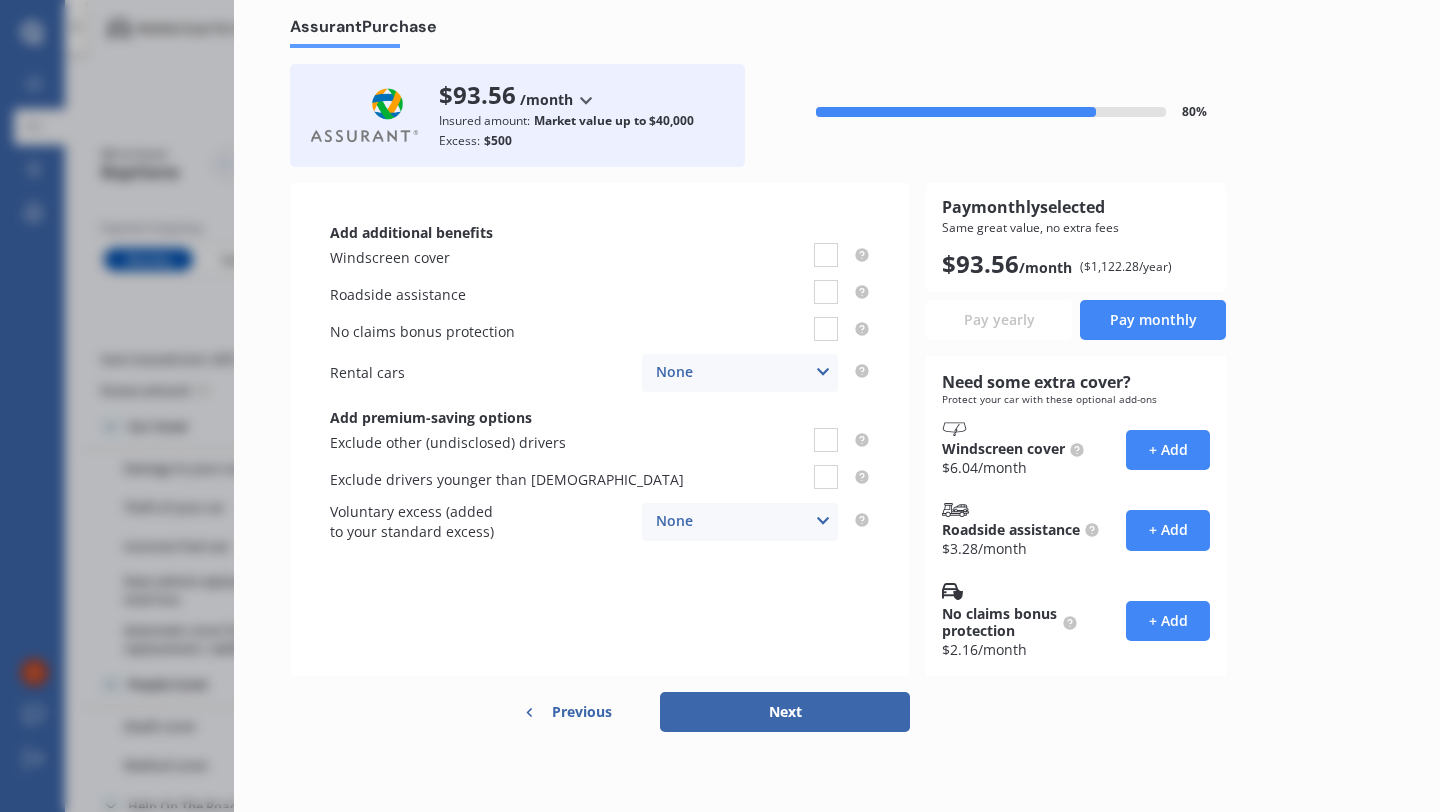 scroll, scrollTop: 0, scrollLeft: 0, axis: both 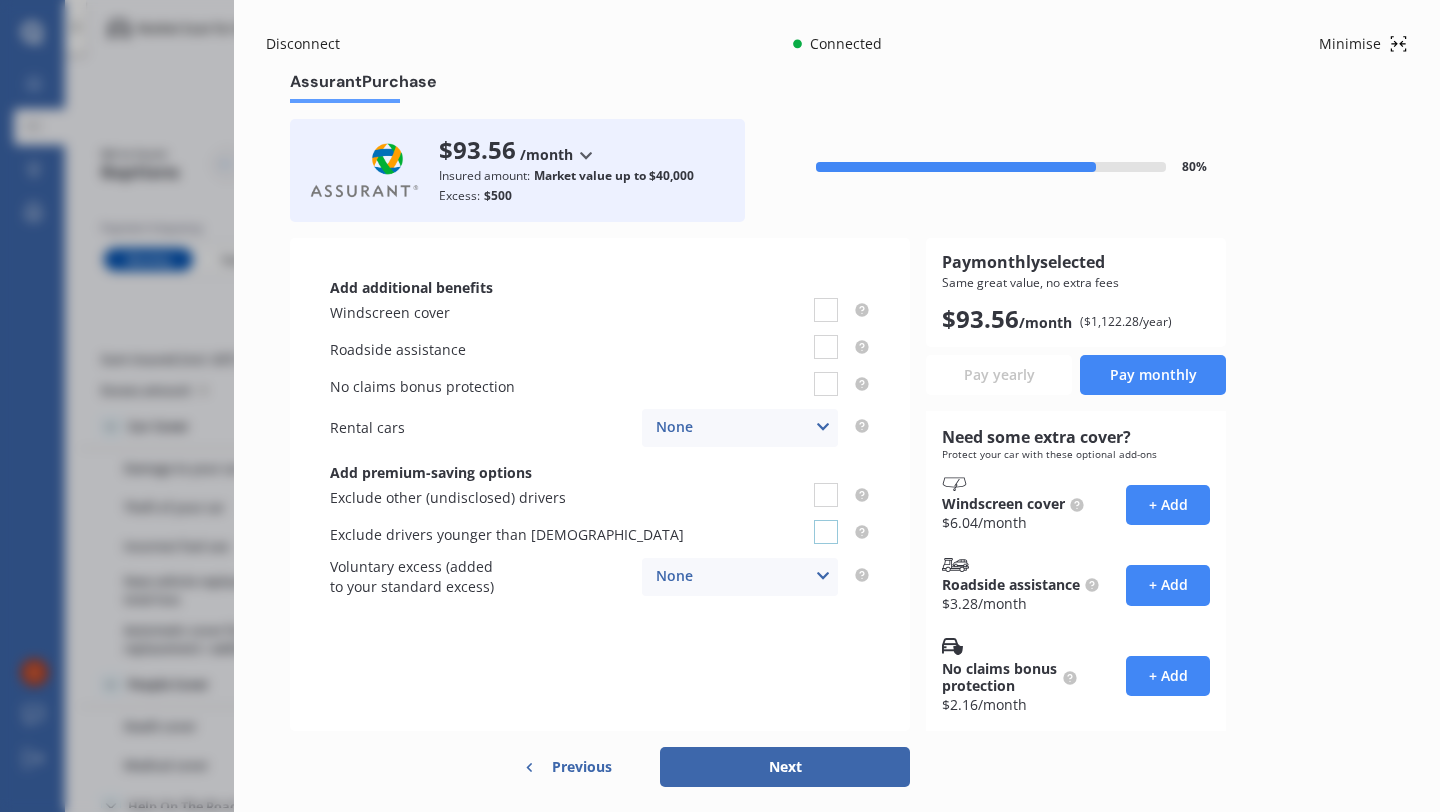 click at bounding box center (826, 520) 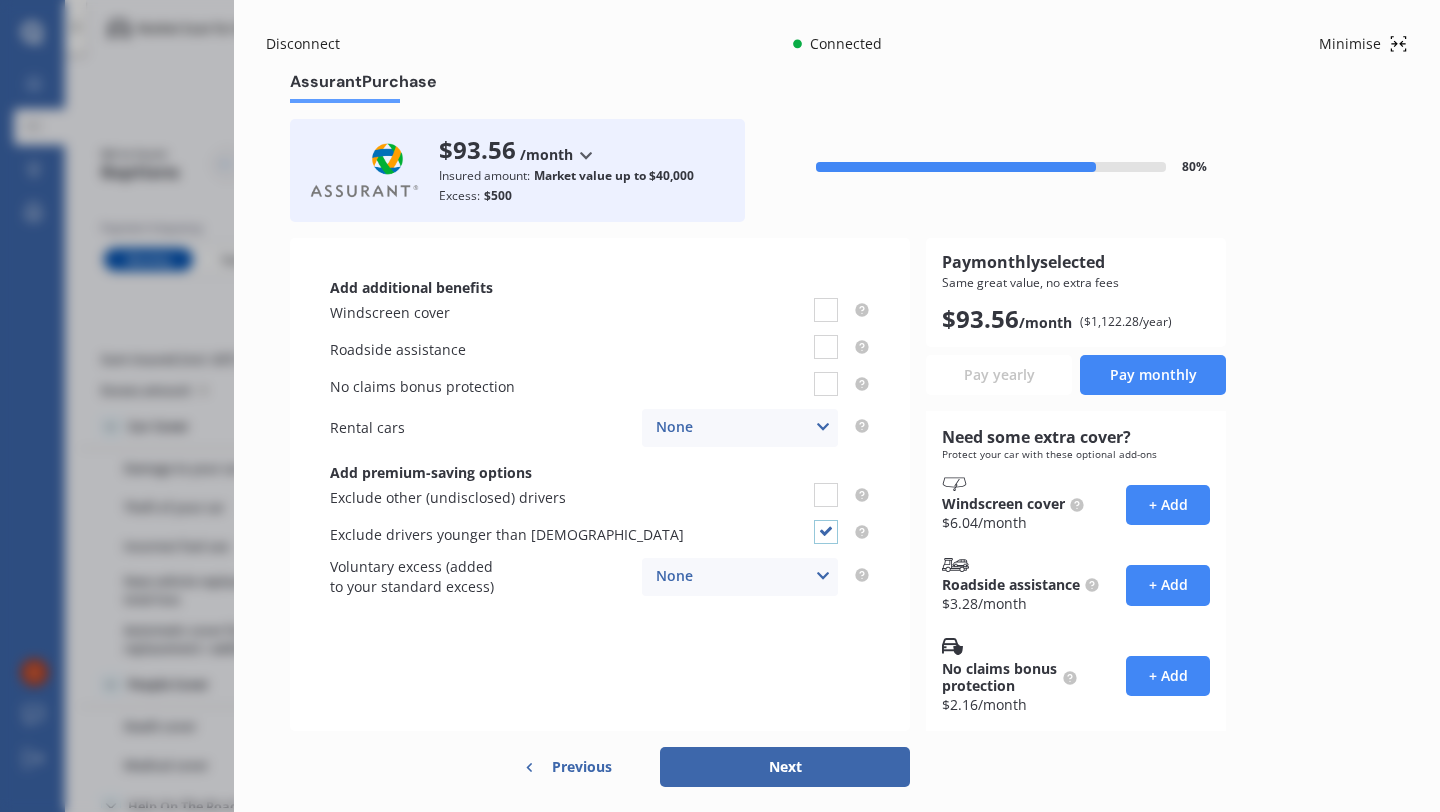 checkbox on "true" 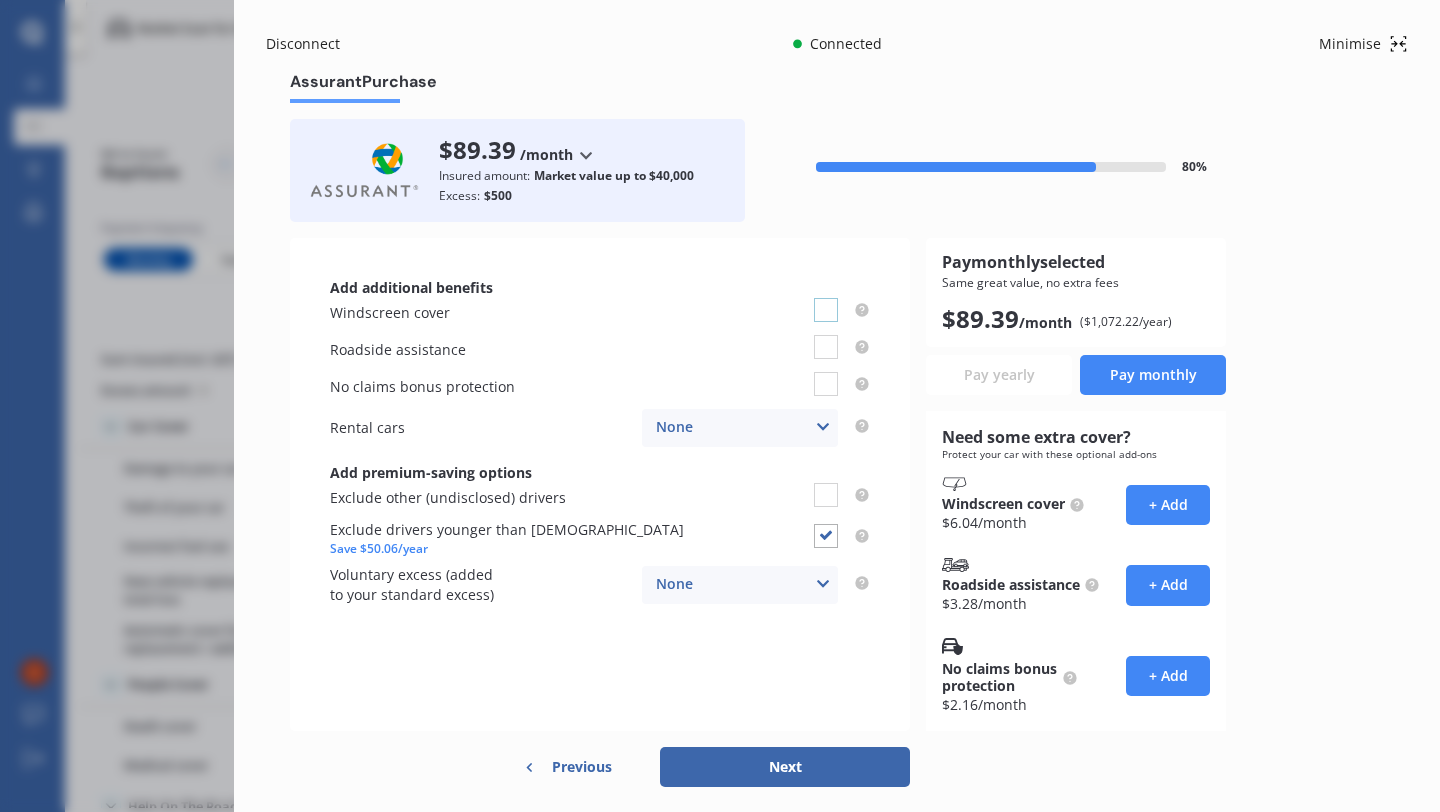 click at bounding box center [826, 298] 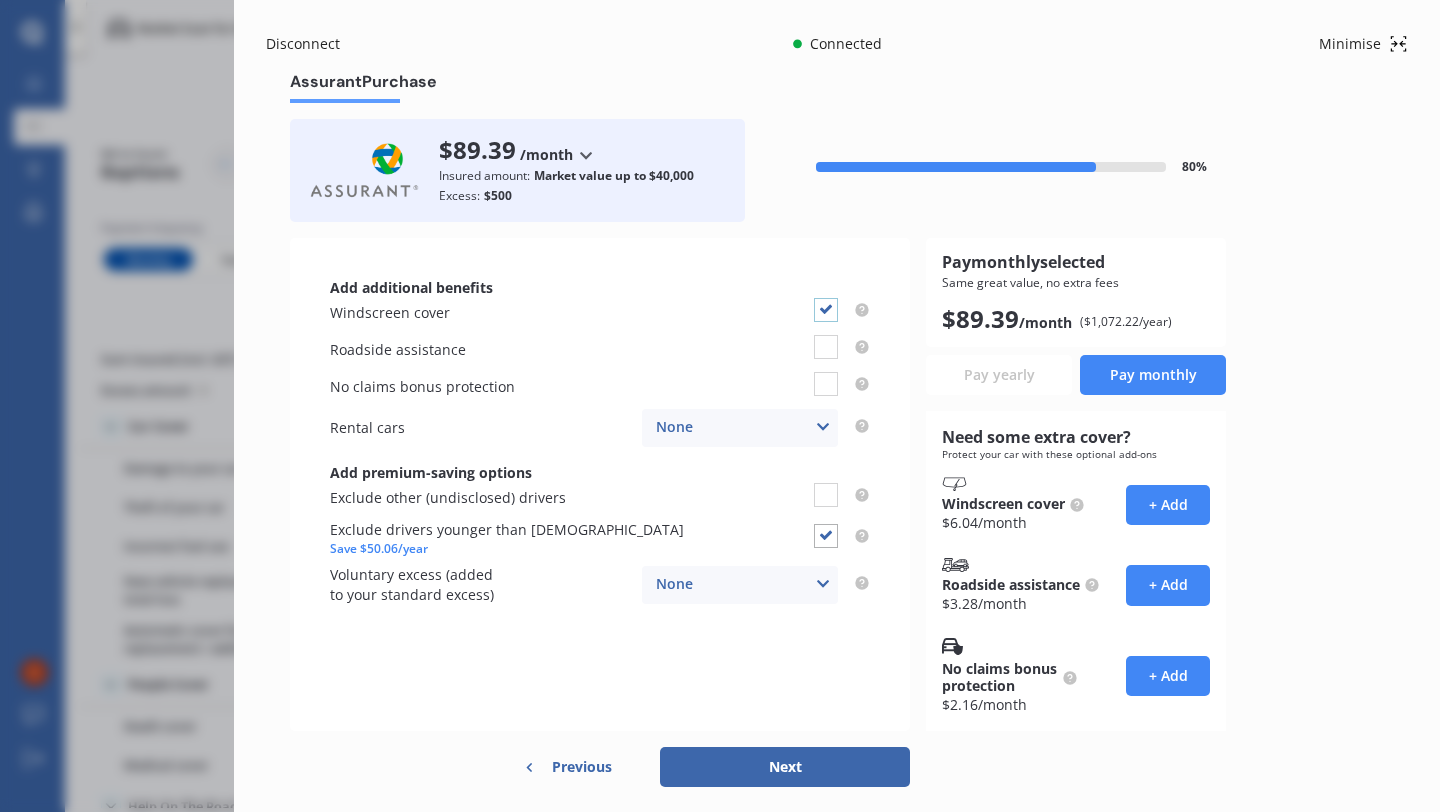 checkbox on "true" 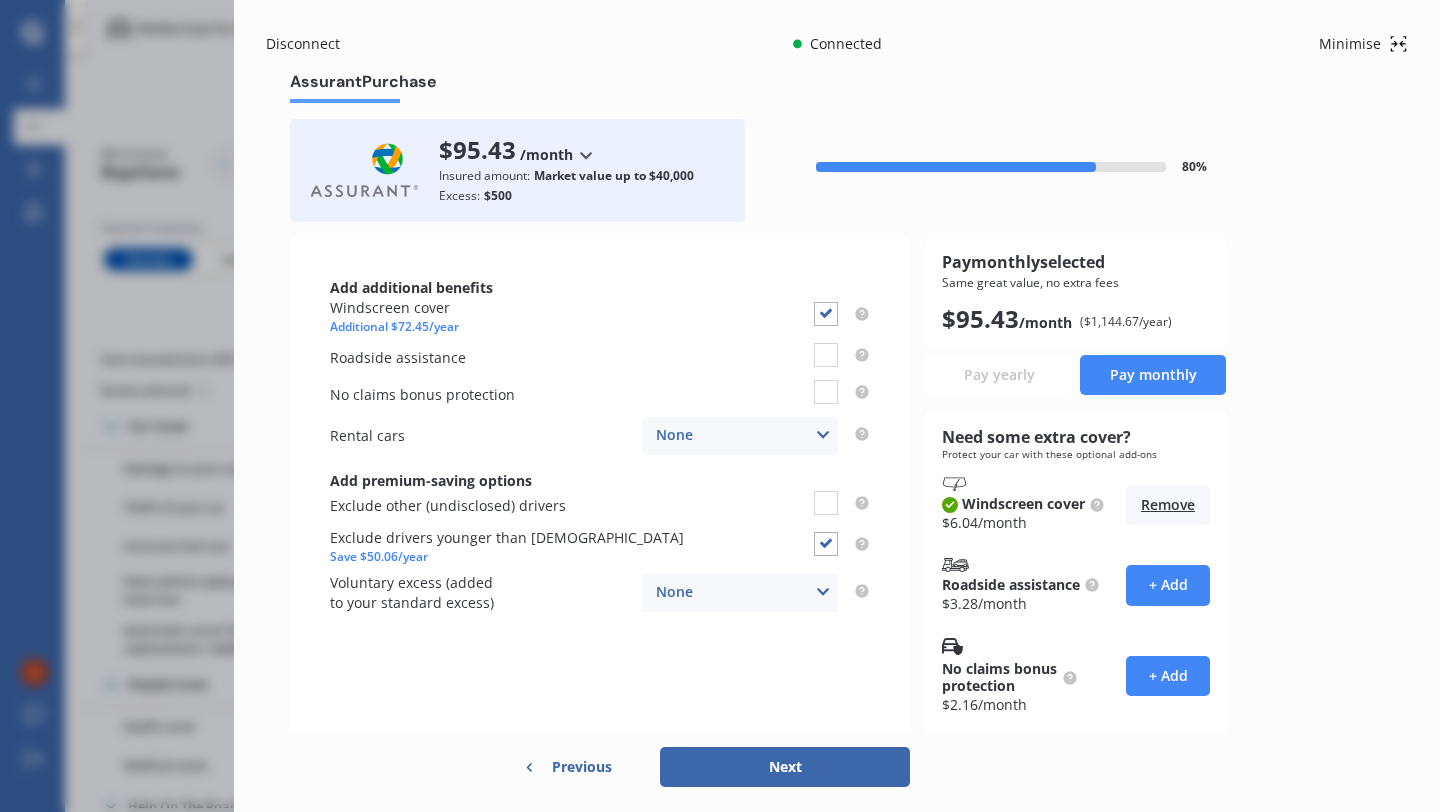 click on "Next" at bounding box center [785, 767] 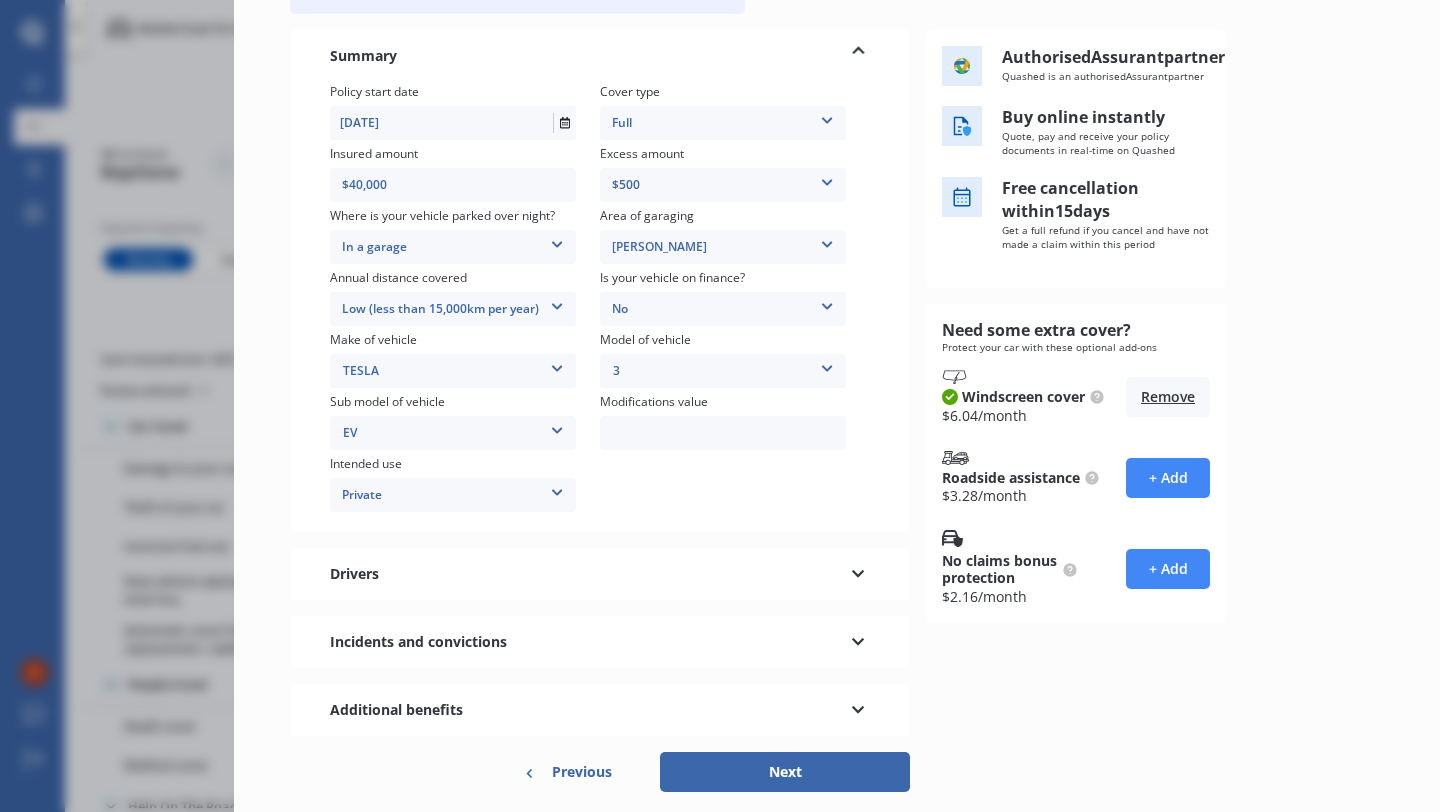 scroll, scrollTop: 200, scrollLeft: 0, axis: vertical 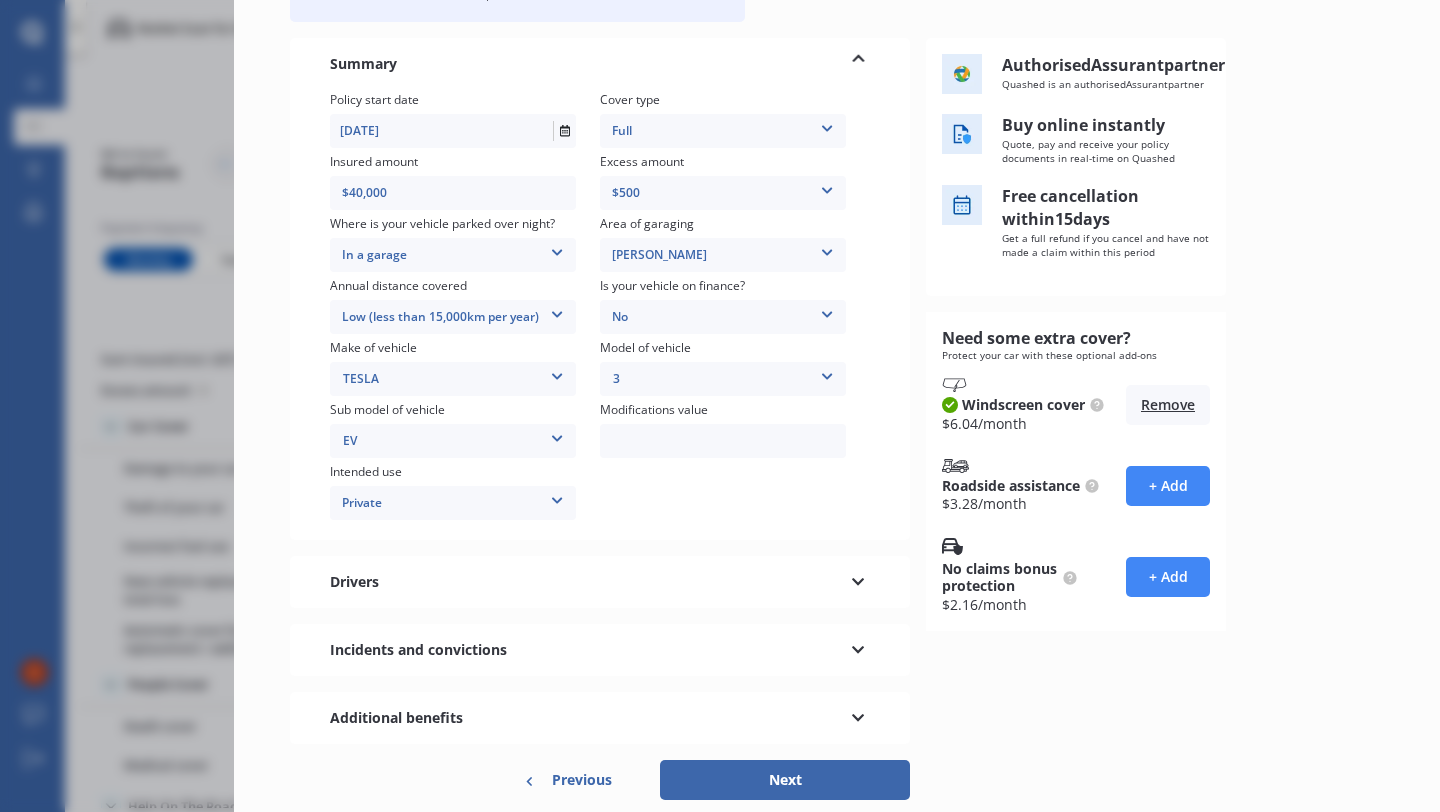 click on "Next" at bounding box center [785, 780] 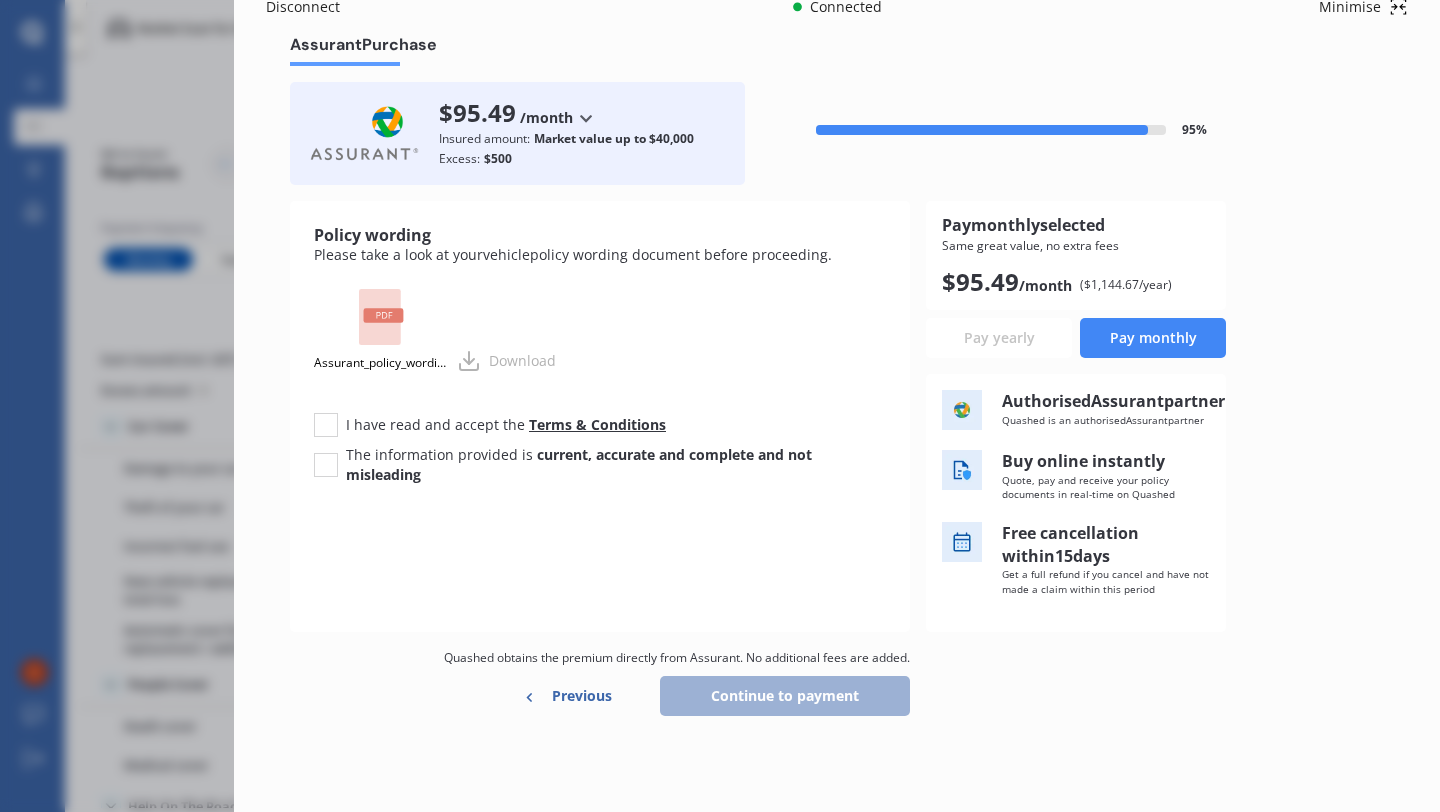scroll, scrollTop: 0, scrollLeft: 0, axis: both 